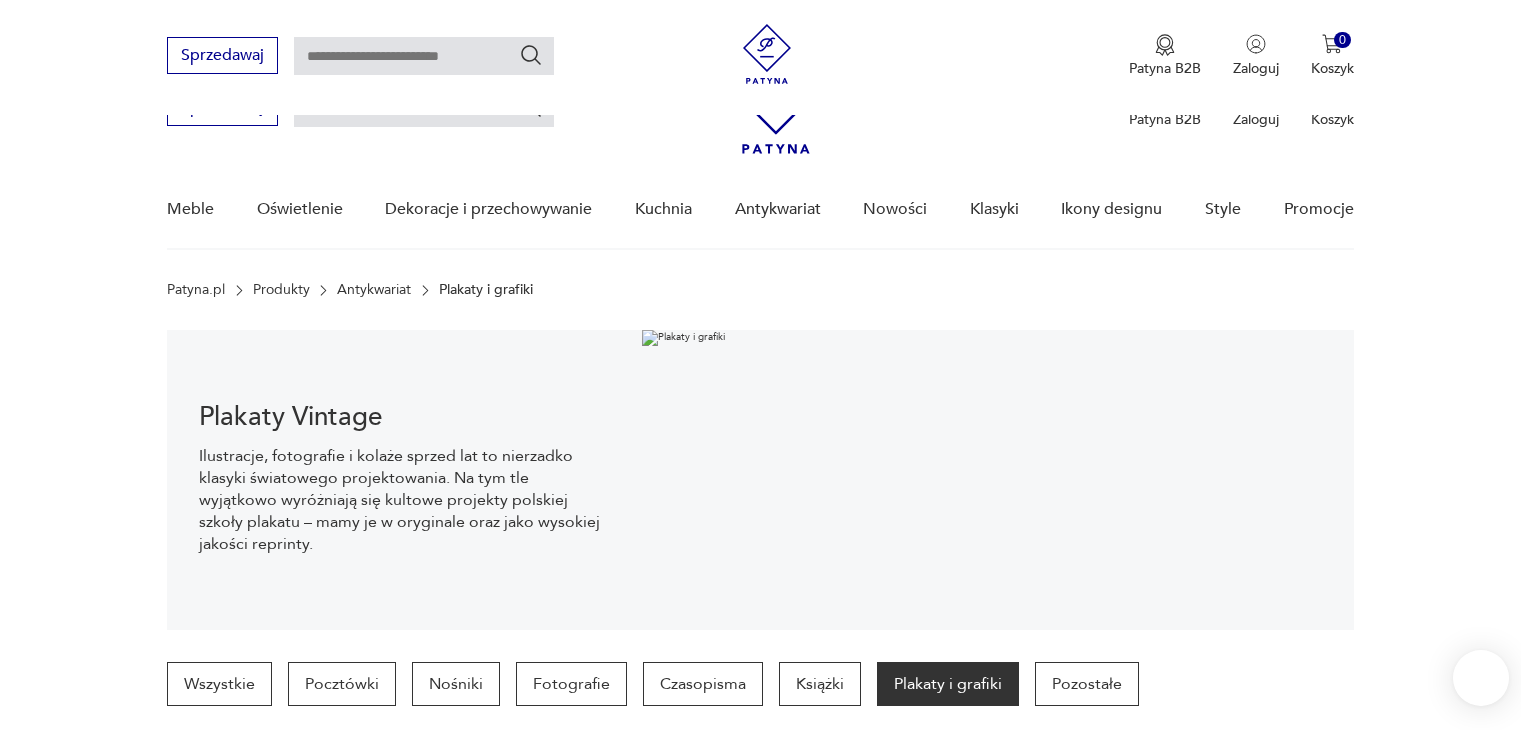 scroll, scrollTop: 629, scrollLeft: 0, axis: vertical 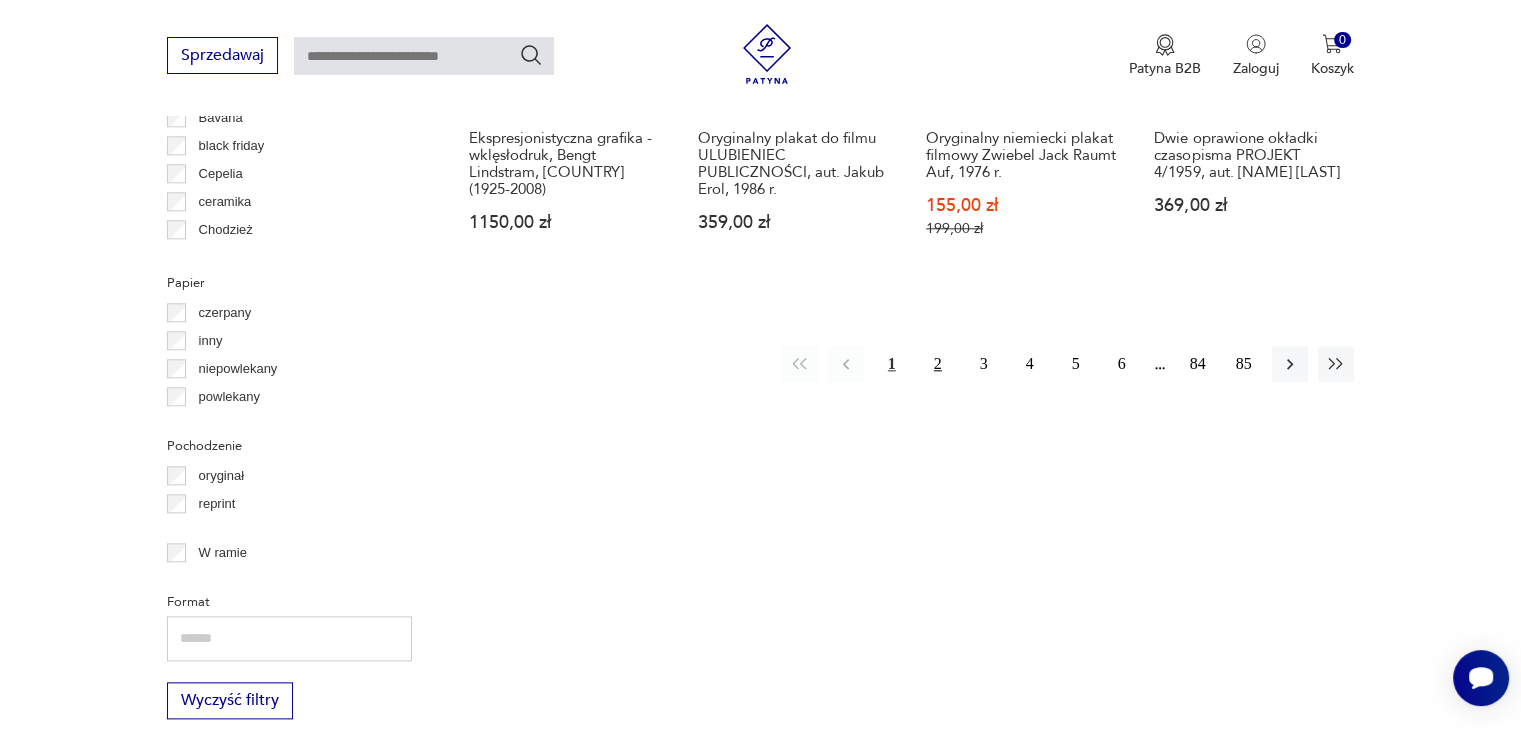 click on "2" at bounding box center (938, 364) 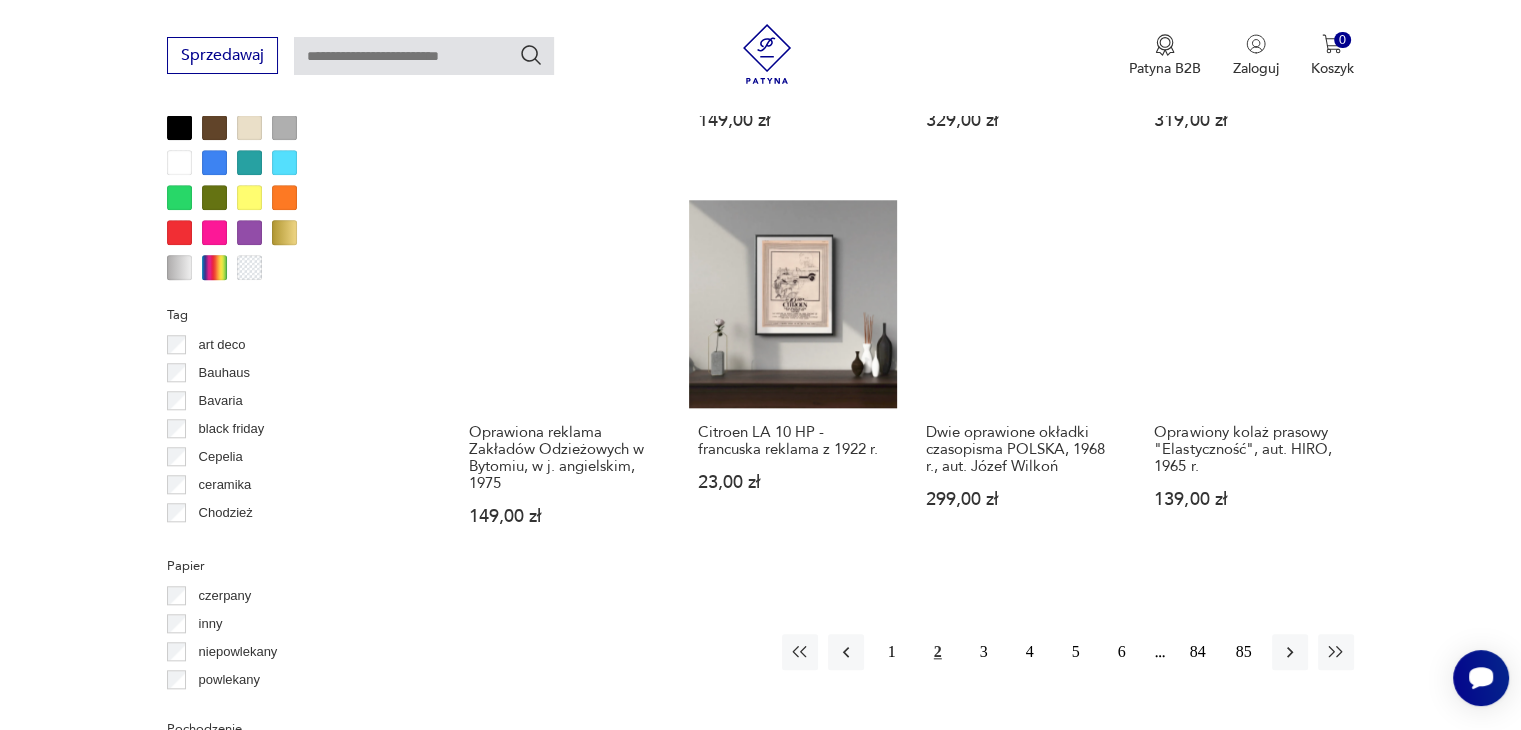 scroll, scrollTop: 1871, scrollLeft: 0, axis: vertical 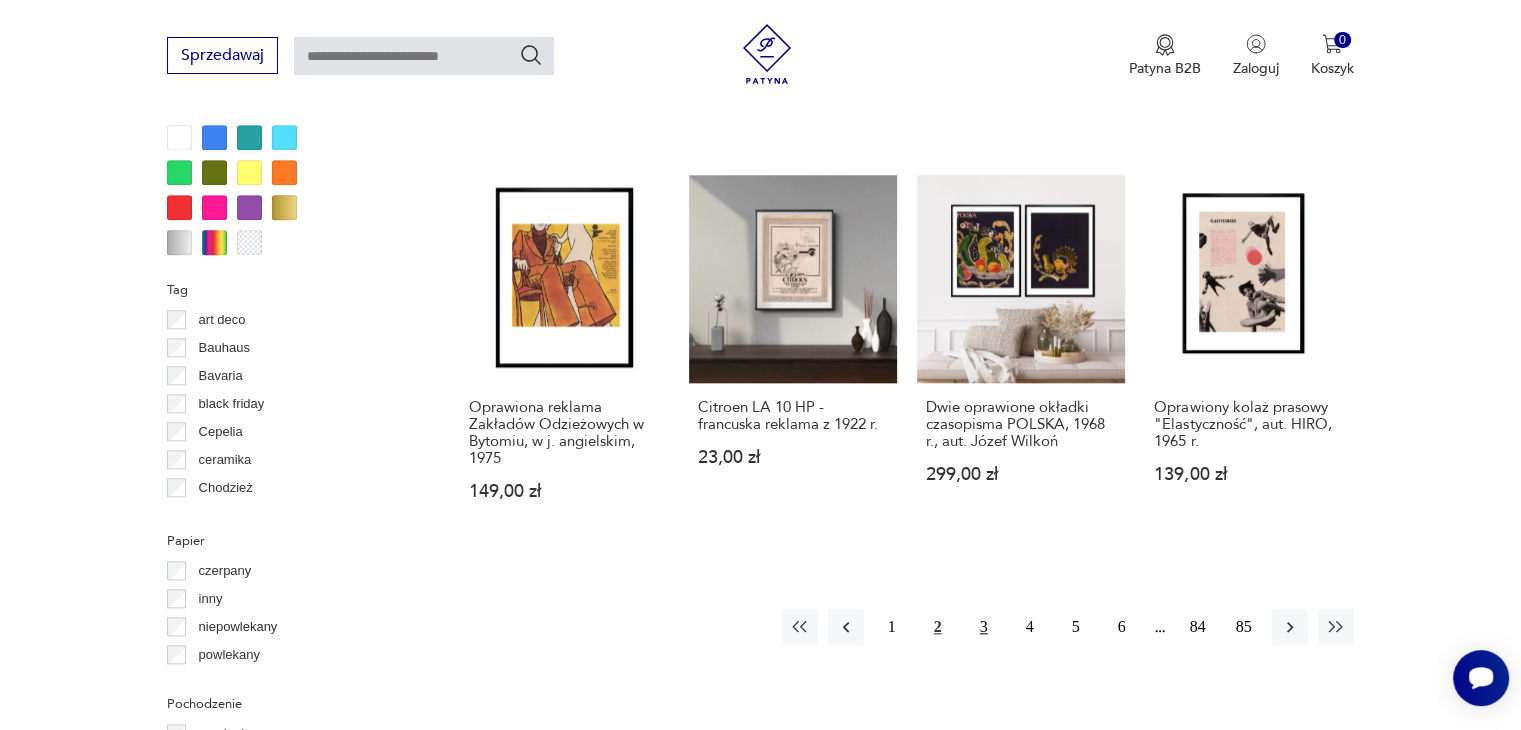 click on "3" at bounding box center (984, 627) 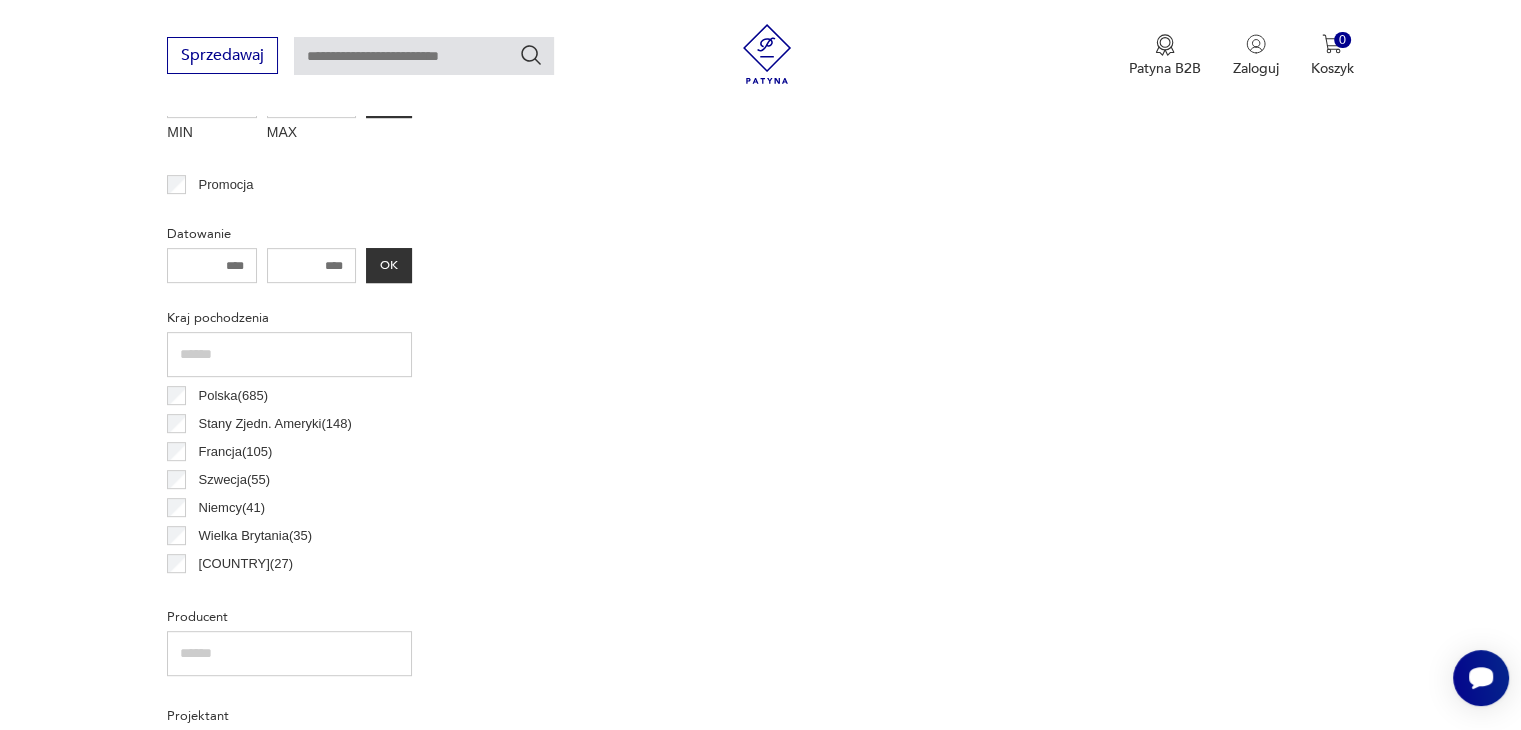 scroll, scrollTop: 470, scrollLeft: 0, axis: vertical 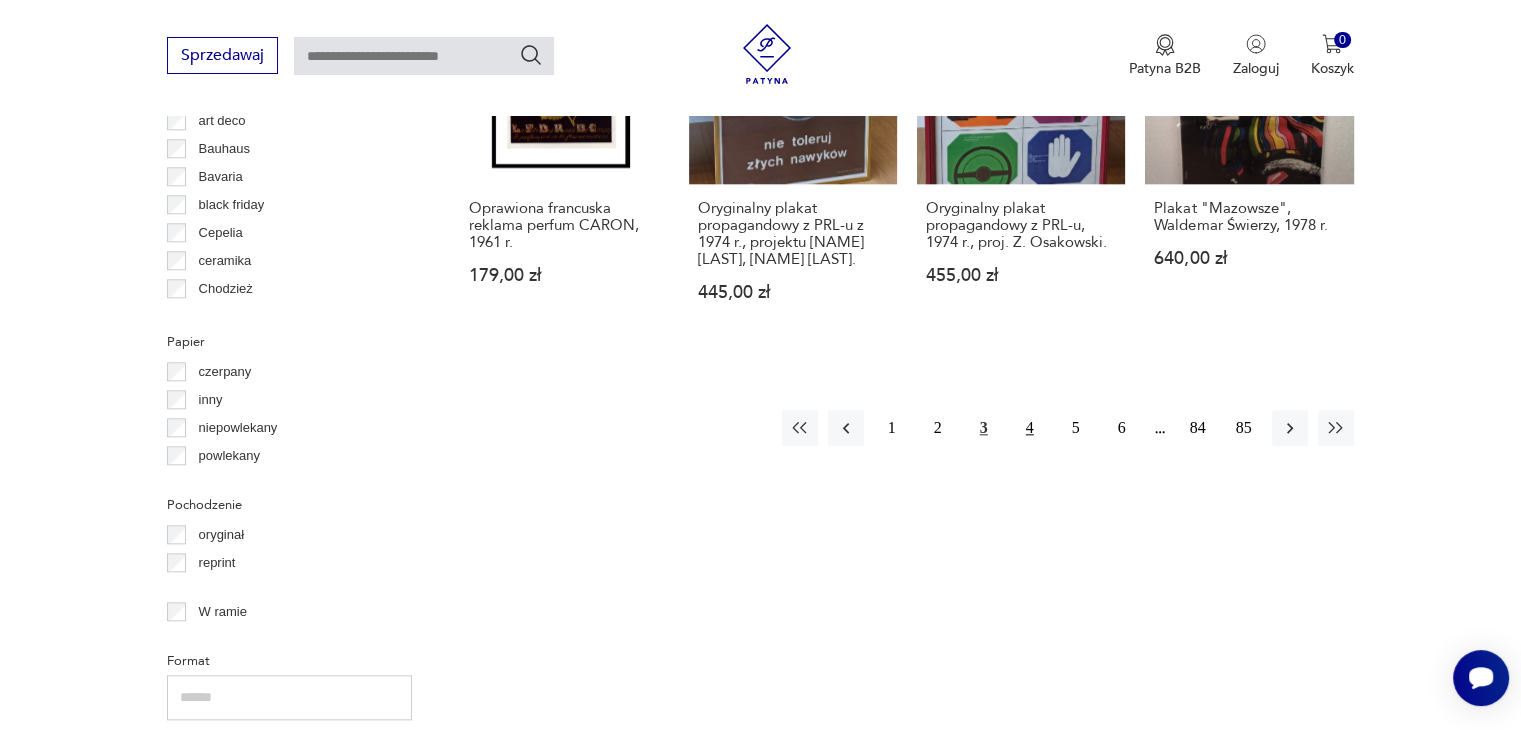 click on "4" at bounding box center (1030, 428) 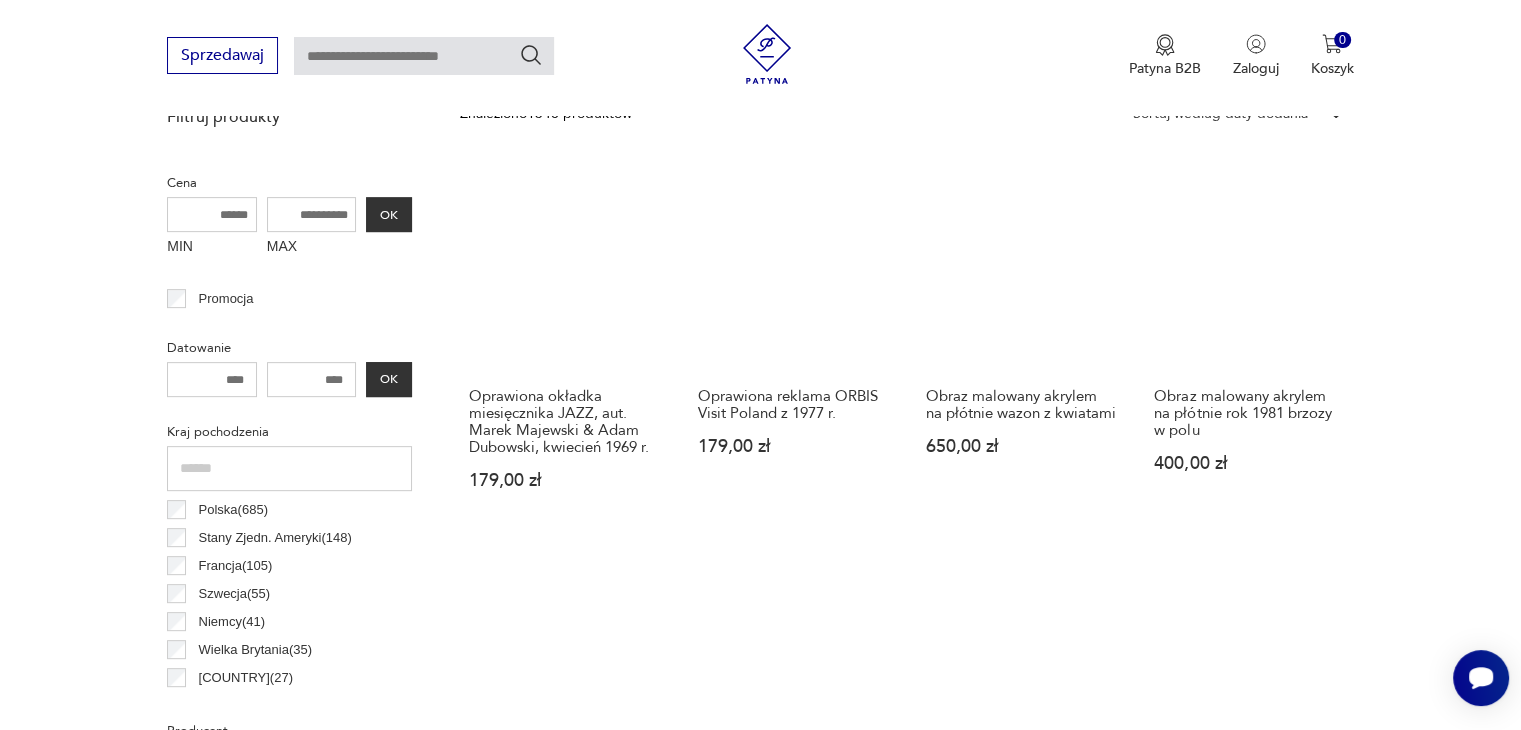 scroll, scrollTop: 570, scrollLeft: 0, axis: vertical 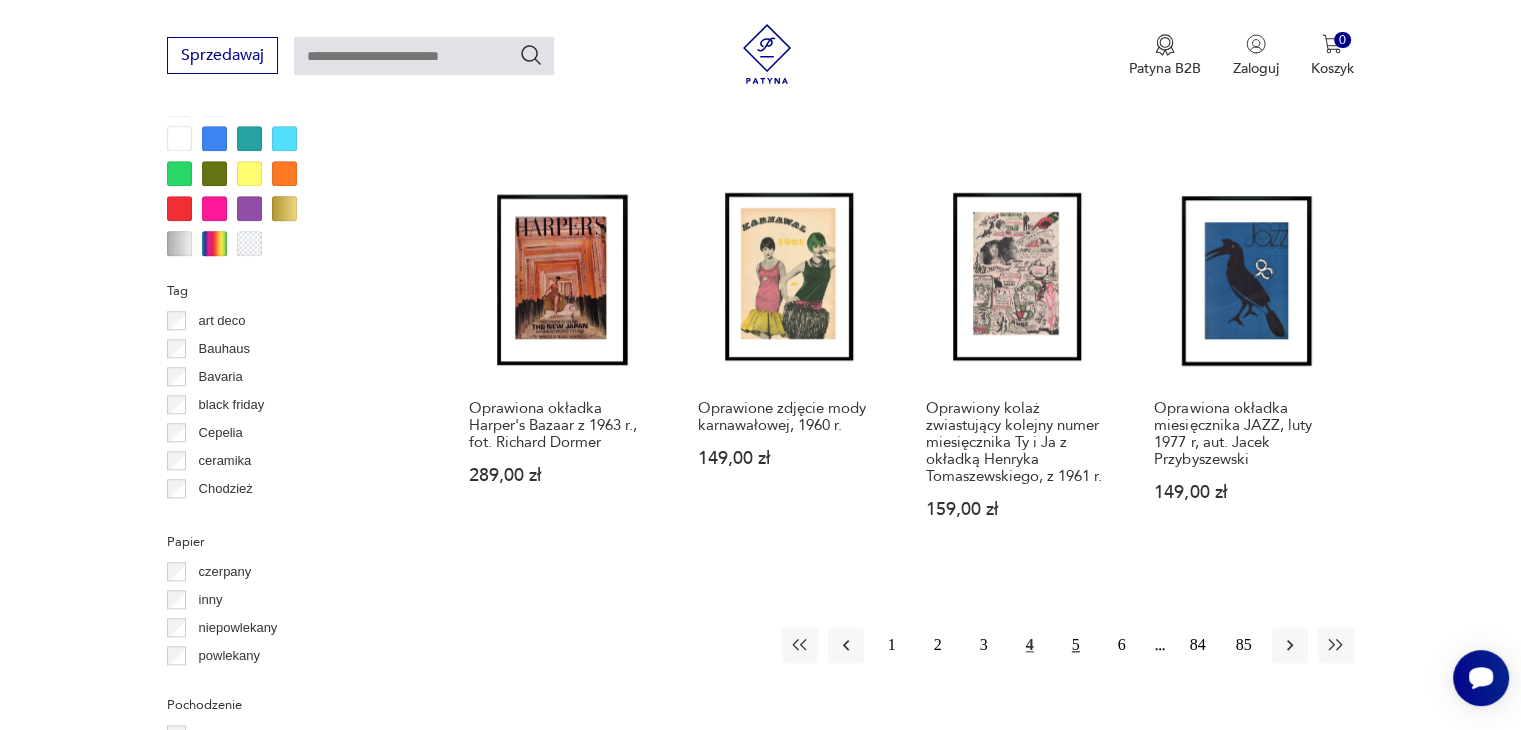 click on "5" at bounding box center (1076, 645) 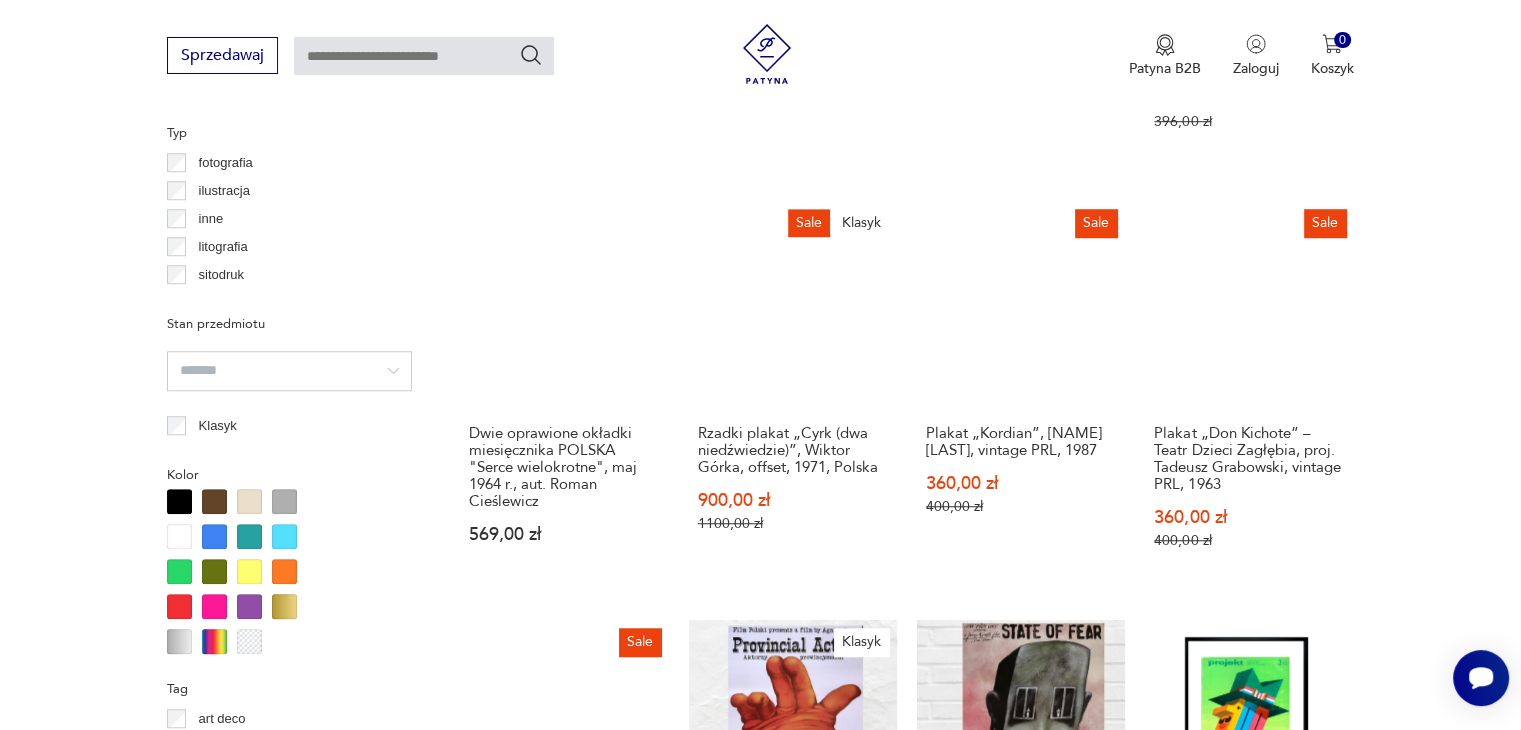scroll, scrollTop: 1471, scrollLeft: 0, axis: vertical 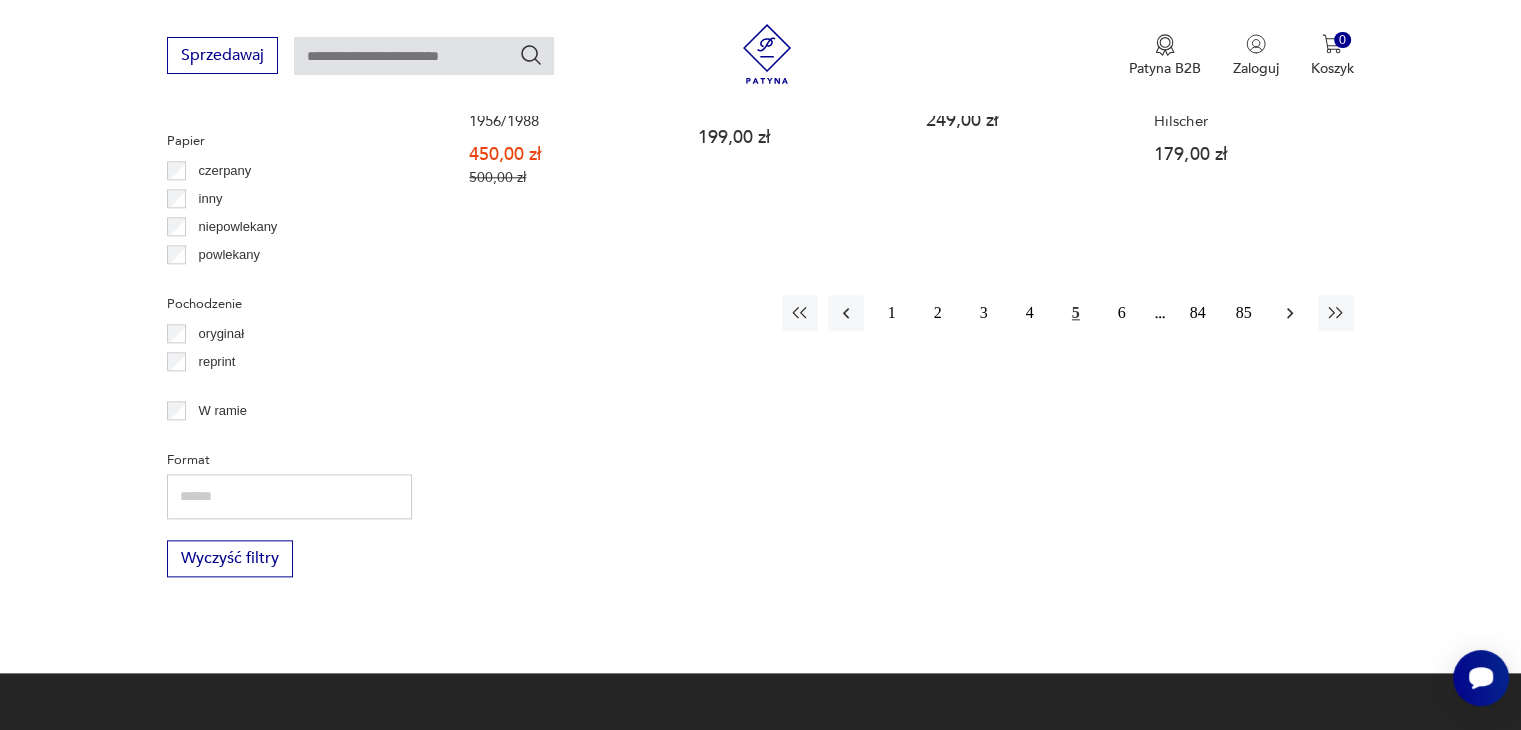 click 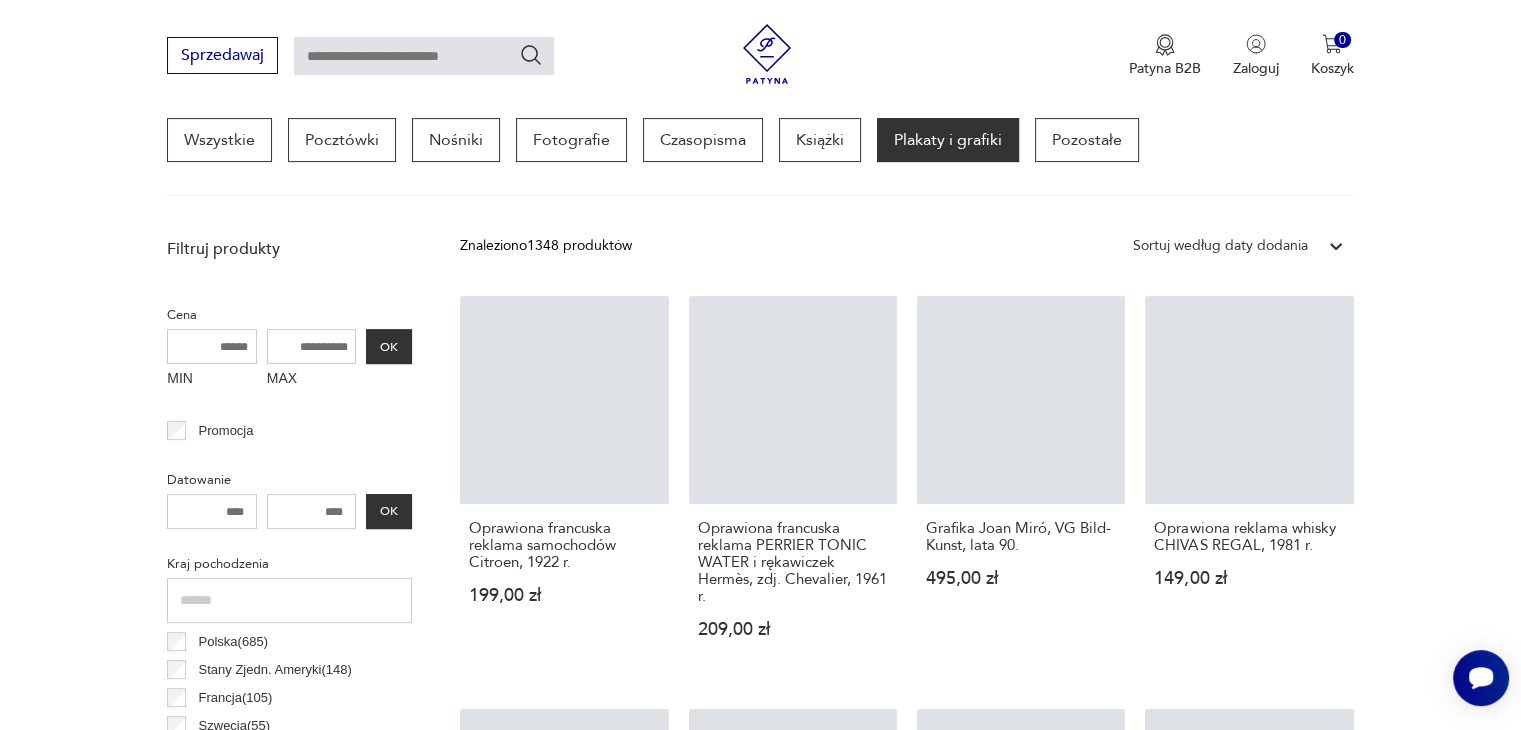 scroll, scrollTop: 470, scrollLeft: 0, axis: vertical 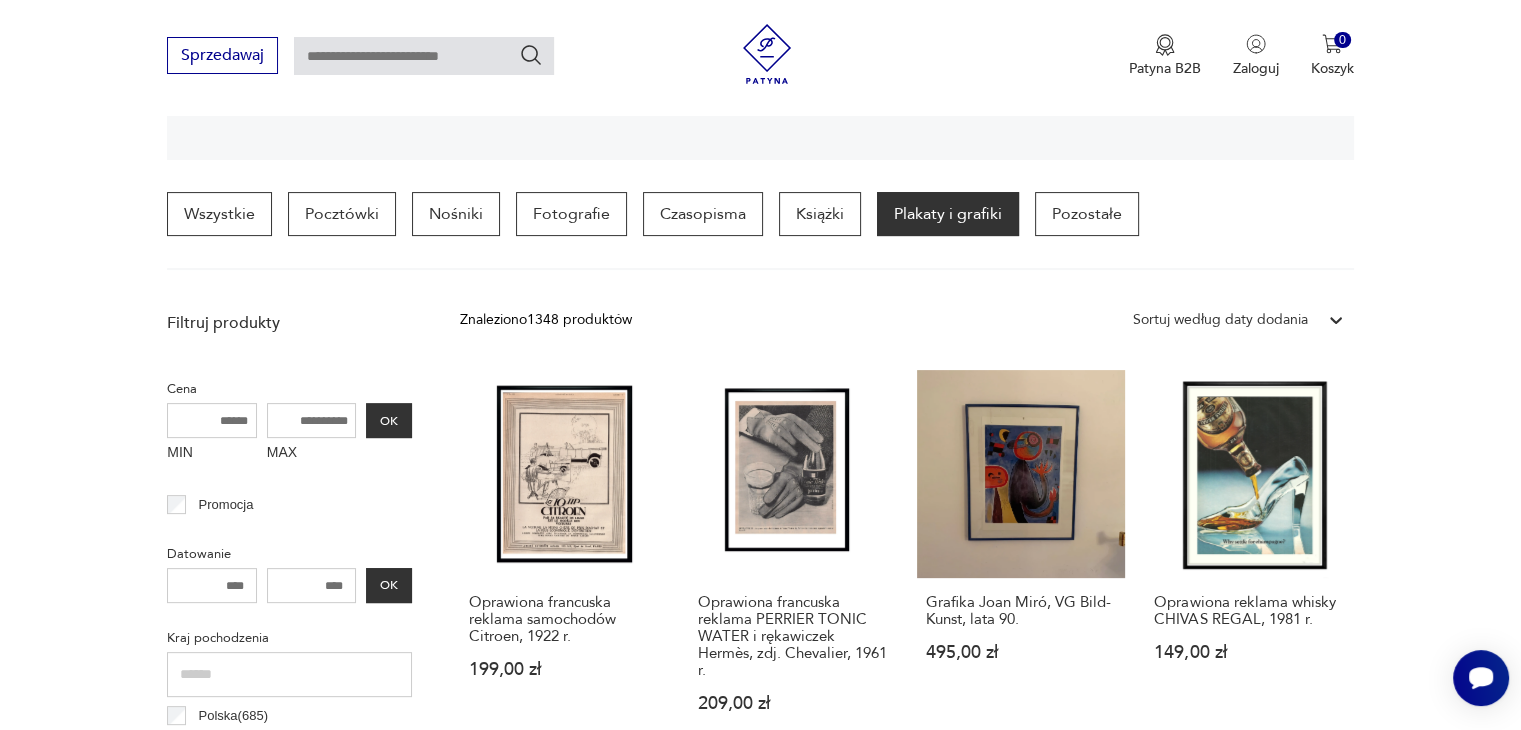 drag, startPoint x: 880, startPoint y: 327, endPoint x: 876, endPoint y: 314, distance: 13.601471 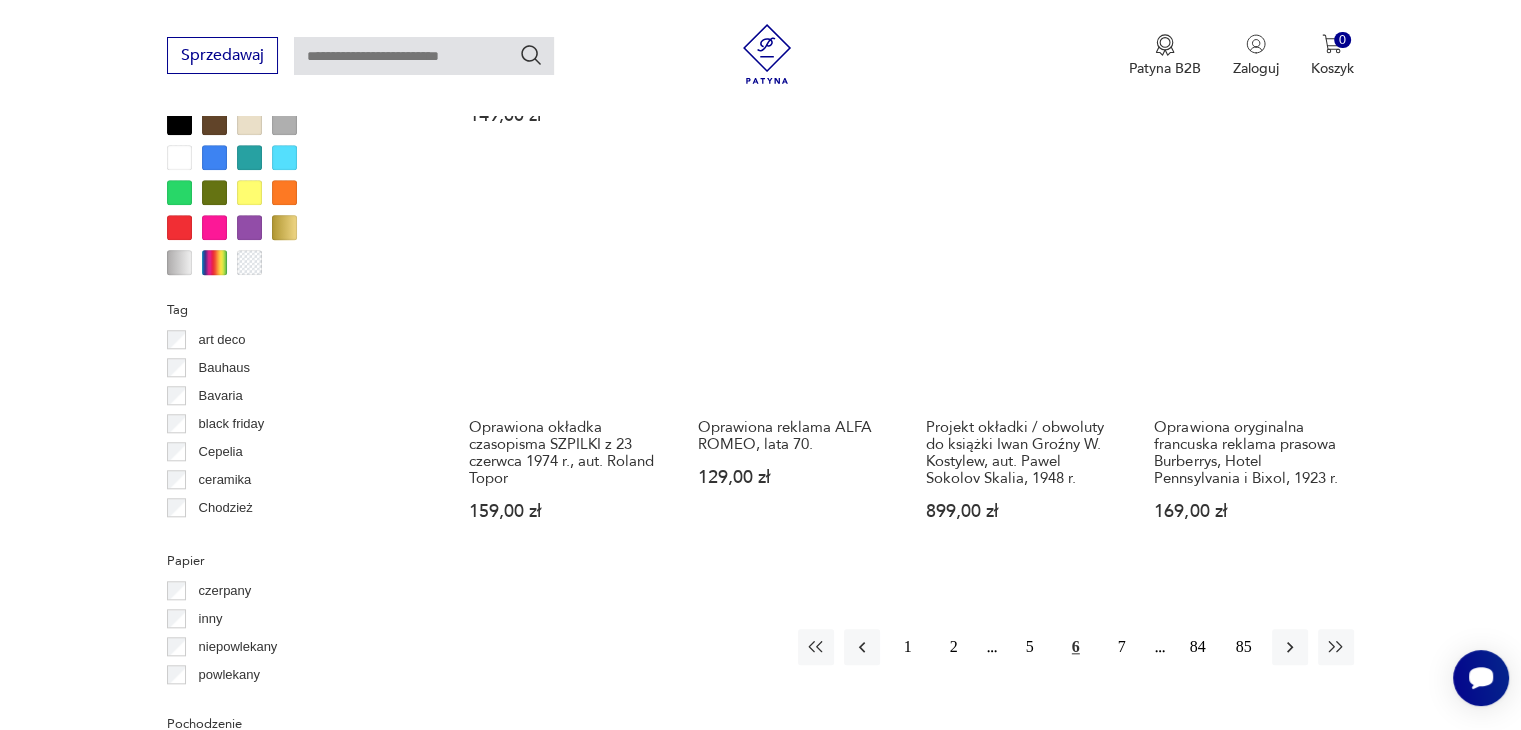 scroll, scrollTop: 1870, scrollLeft: 0, axis: vertical 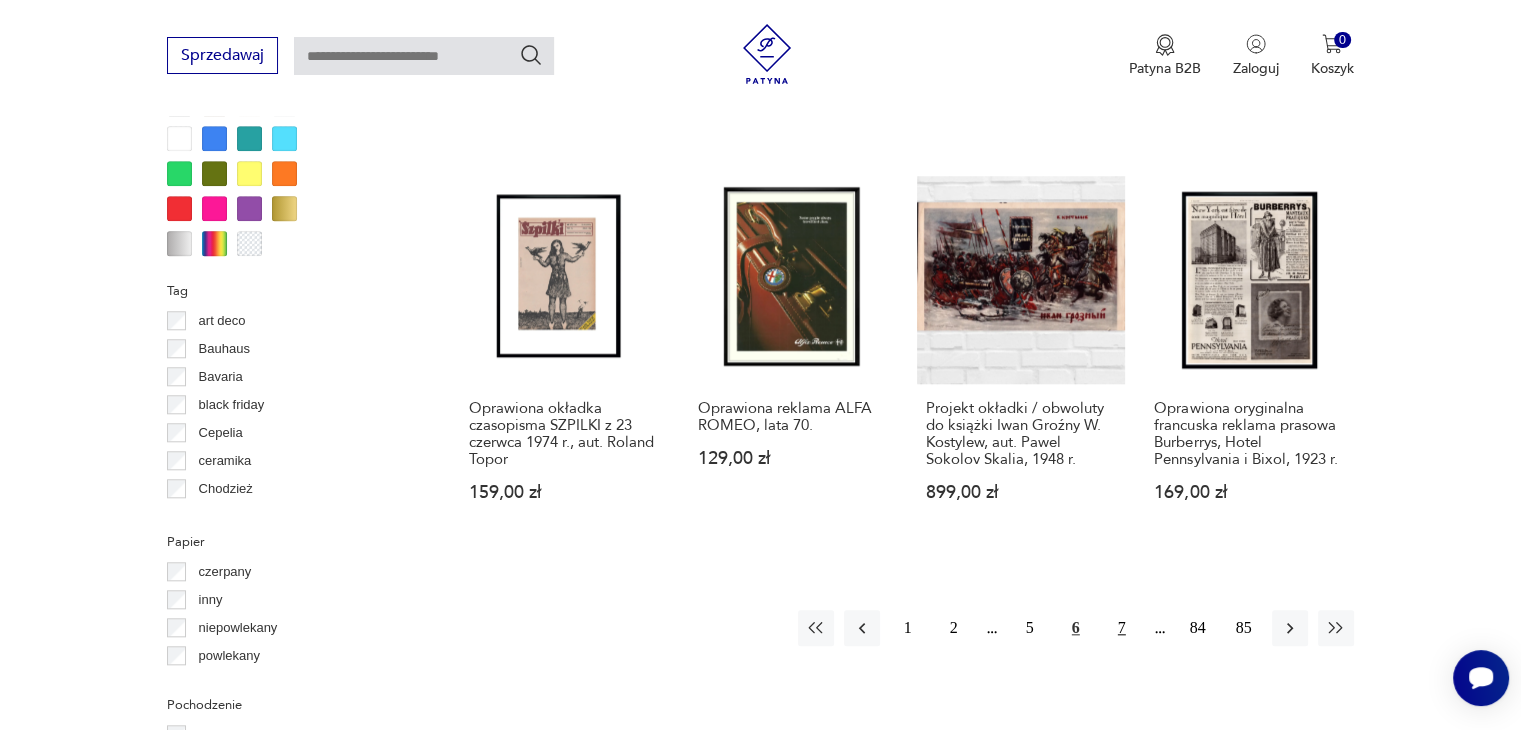 click on "7" at bounding box center [1122, 628] 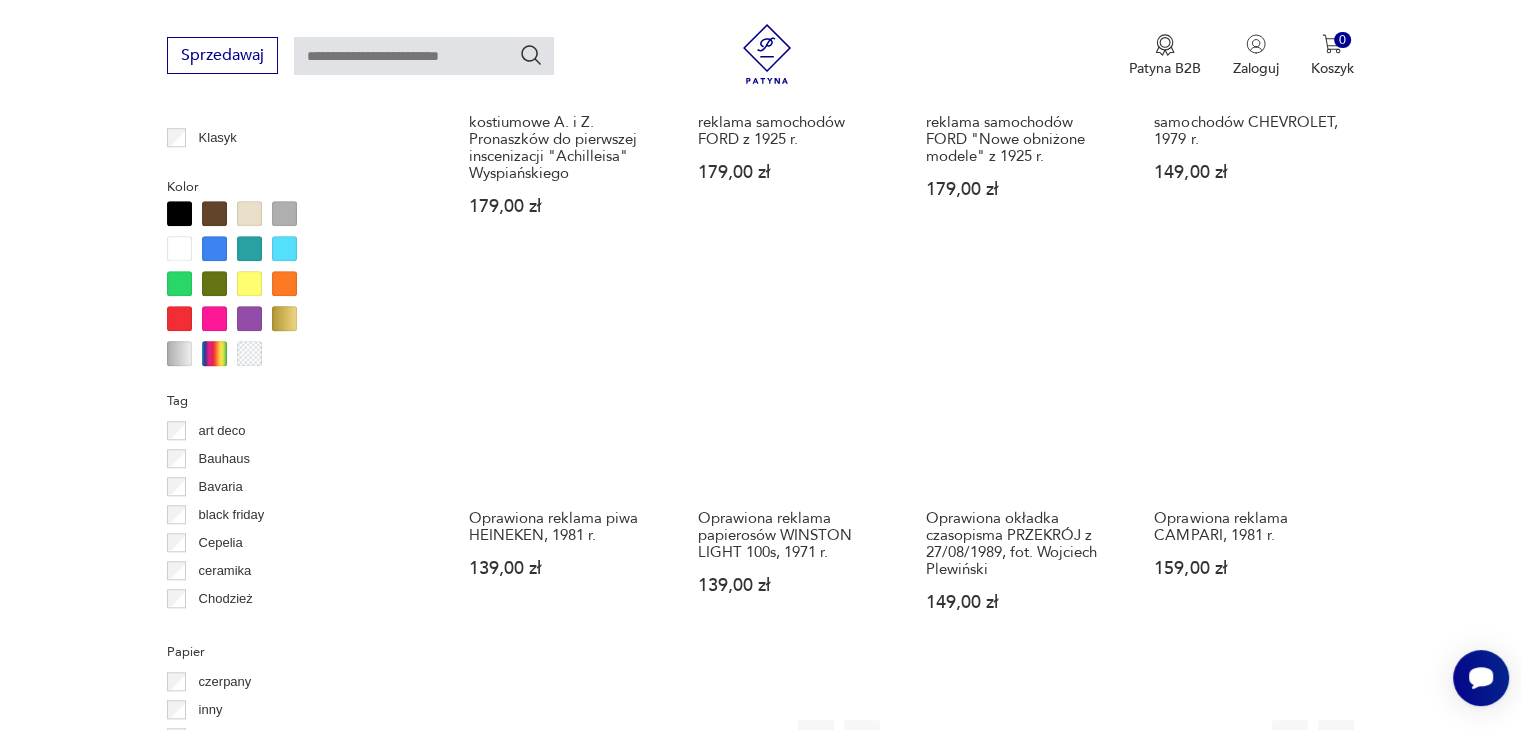 scroll, scrollTop: 1871, scrollLeft: 0, axis: vertical 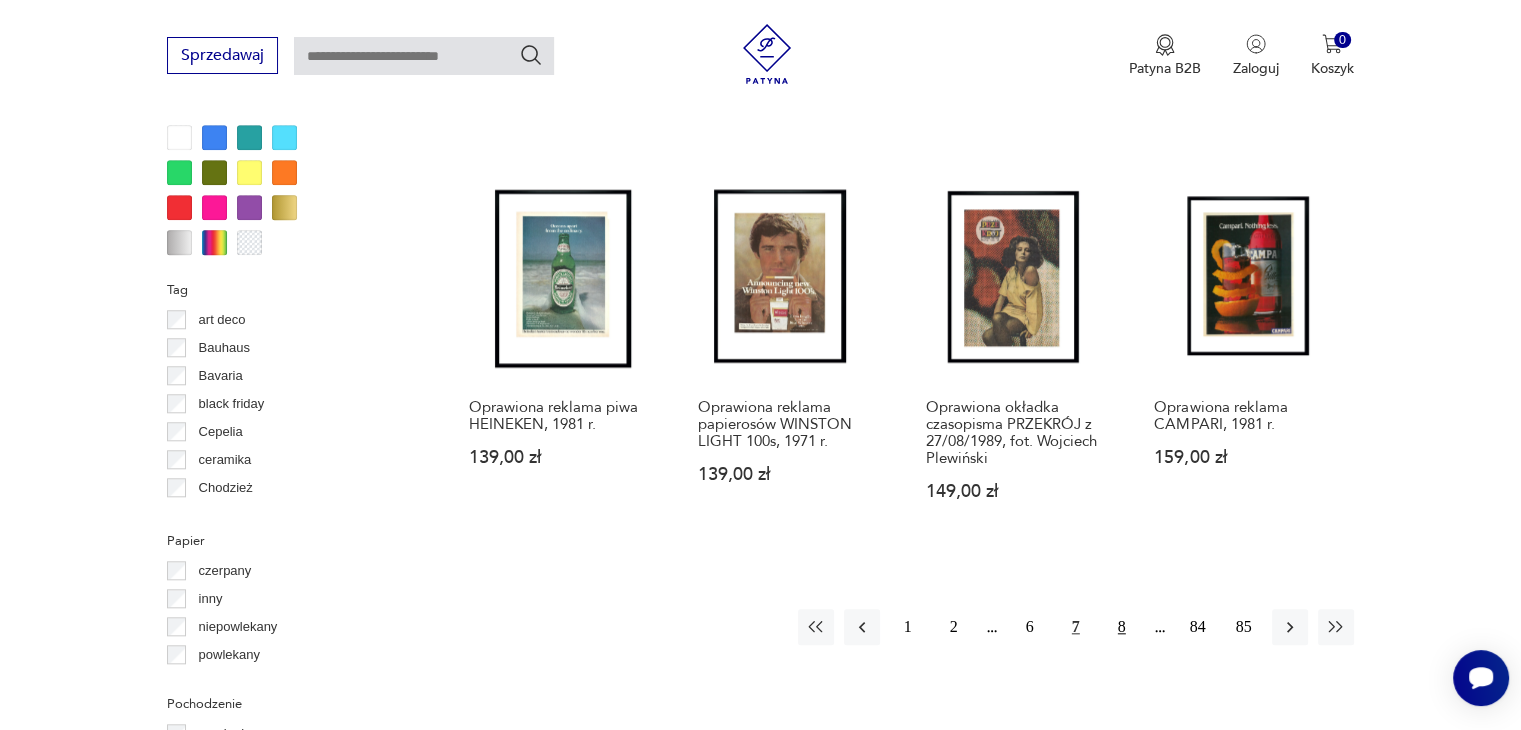 click on "8" at bounding box center (1122, 627) 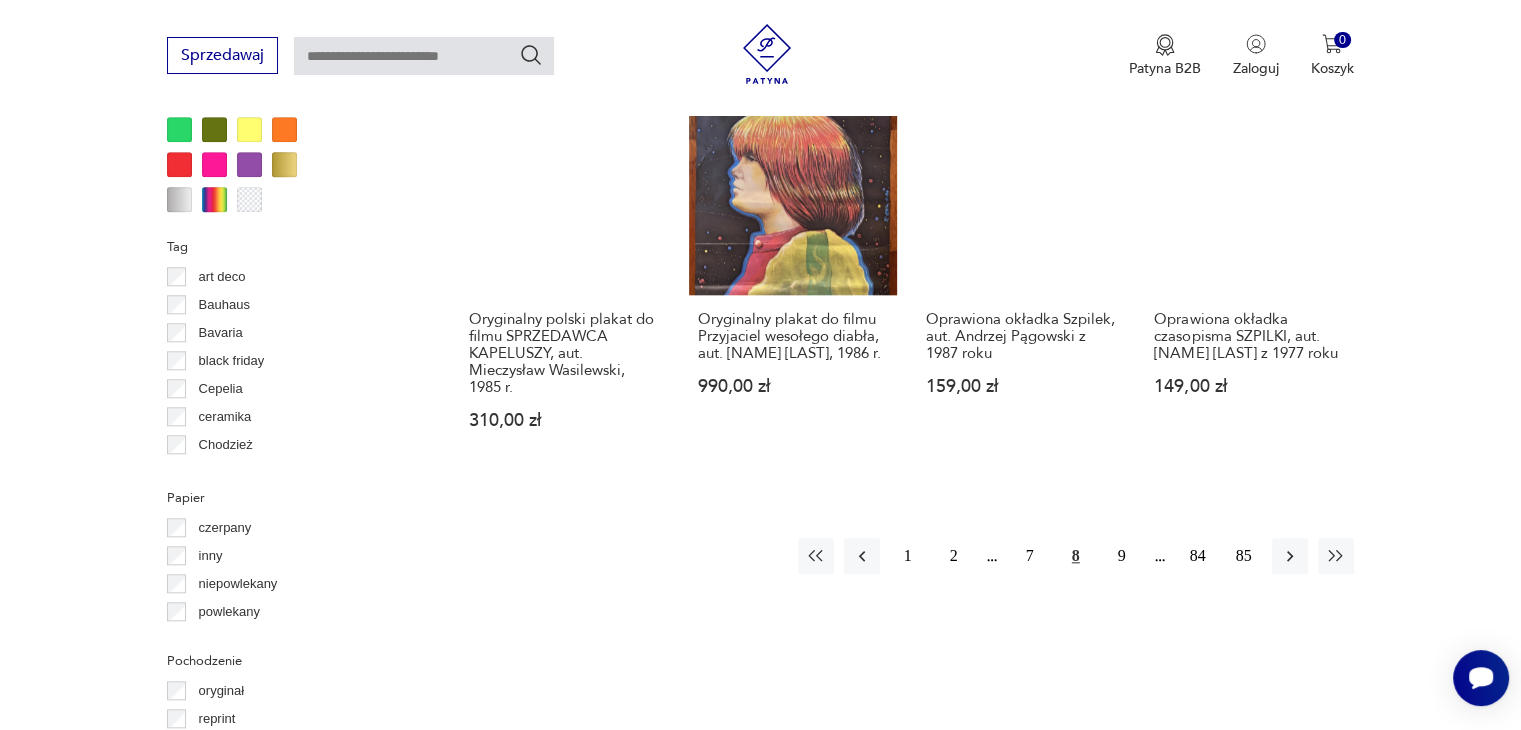 scroll, scrollTop: 2270, scrollLeft: 0, axis: vertical 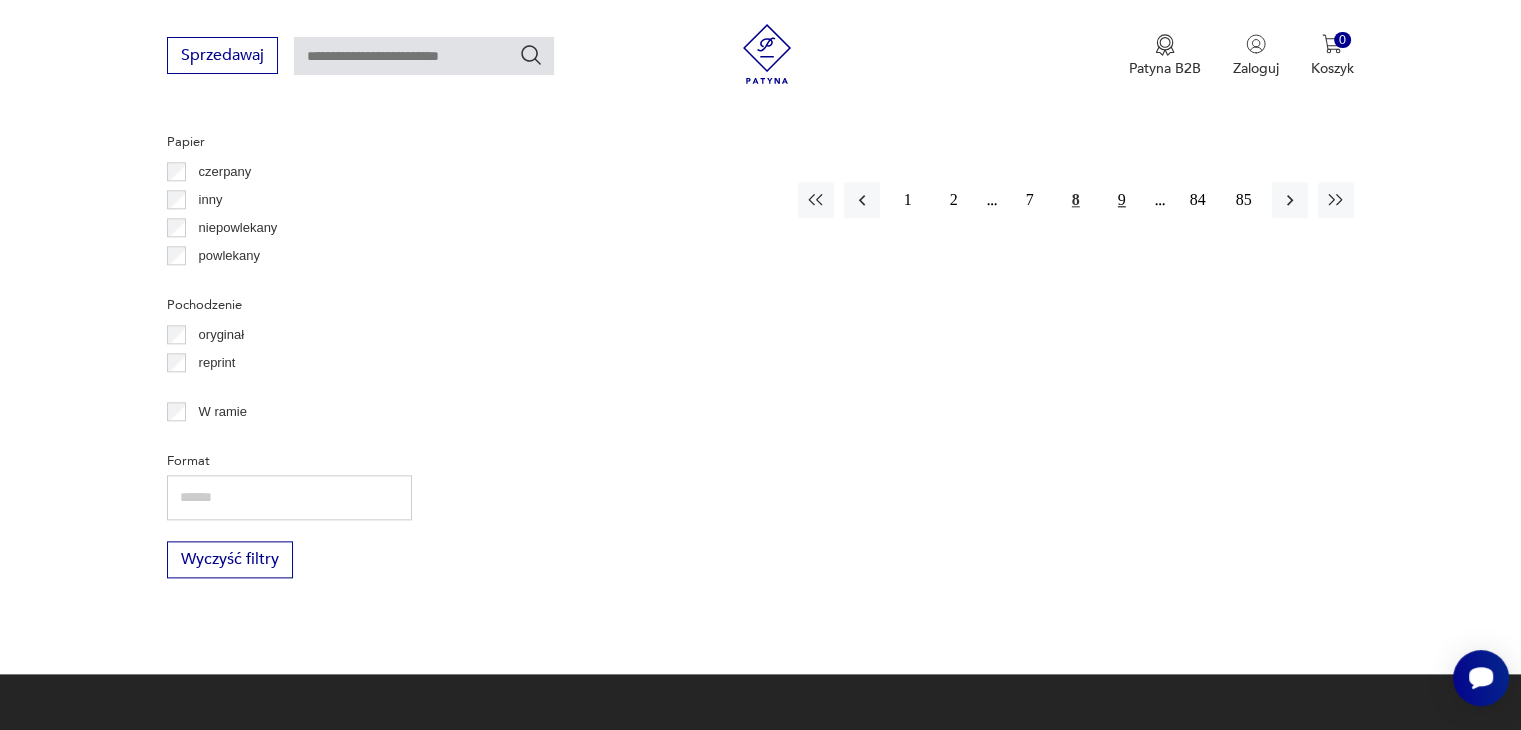 click on "9" at bounding box center (1122, 200) 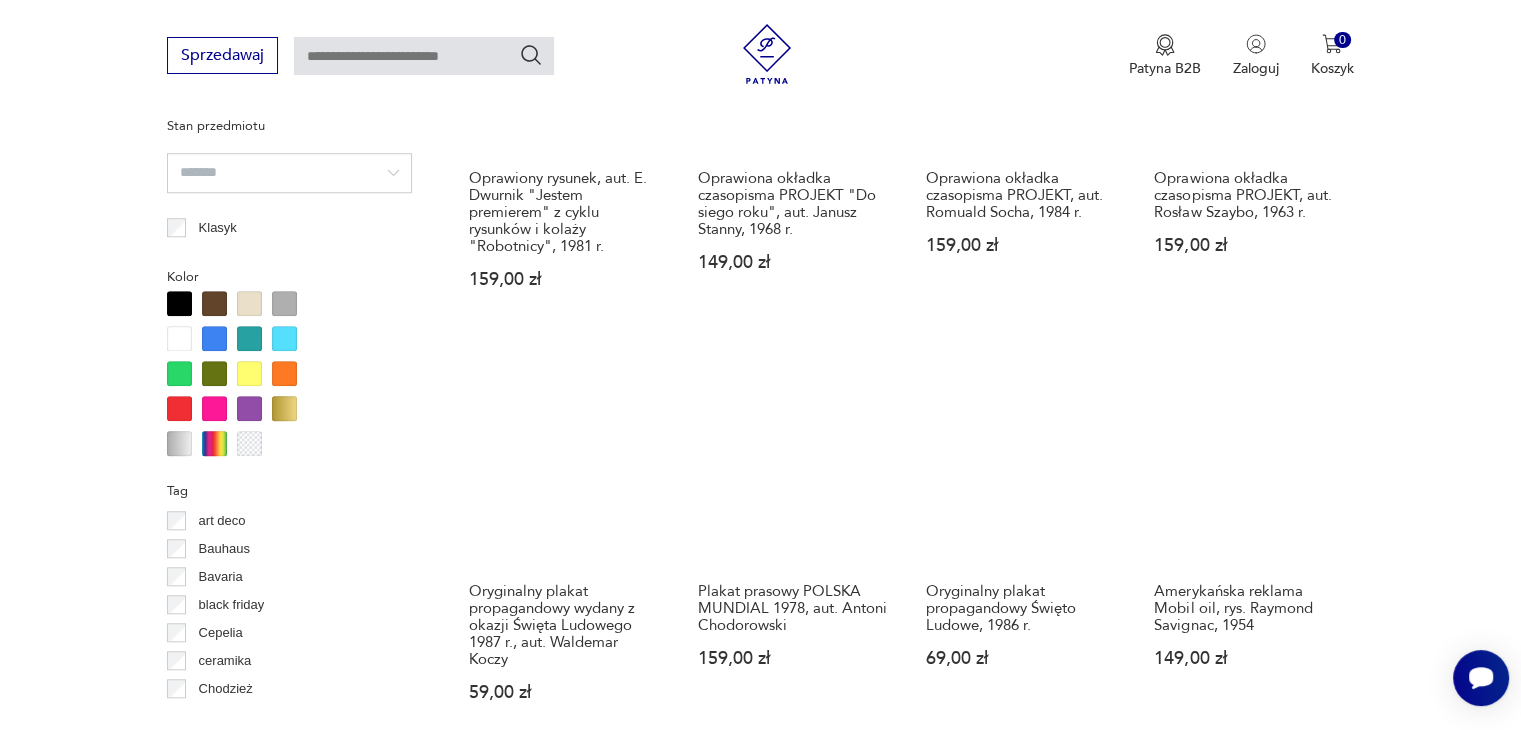 scroll, scrollTop: 2070, scrollLeft: 0, axis: vertical 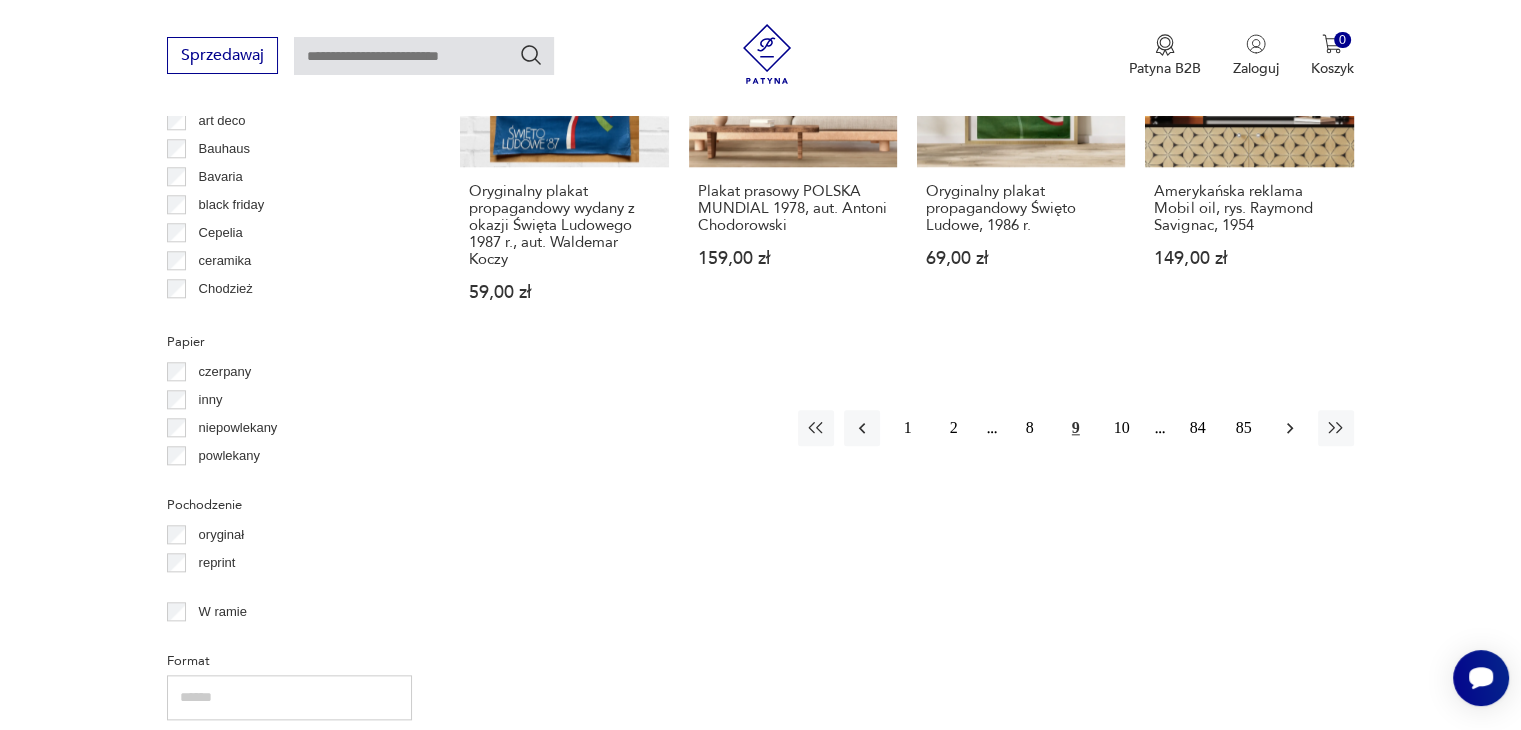 click at bounding box center (1290, 428) 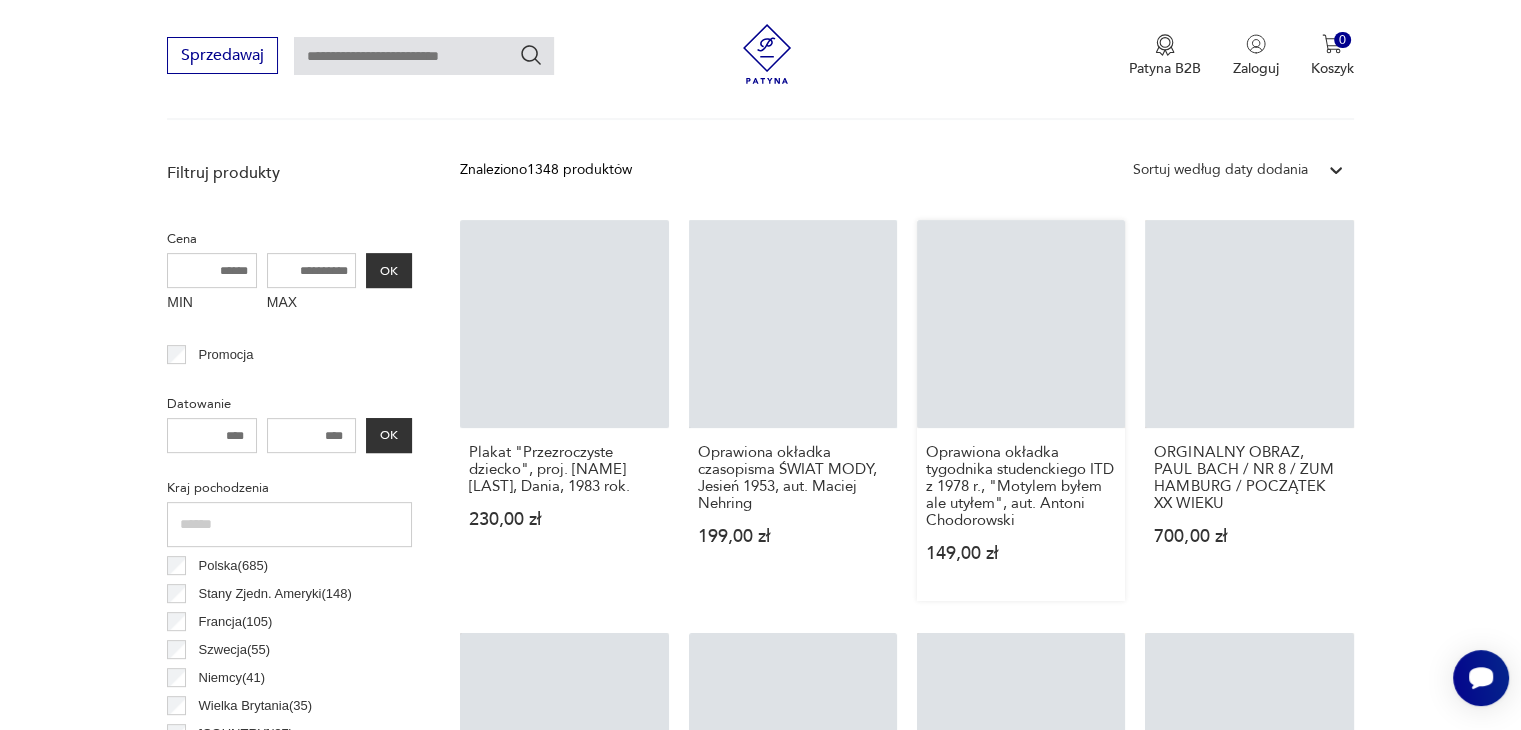 scroll, scrollTop: 470, scrollLeft: 0, axis: vertical 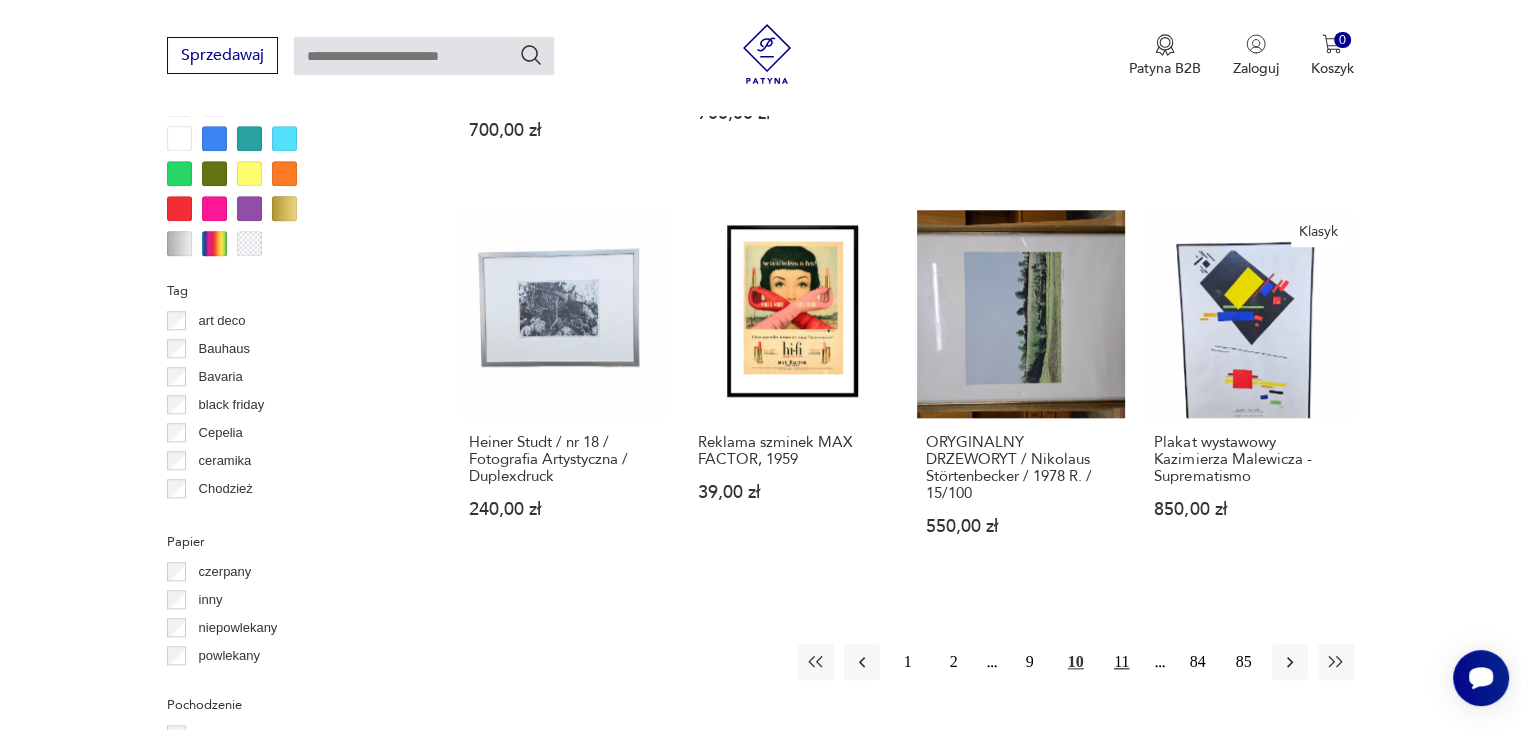 click on "11" at bounding box center (1122, 662) 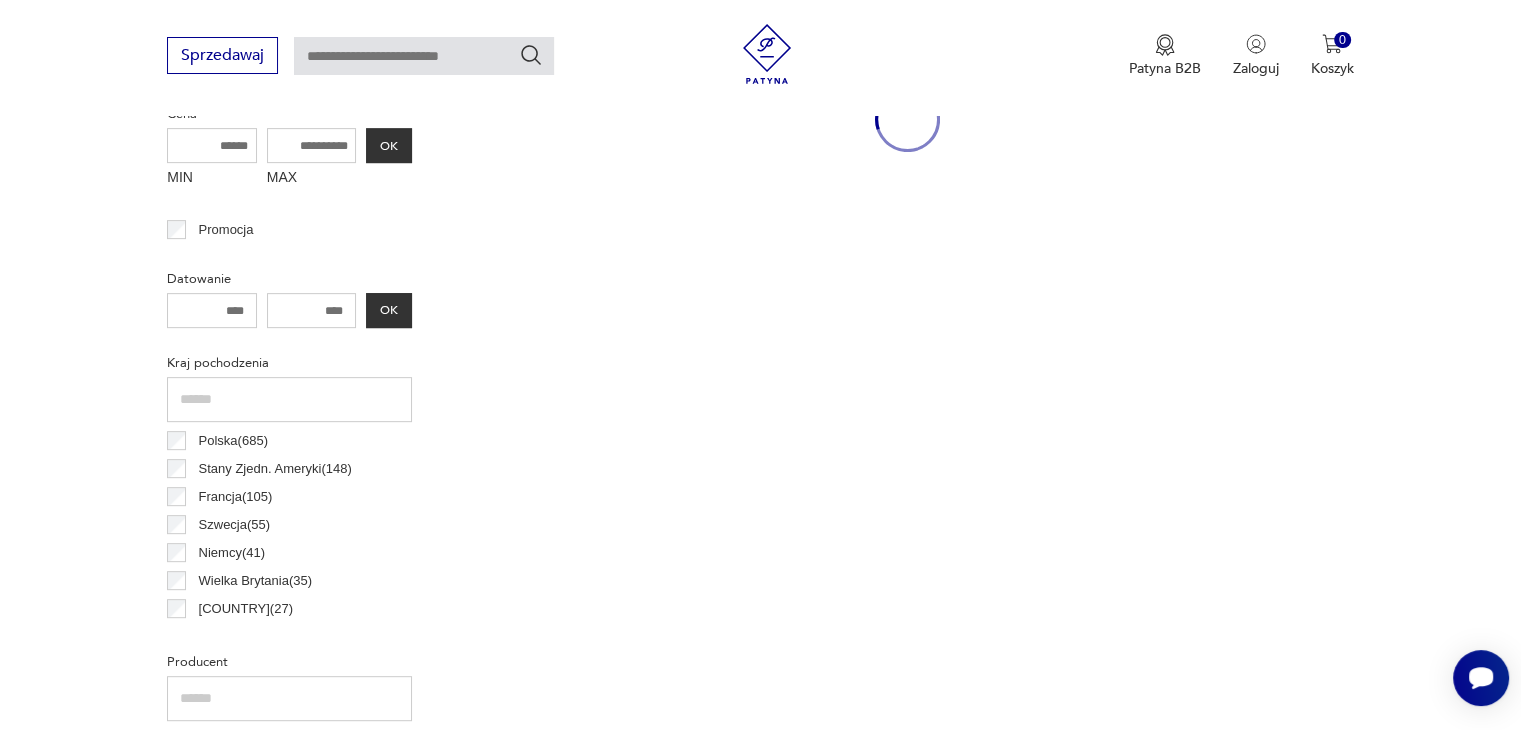 scroll, scrollTop: 471, scrollLeft: 0, axis: vertical 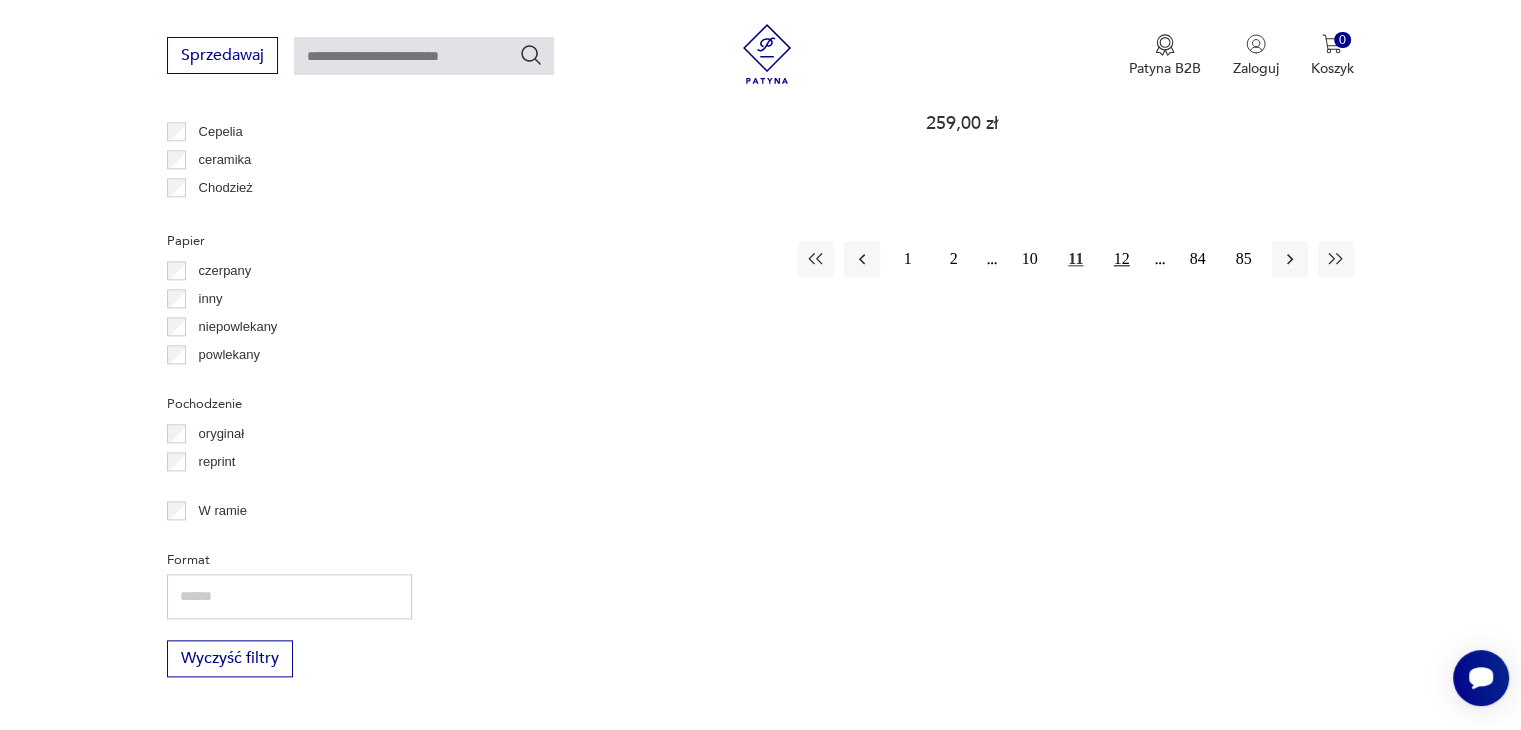 click on "12" at bounding box center [1122, 259] 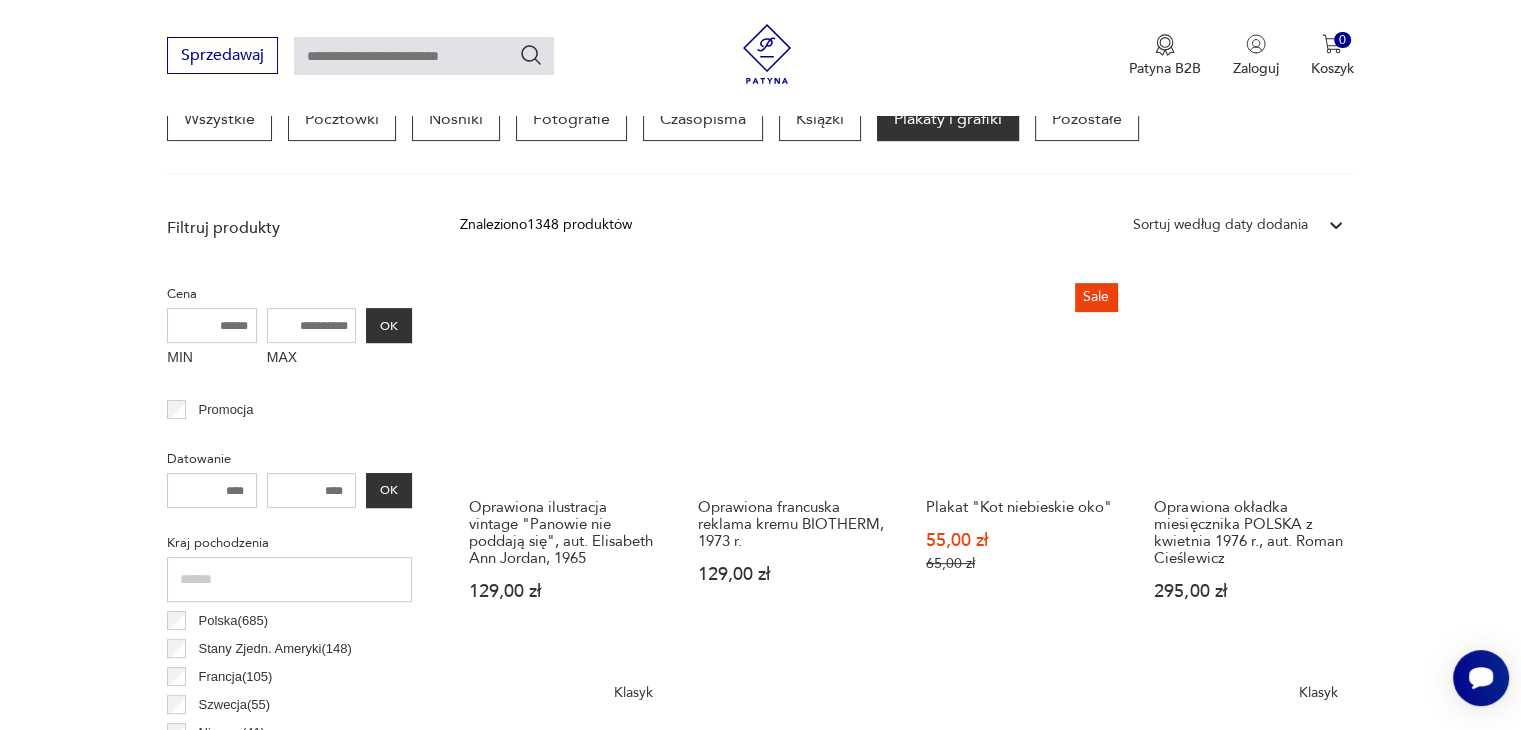 scroll, scrollTop: 670, scrollLeft: 0, axis: vertical 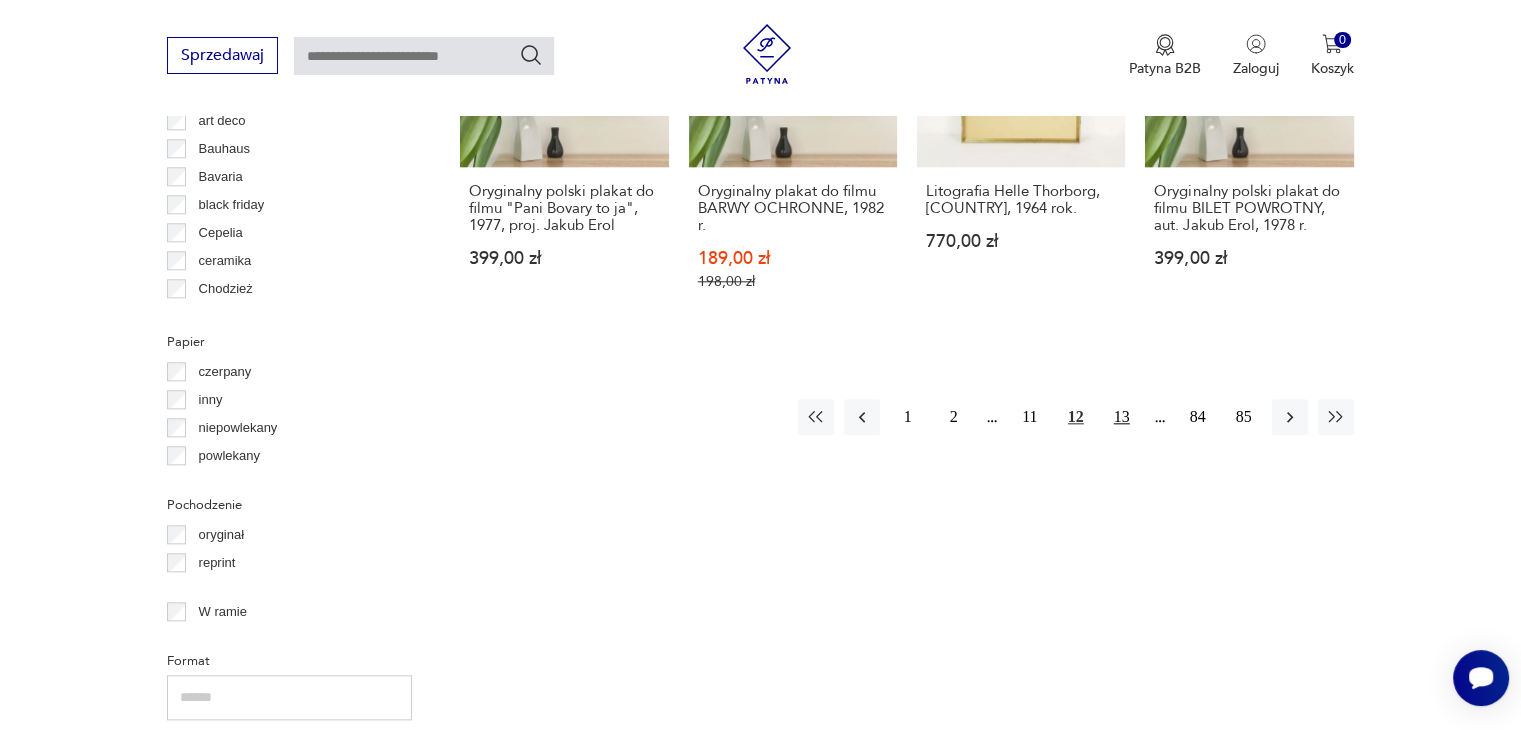 click on "13" at bounding box center (1122, 417) 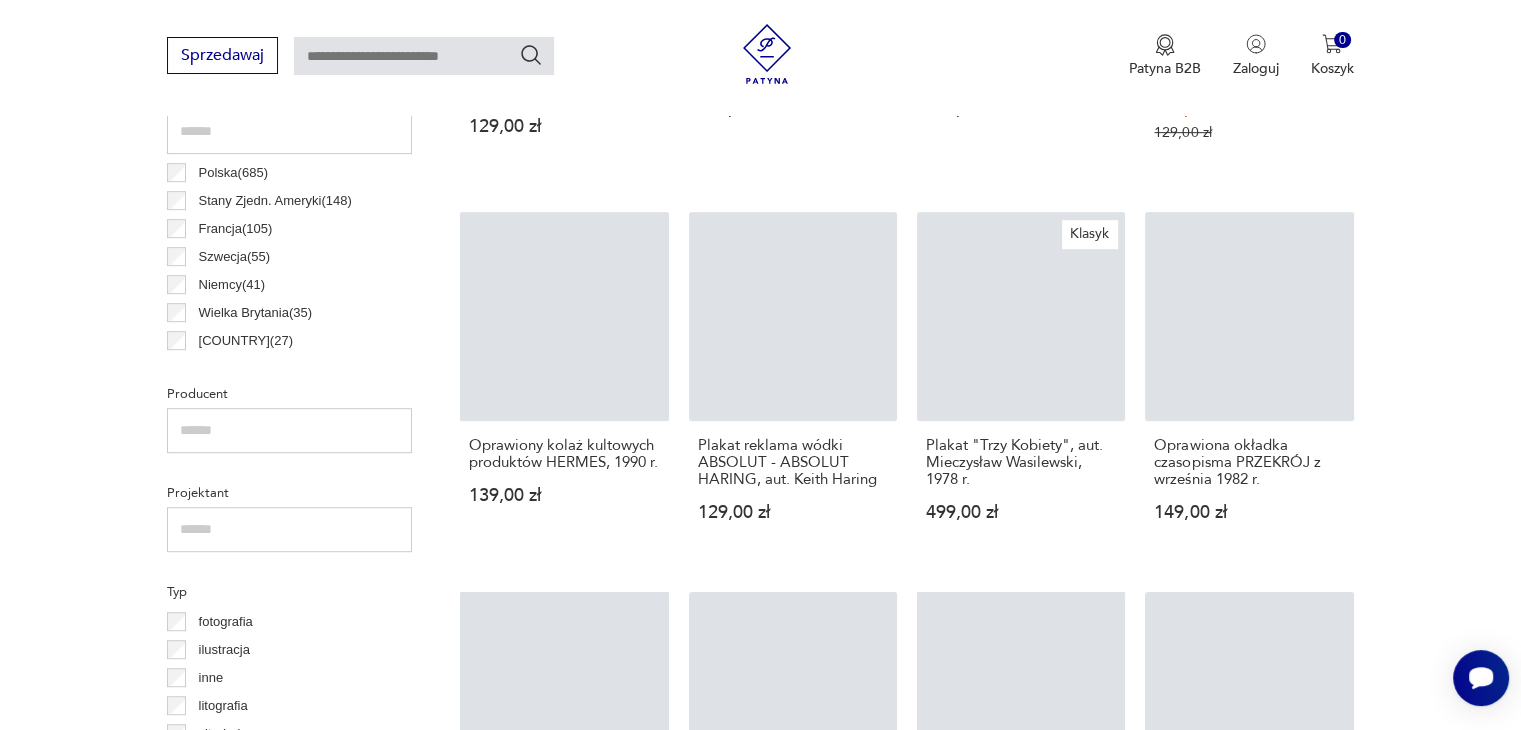 scroll, scrollTop: 470, scrollLeft: 0, axis: vertical 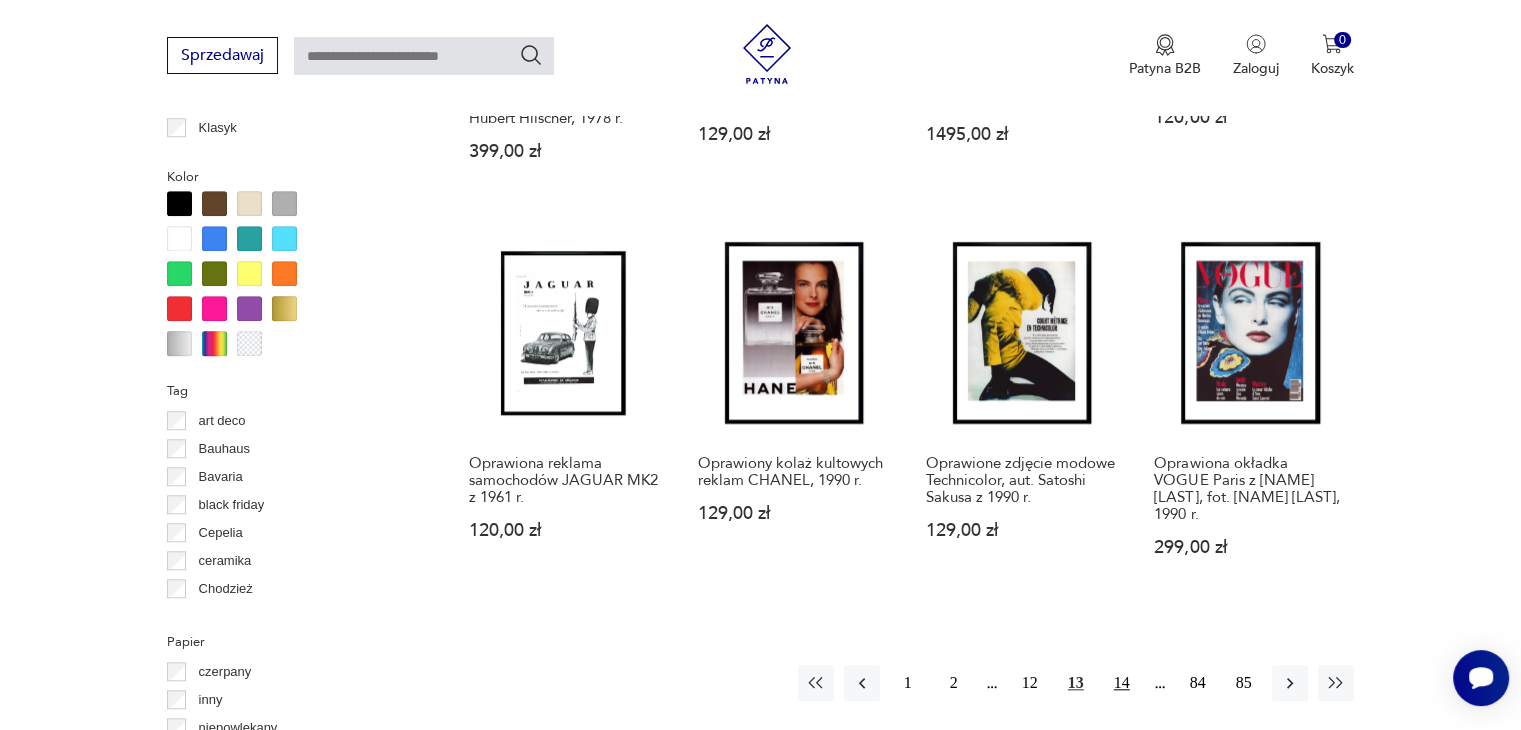 click on "14" at bounding box center (1122, 683) 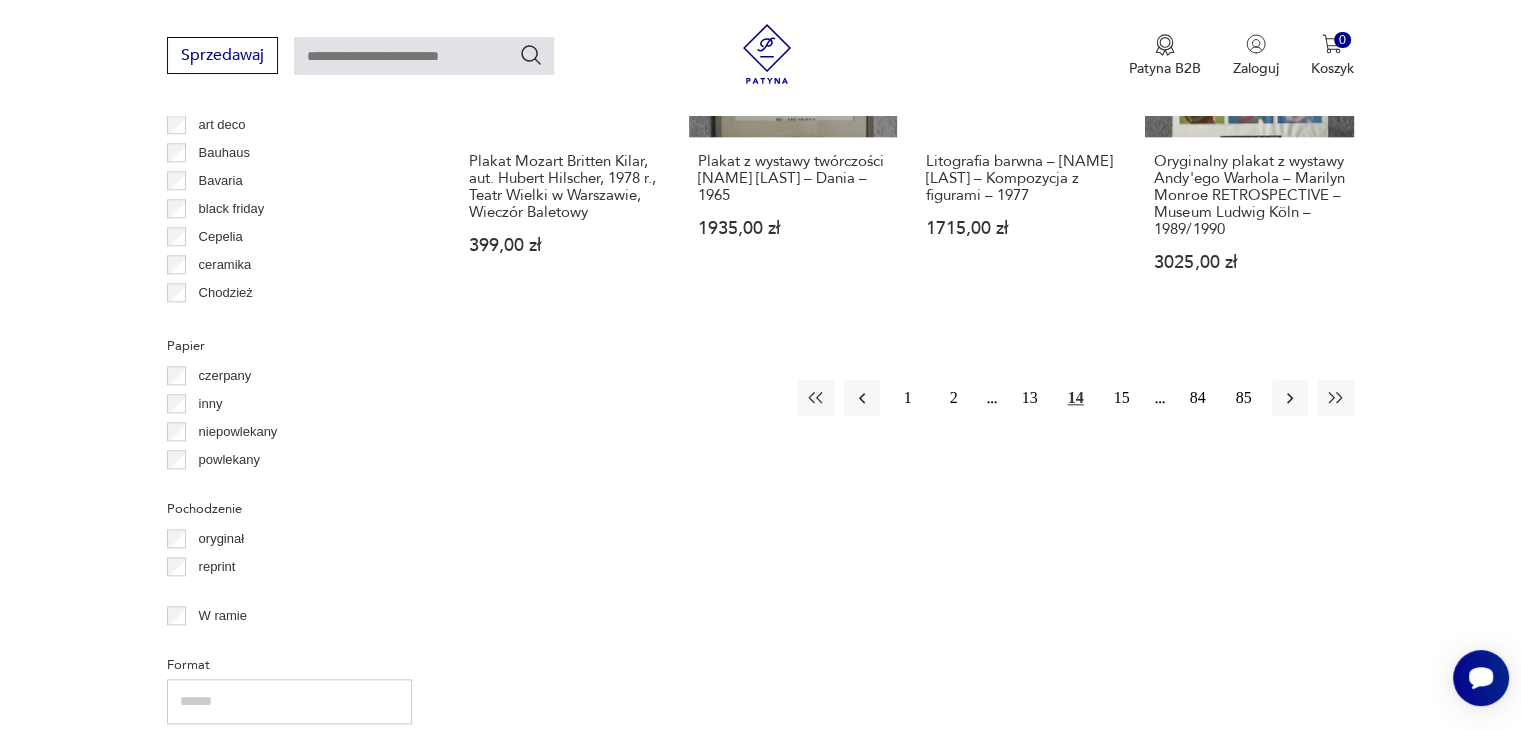 scroll, scrollTop: 2071, scrollLeft: 0, axis: vertical 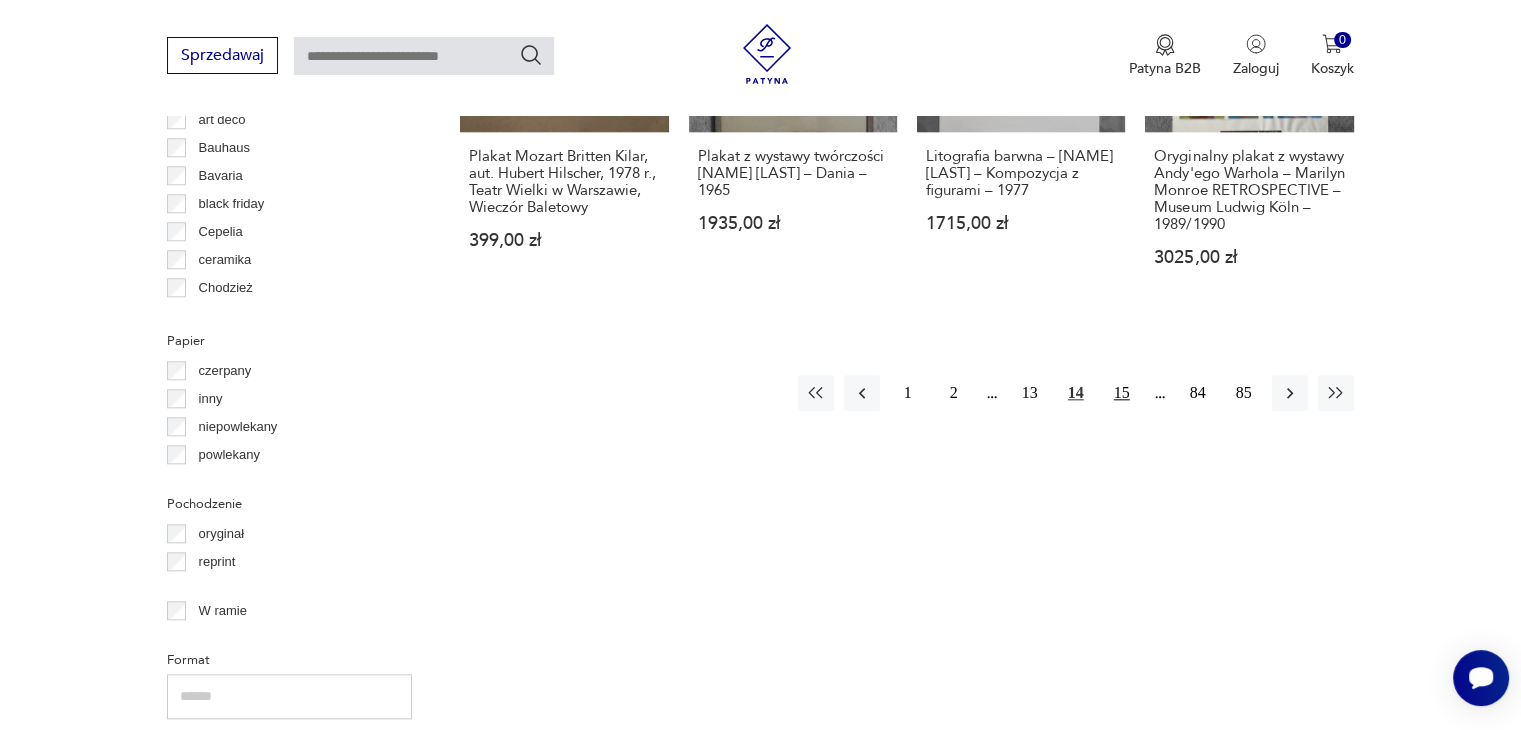 click on "15" at bounding box center (1122, 393) 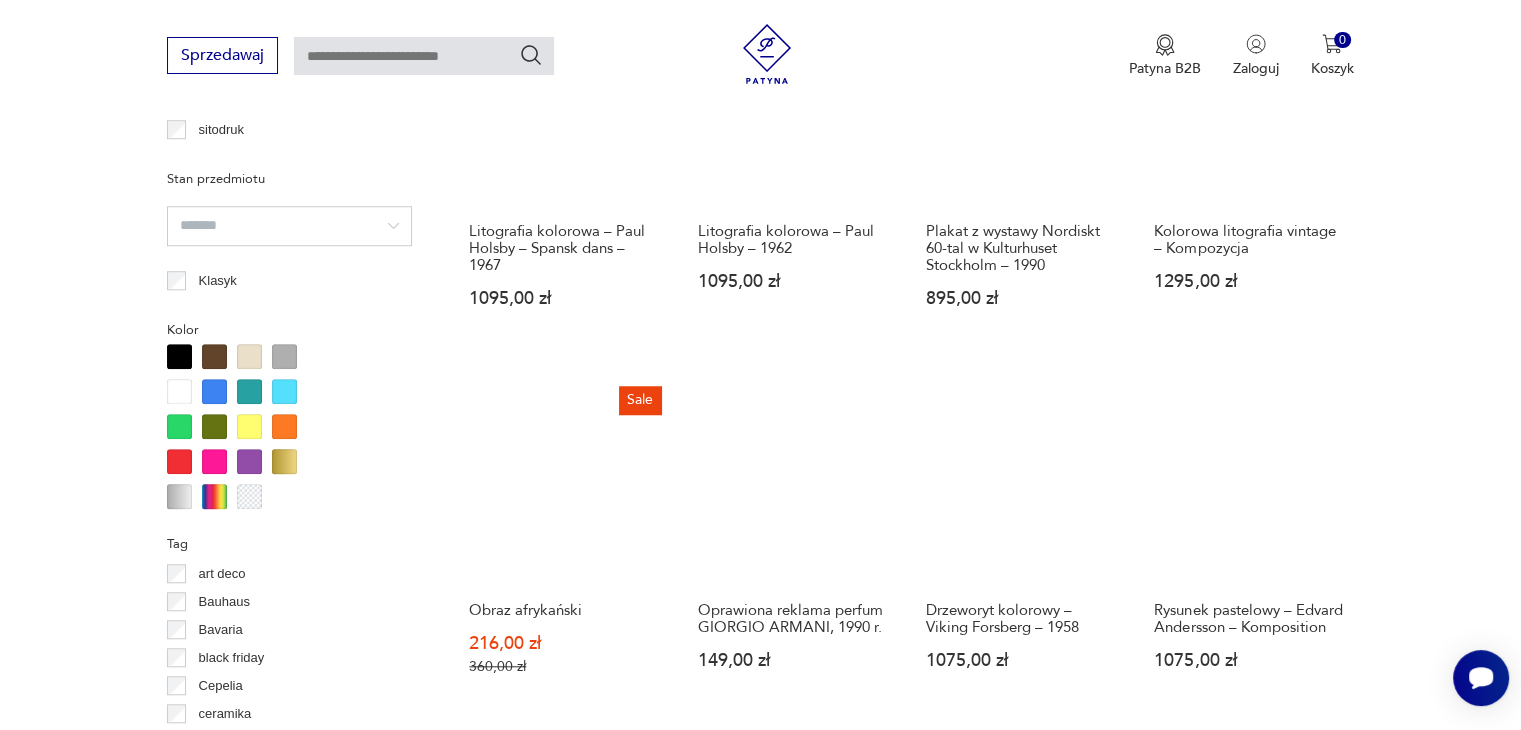scroll, scrollTop: 1870, scrollLeft: 0, axis: vertical 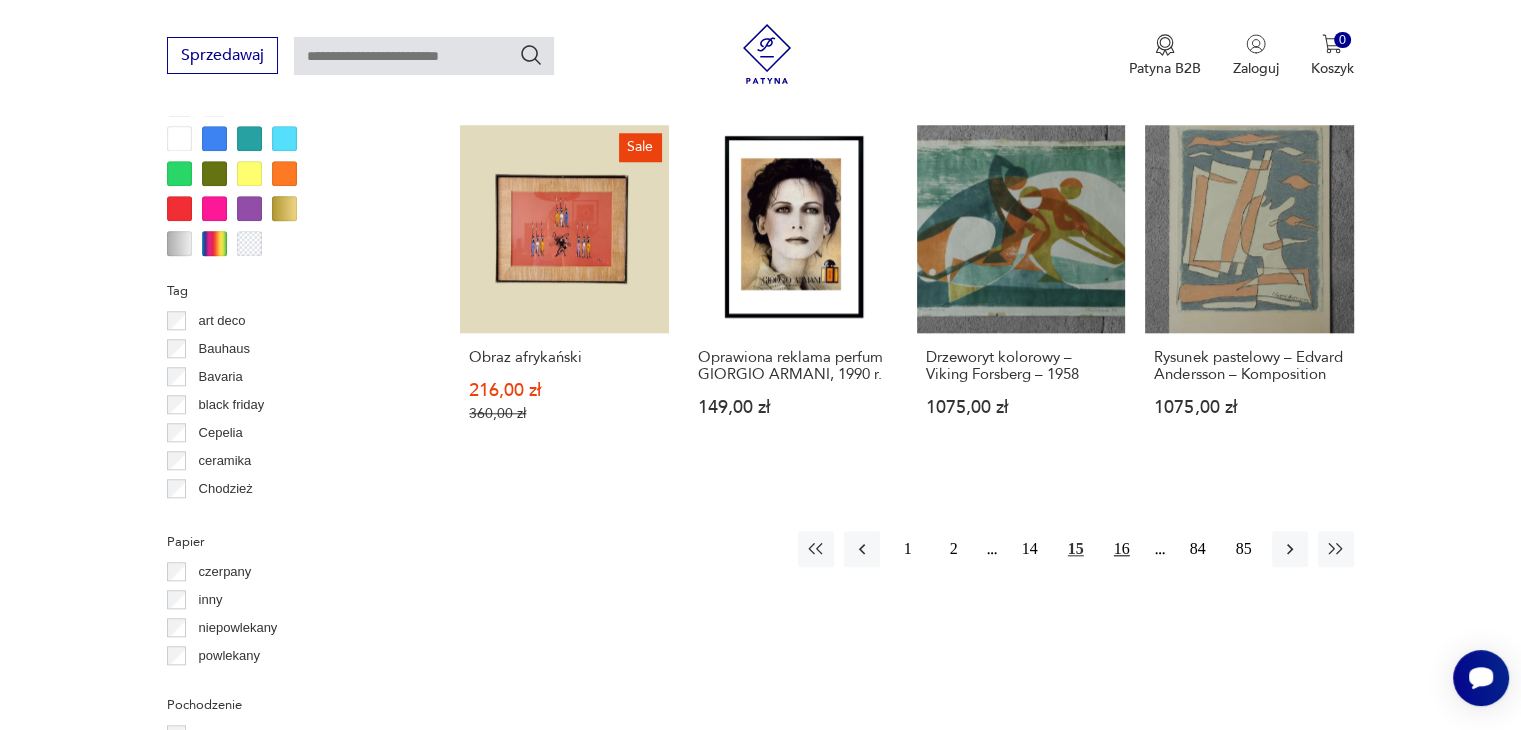 click on "16" at bounding box center [1122, 549] 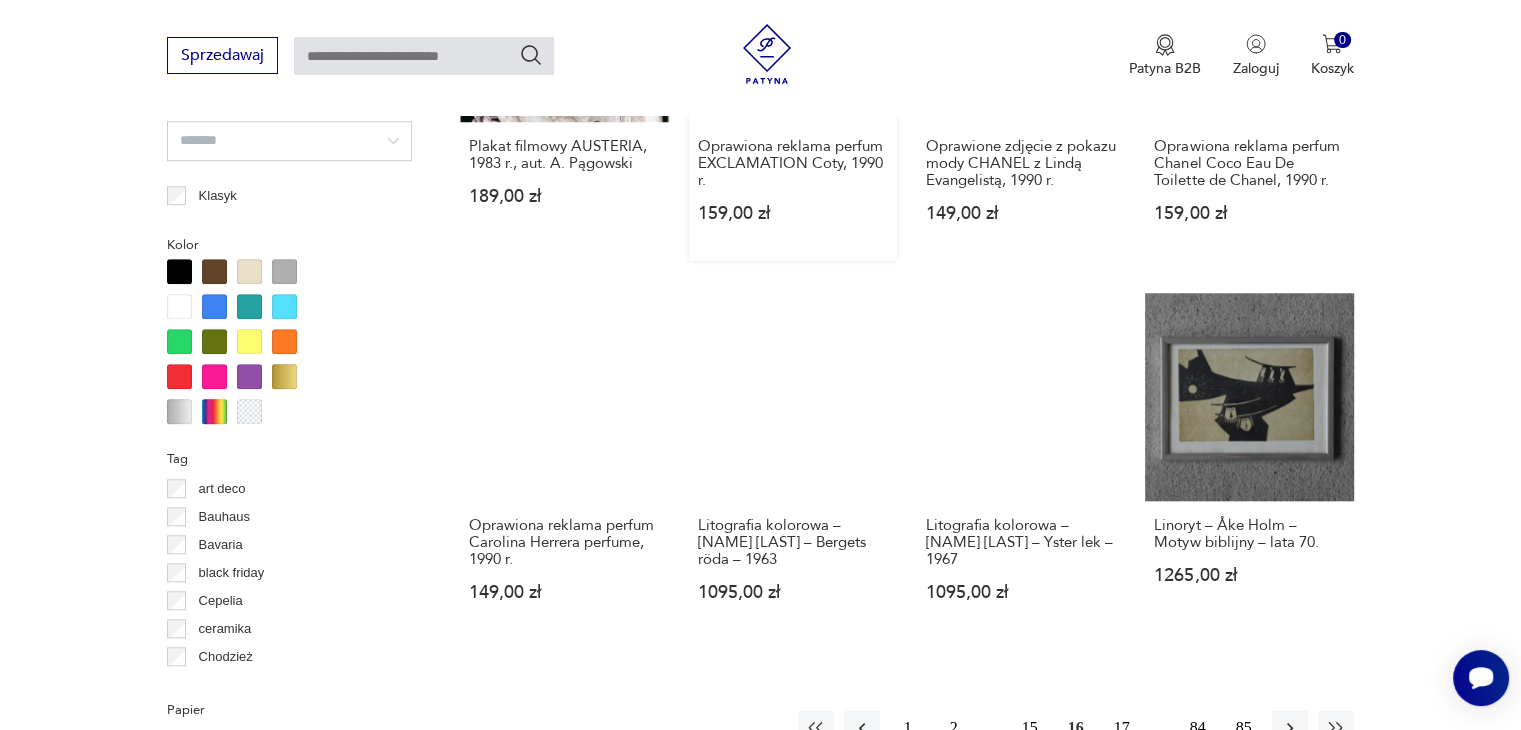 scroll, scrollTop: 1871, scrollLeft: 0, axis: vertical 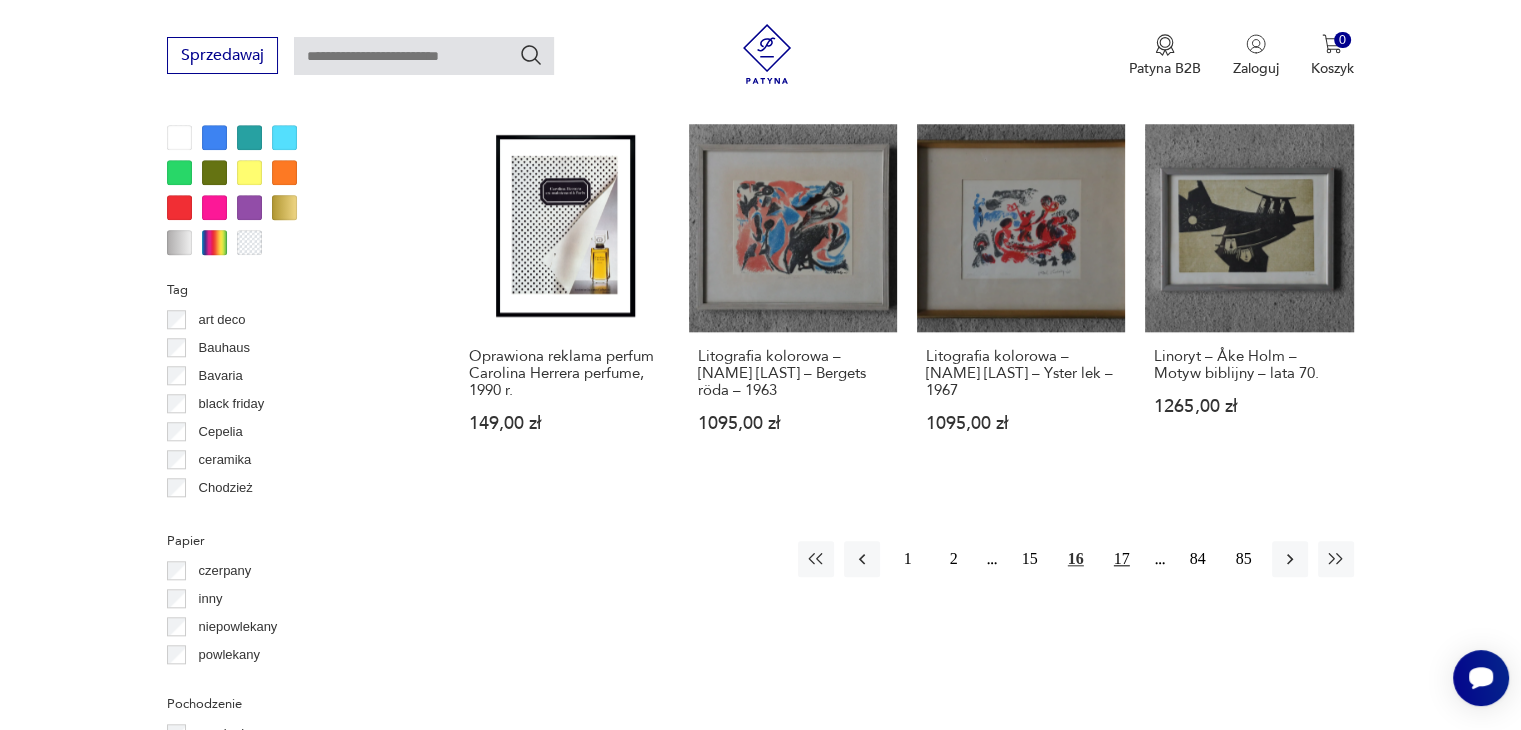 click on "17" at bounding box center (1122, 559) 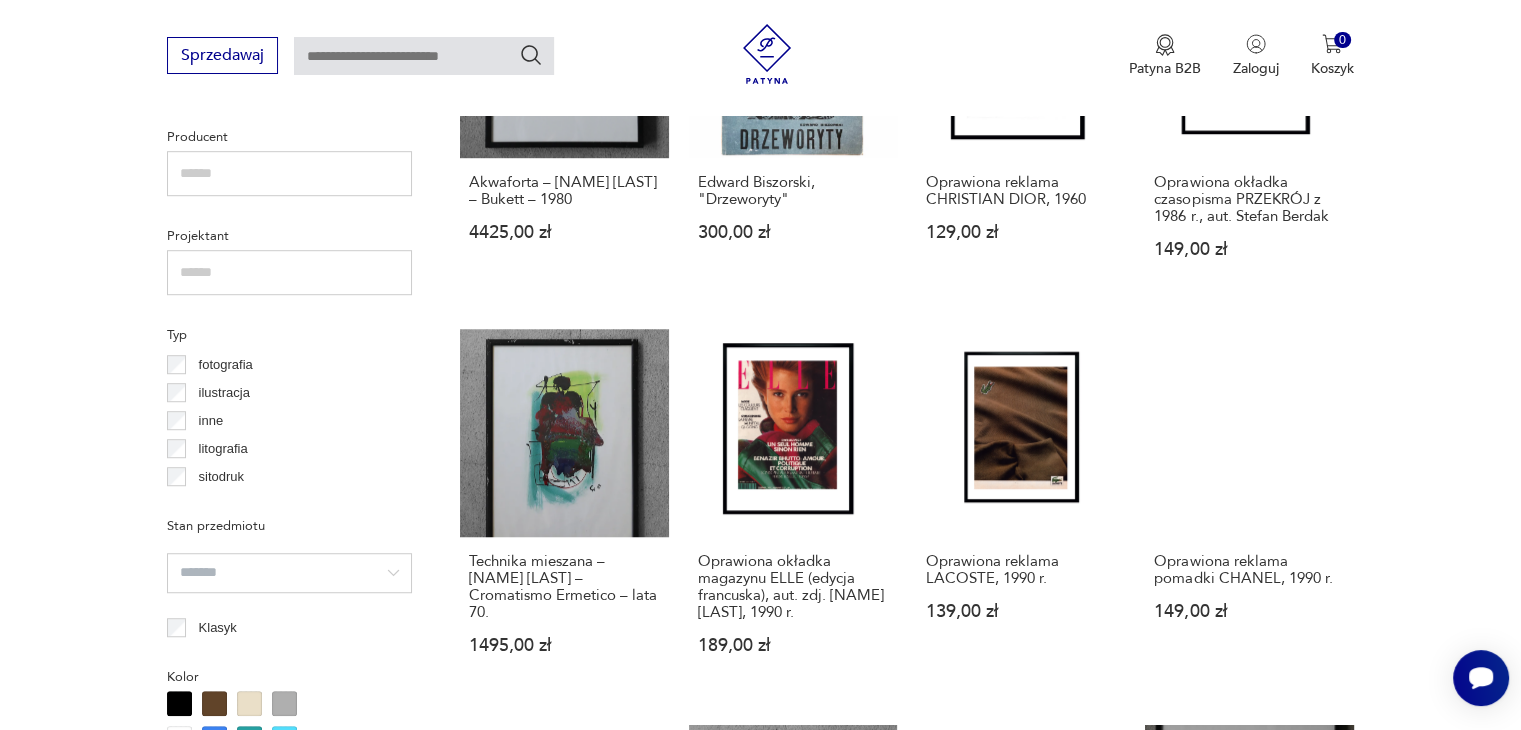 scroll, scrollTop: 1770, scrollLeft: 0, axis: vertical 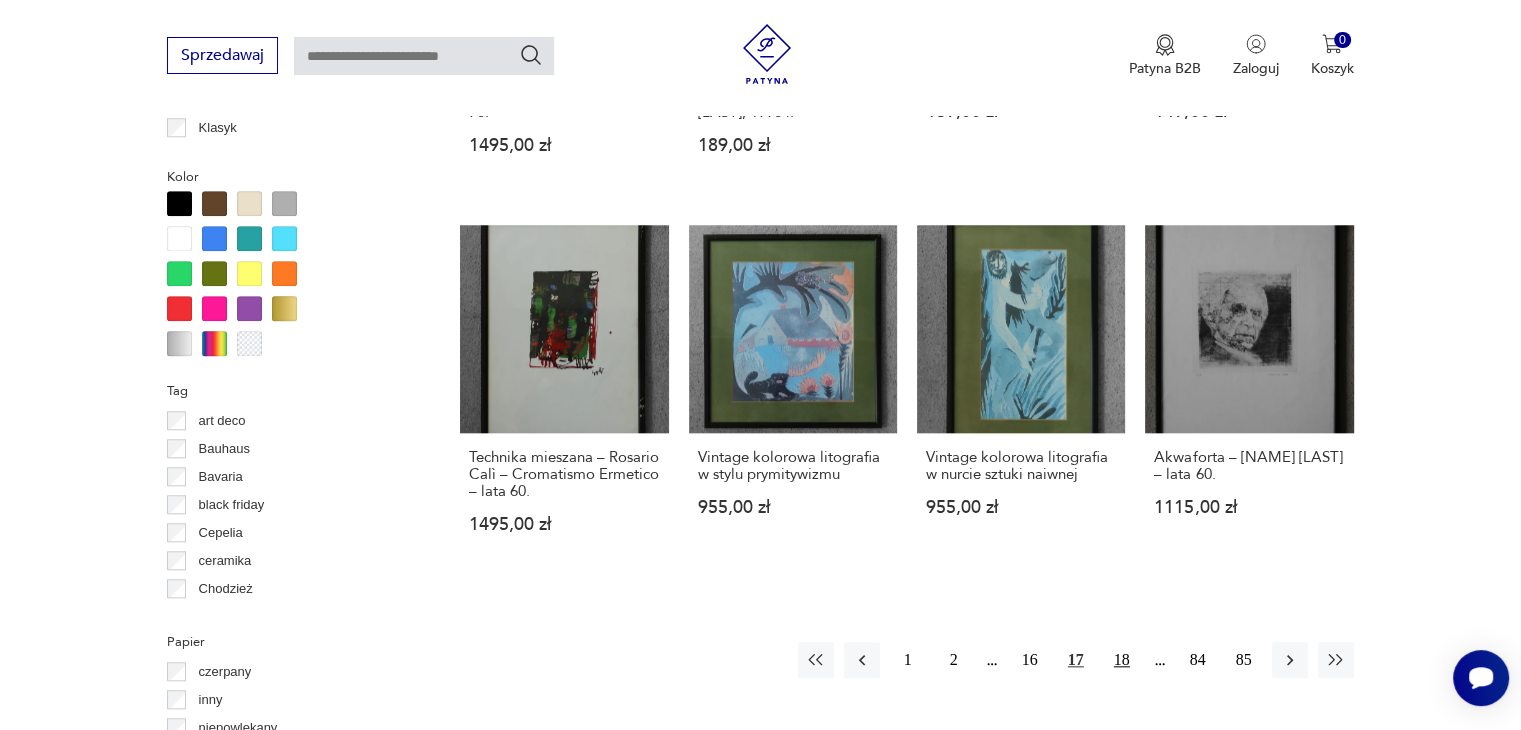 click on "18" at bounding box center (1122, 660) 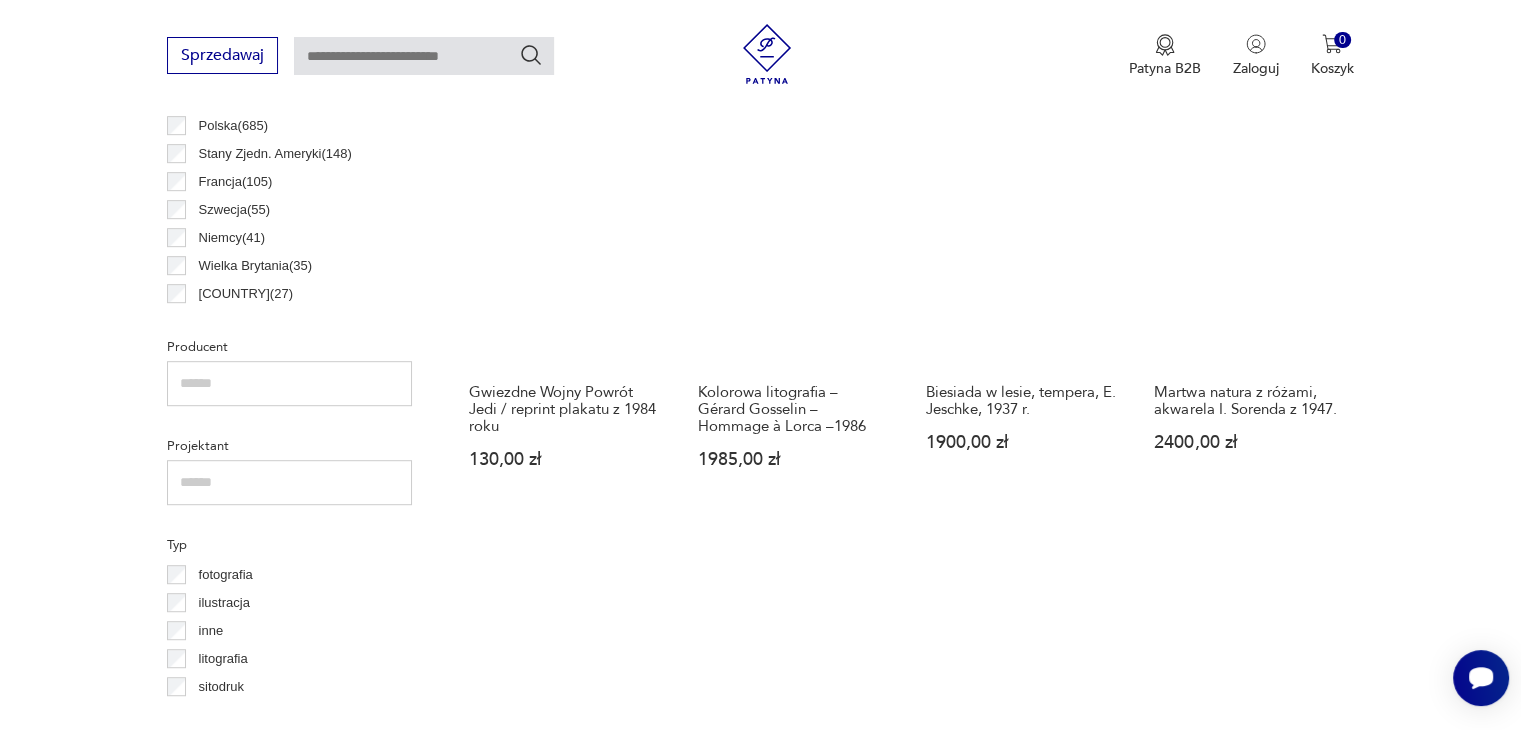 scroll, scrollTop: 1071, scrollLeft: 0, axis: vertical 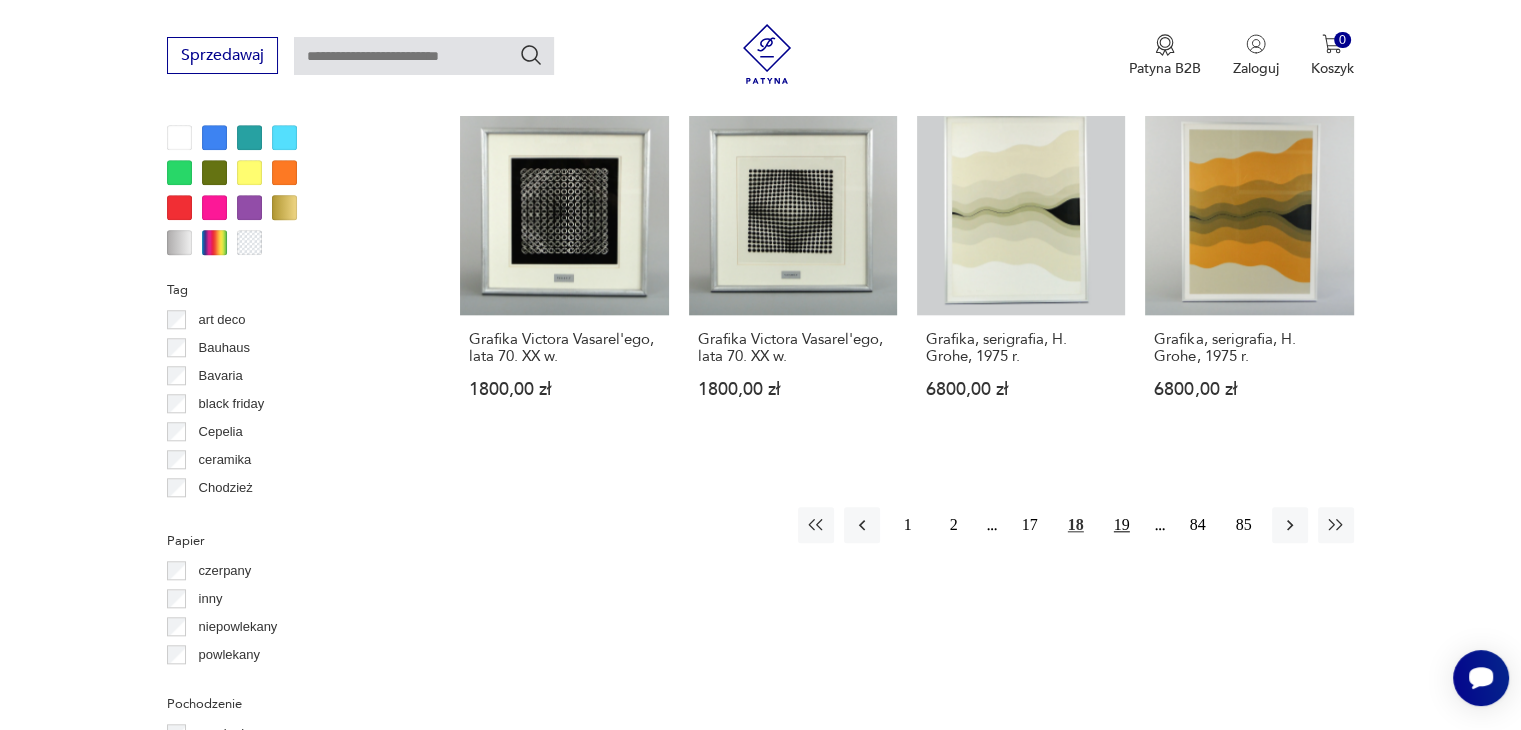 click on "19" at bounding box center (1122, 525) 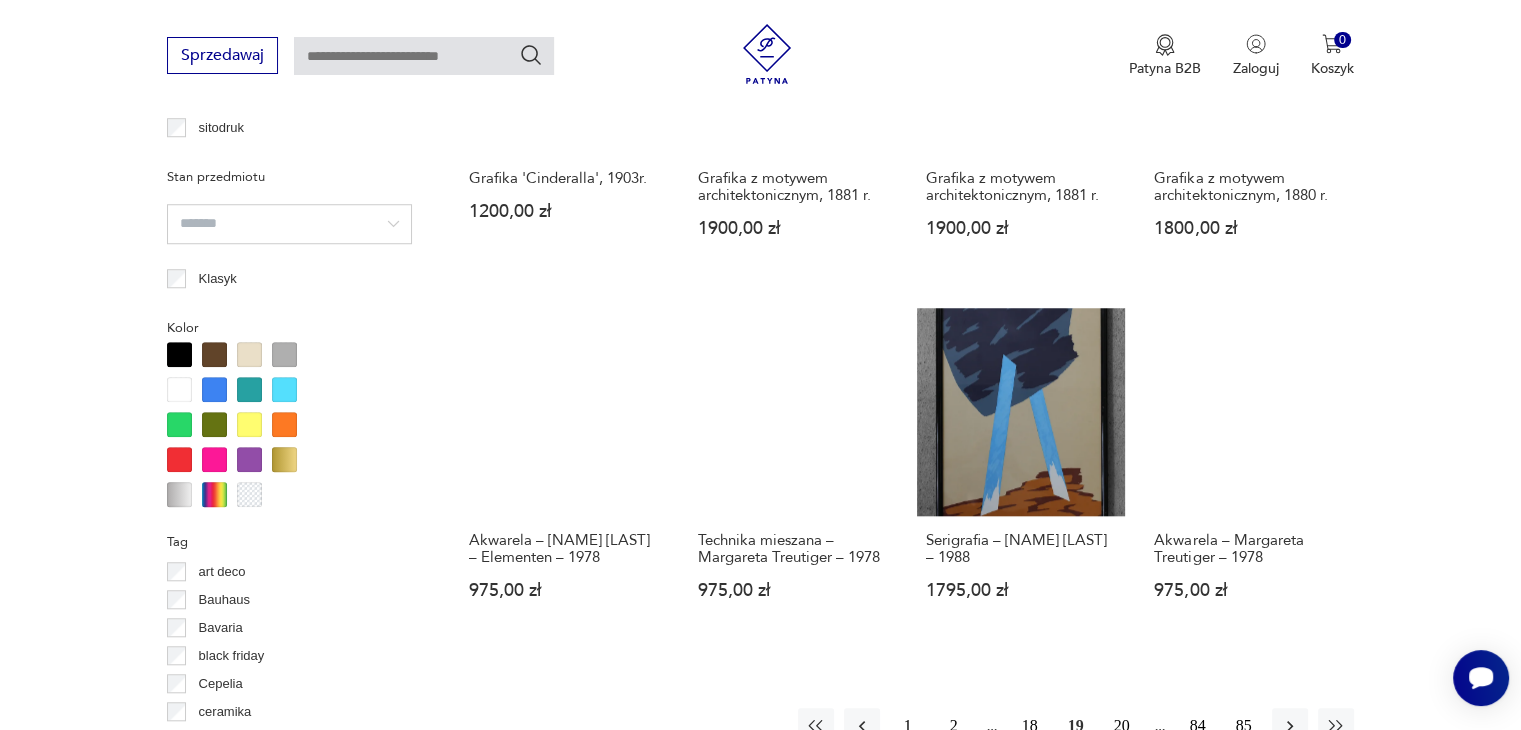 scroll, scrollTop: 1770, scrollLeft: 0, axis: vertical 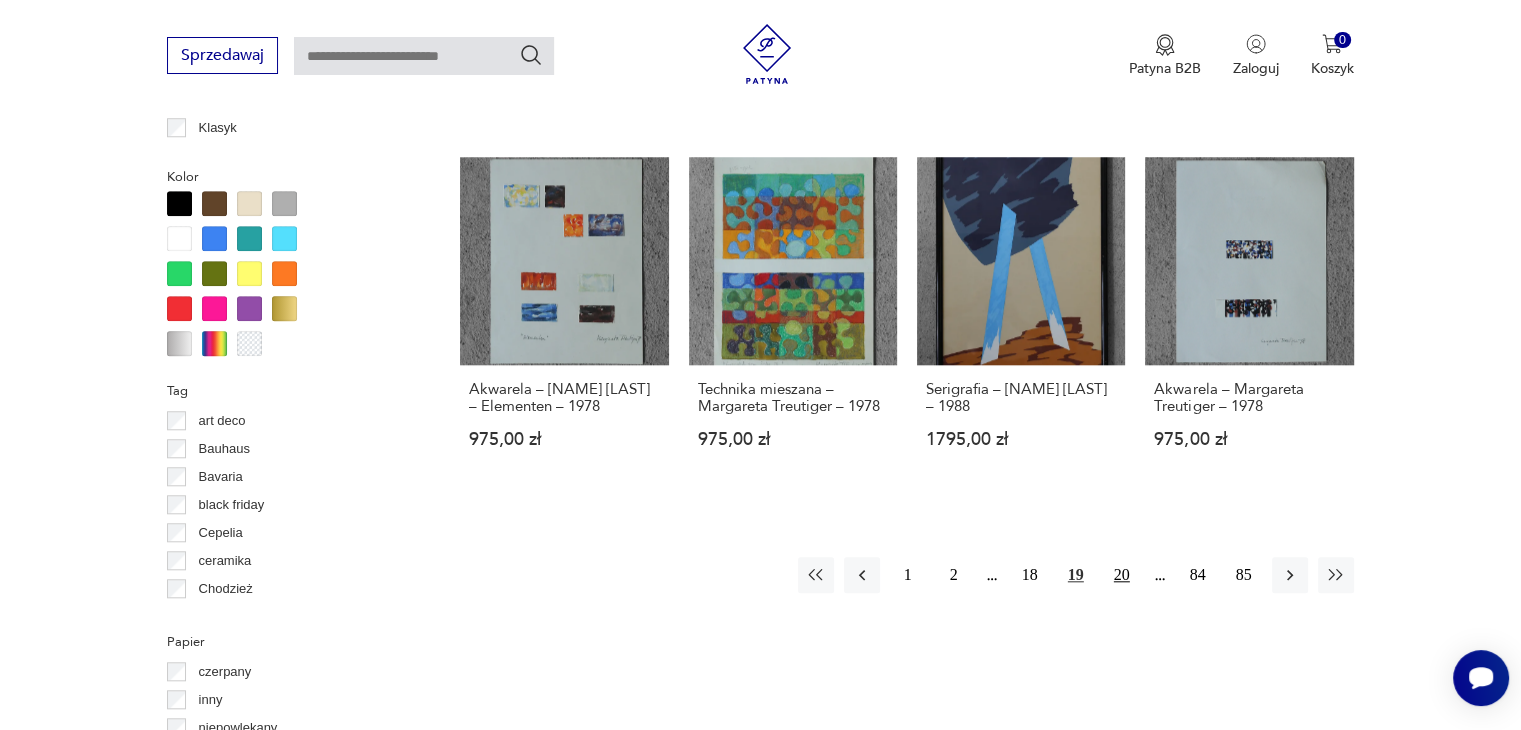 click on "20" at bounding box center [1122, 575] 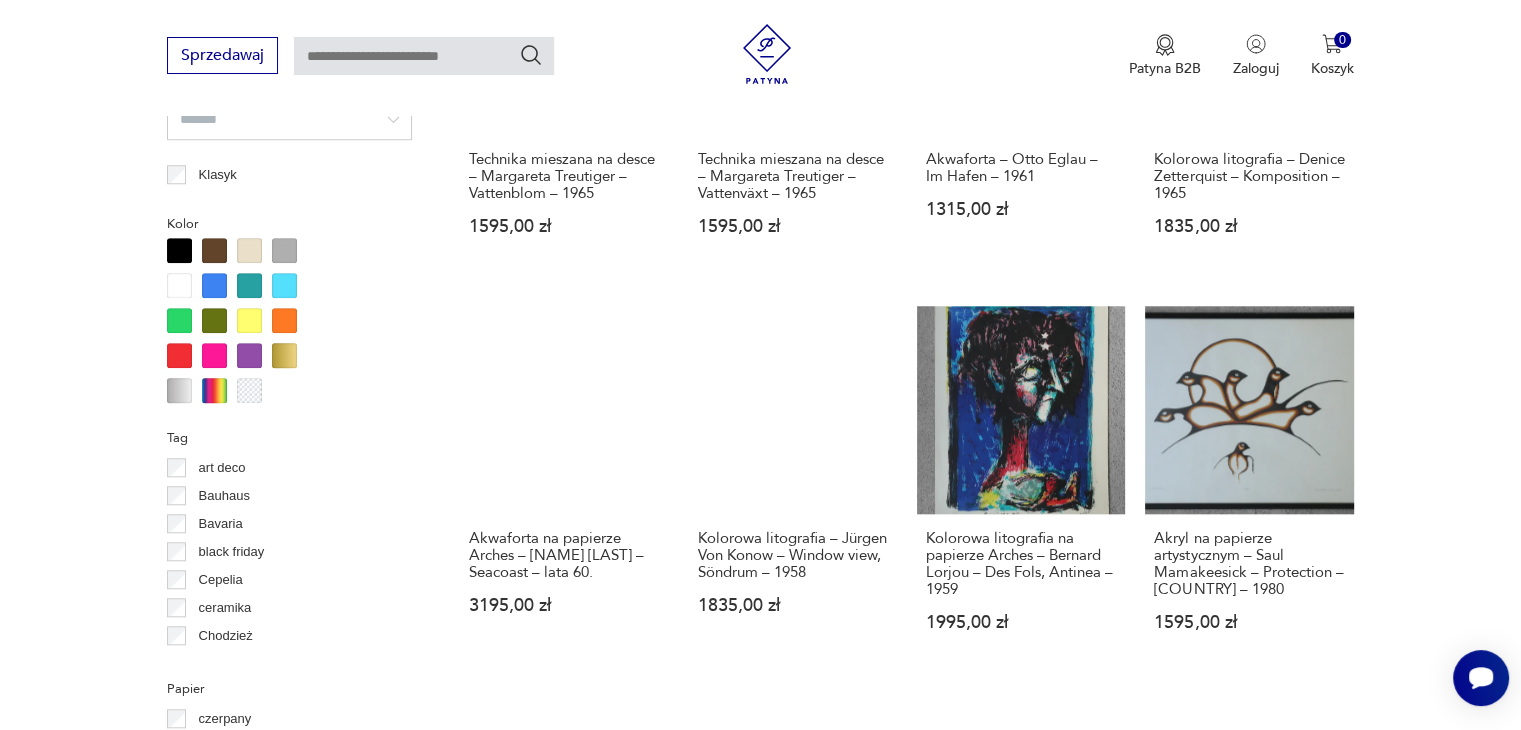 scroll, scrollTop: 1771, scrollLeft: 0, axis: vertical 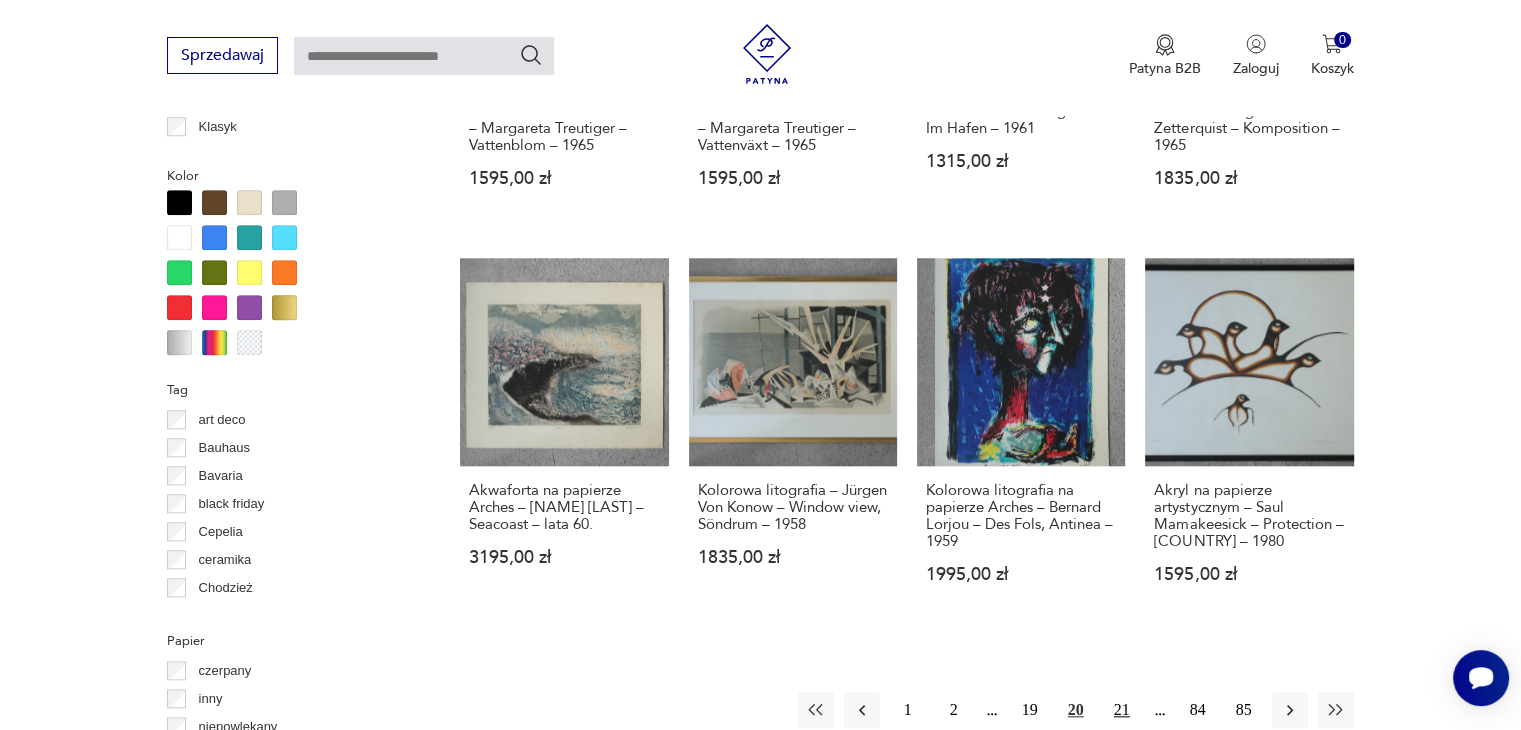 click on "21" at bounding box center [1122, 710] 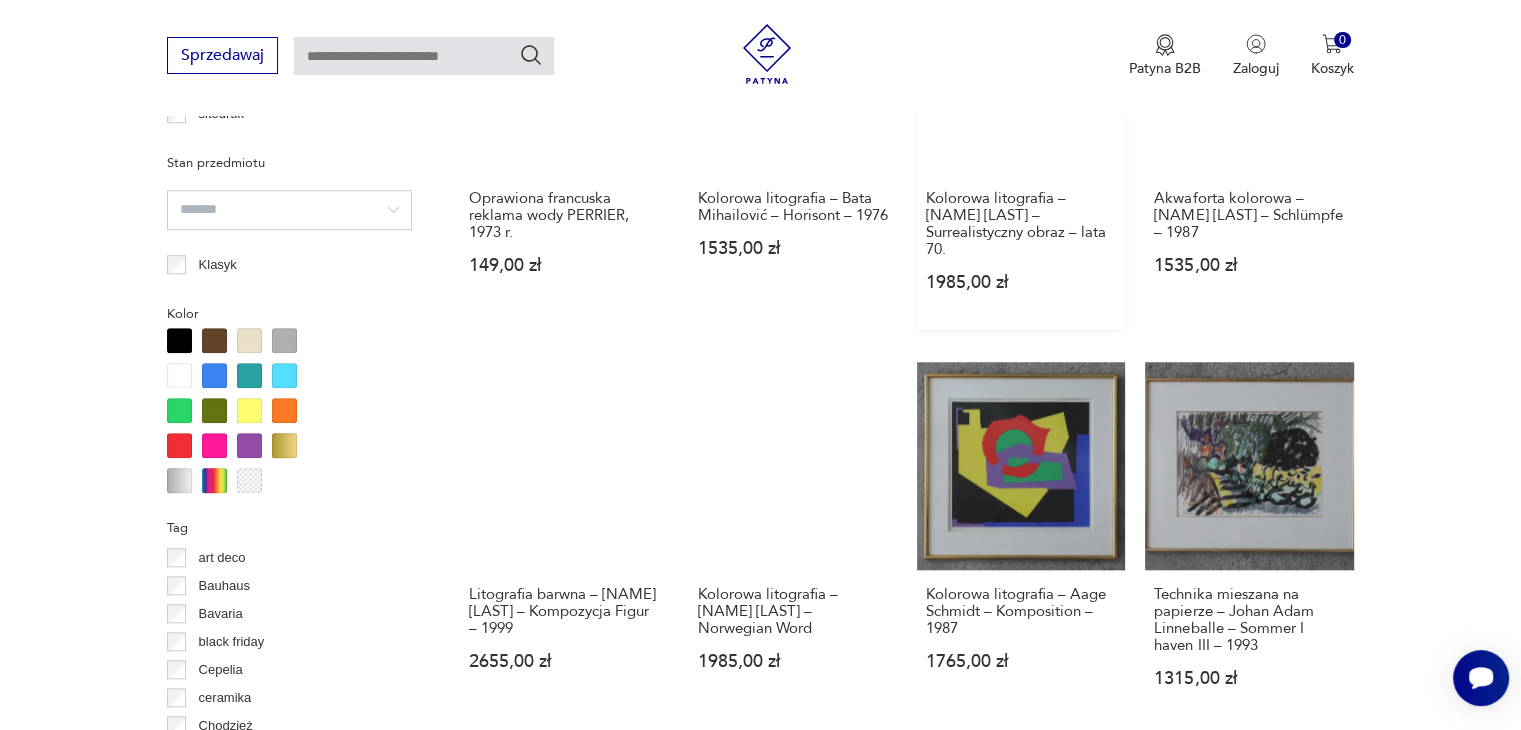 scroll, scrollTop: 1770, scrollLeft: 0, axis: vertical 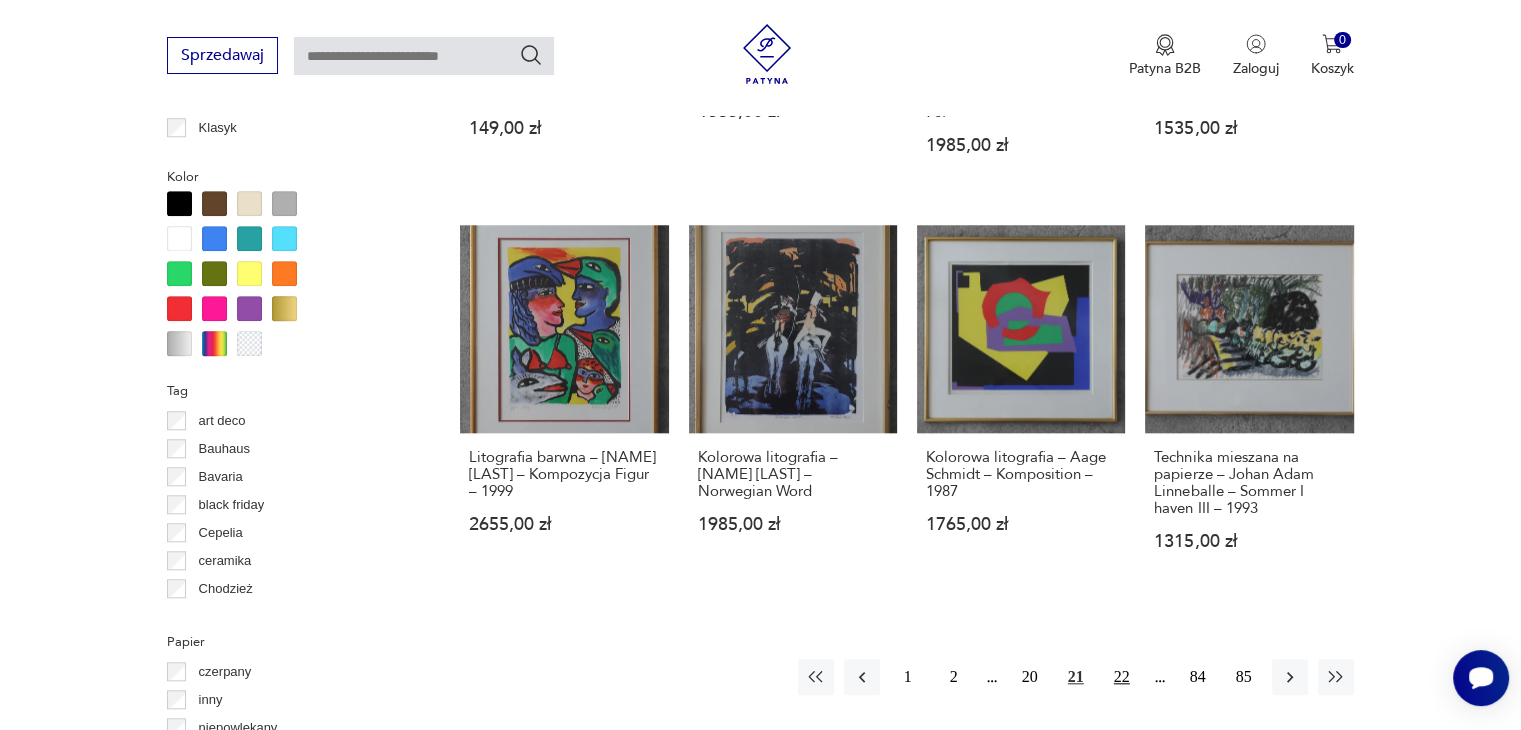 click on "22" at bounding box center (1122, 677) 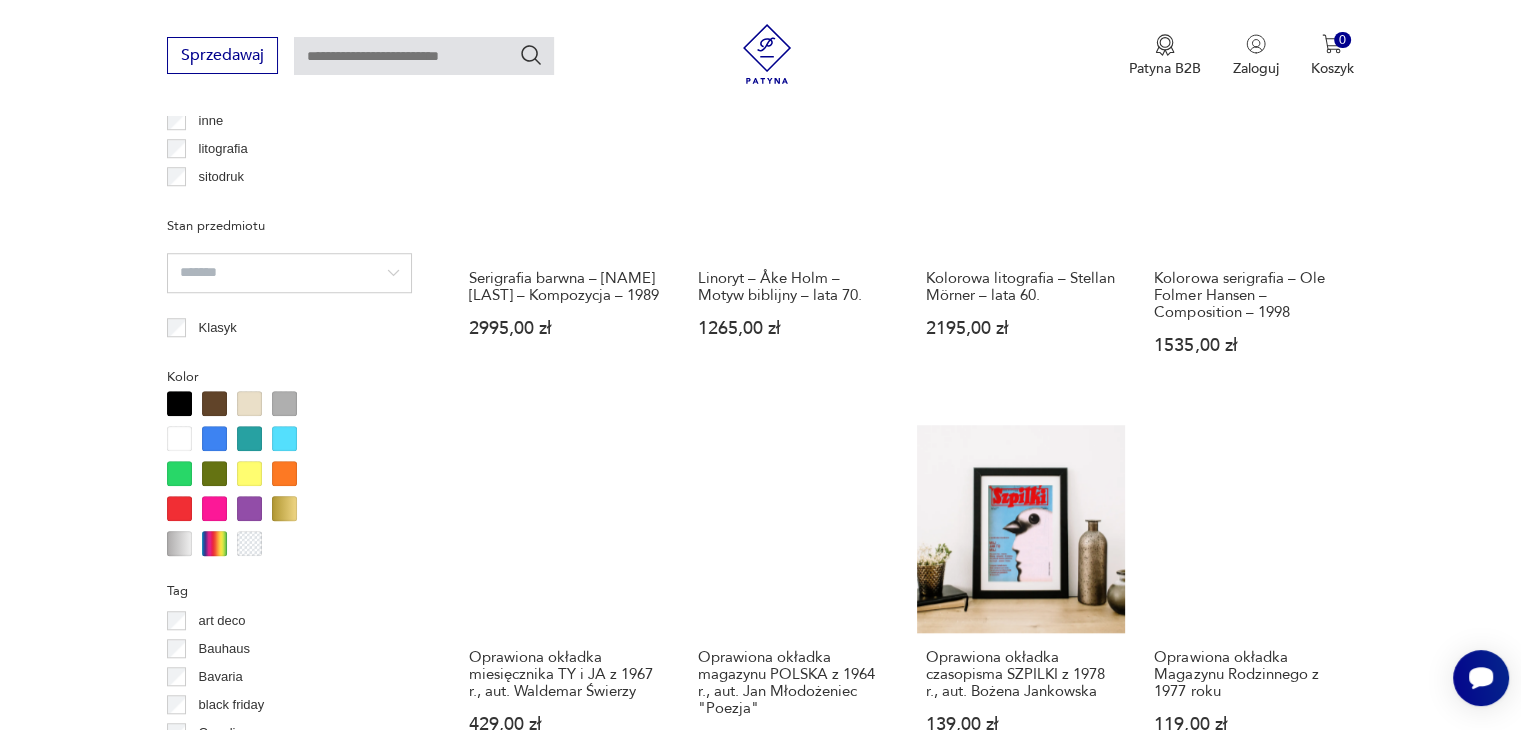 scroll, scrollTop: 1571, scrollLeft: 0, axis: vertical 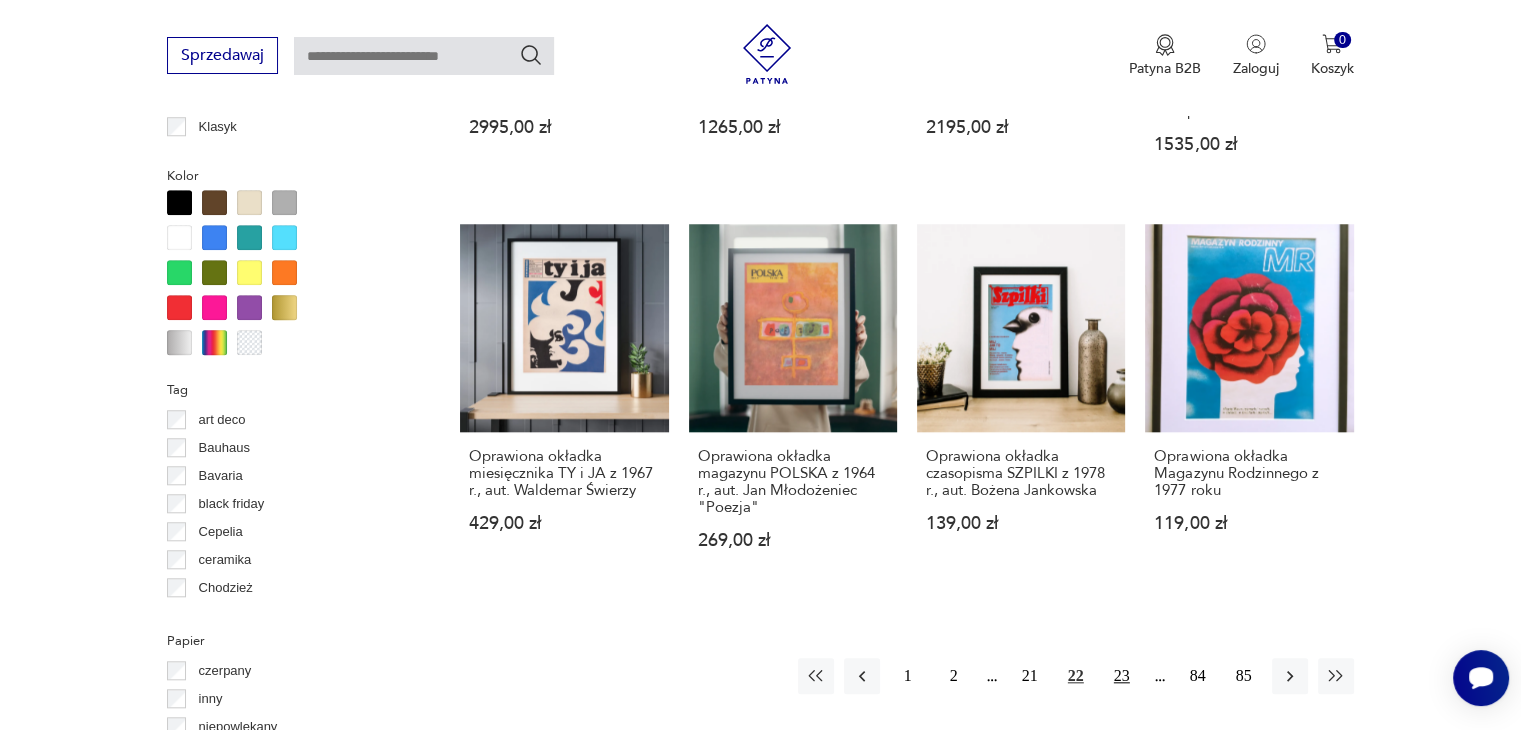 click on "23" at bounding box center [1122, 676] 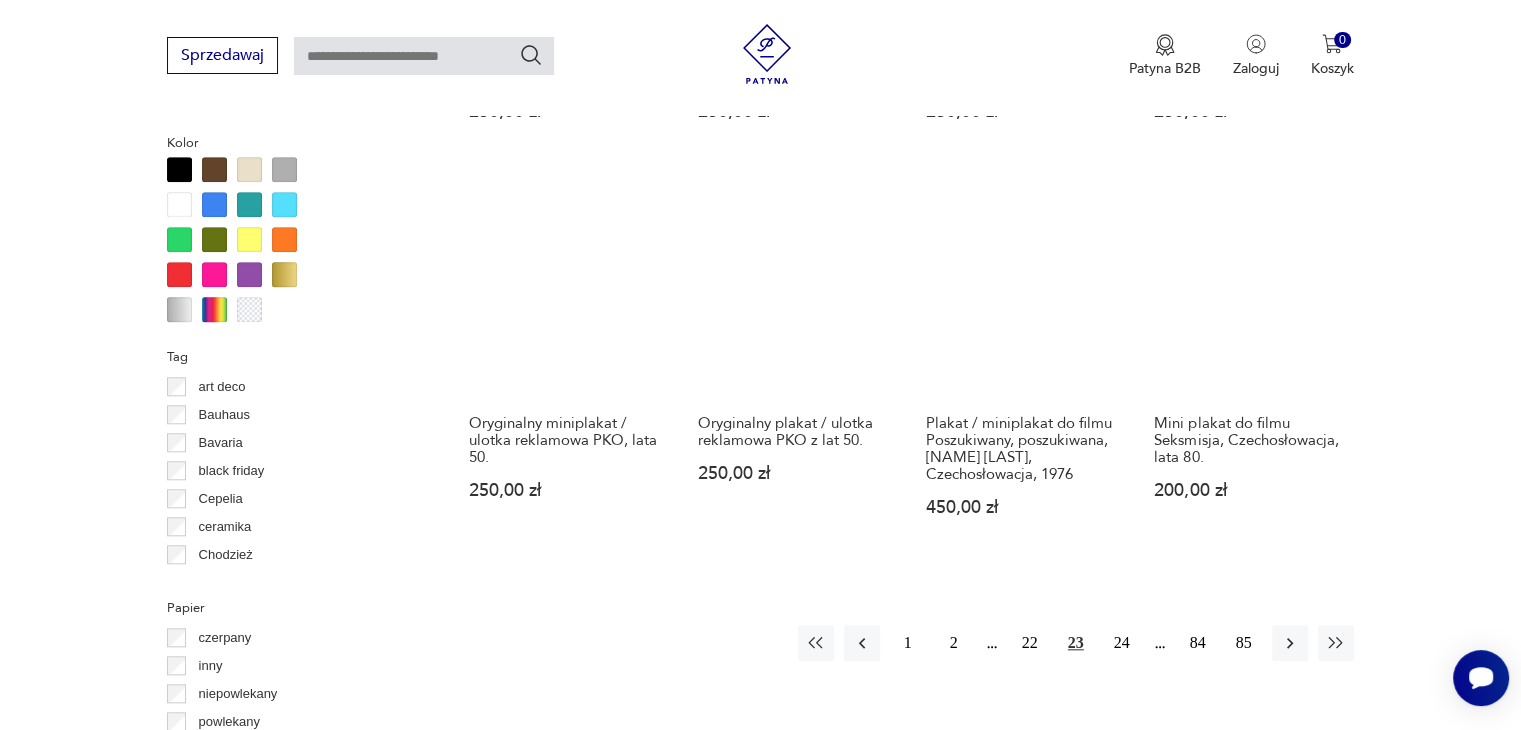 scroll, scrollTop: 1770, scrollLeft: 0, axis: vertical 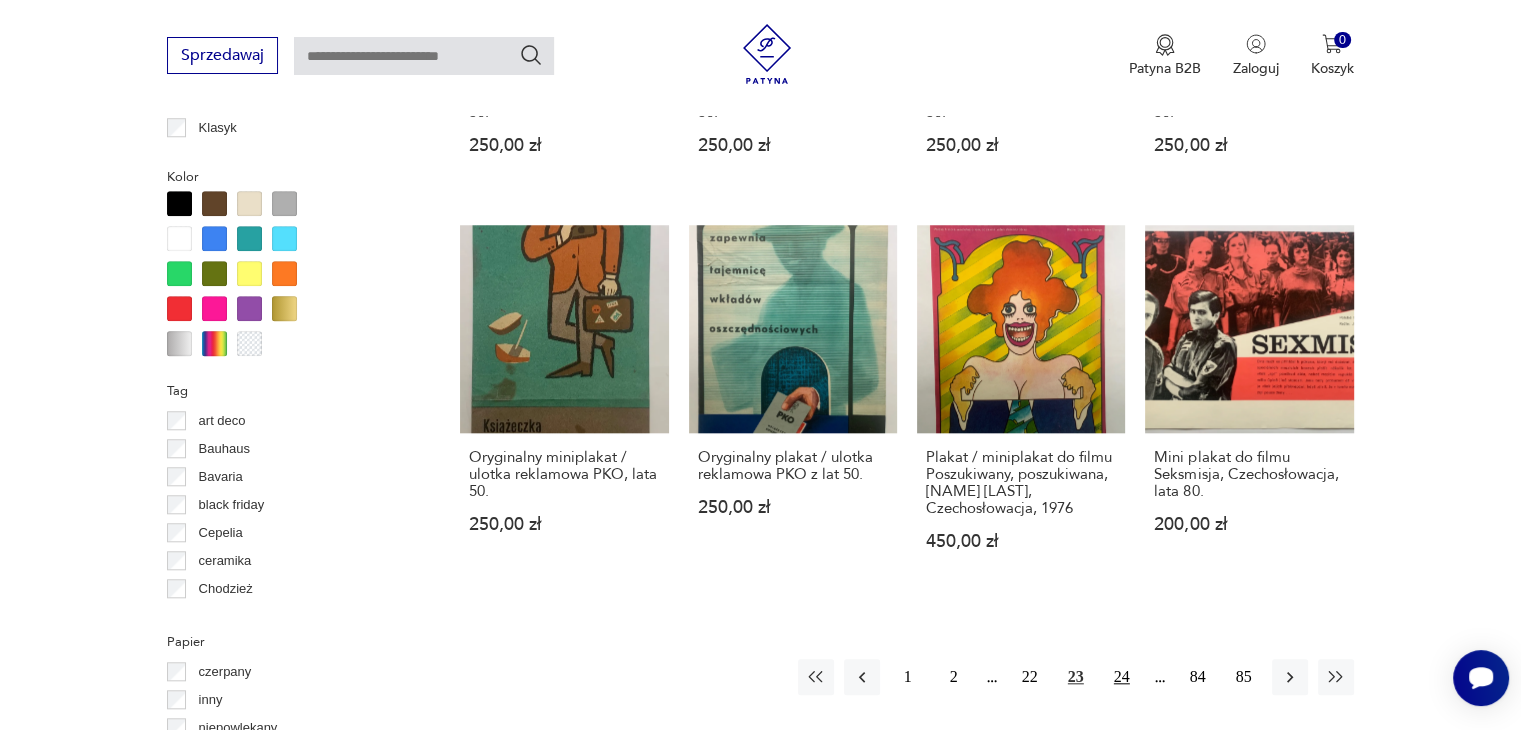 click on "24" at bounding box center (1122, 677) 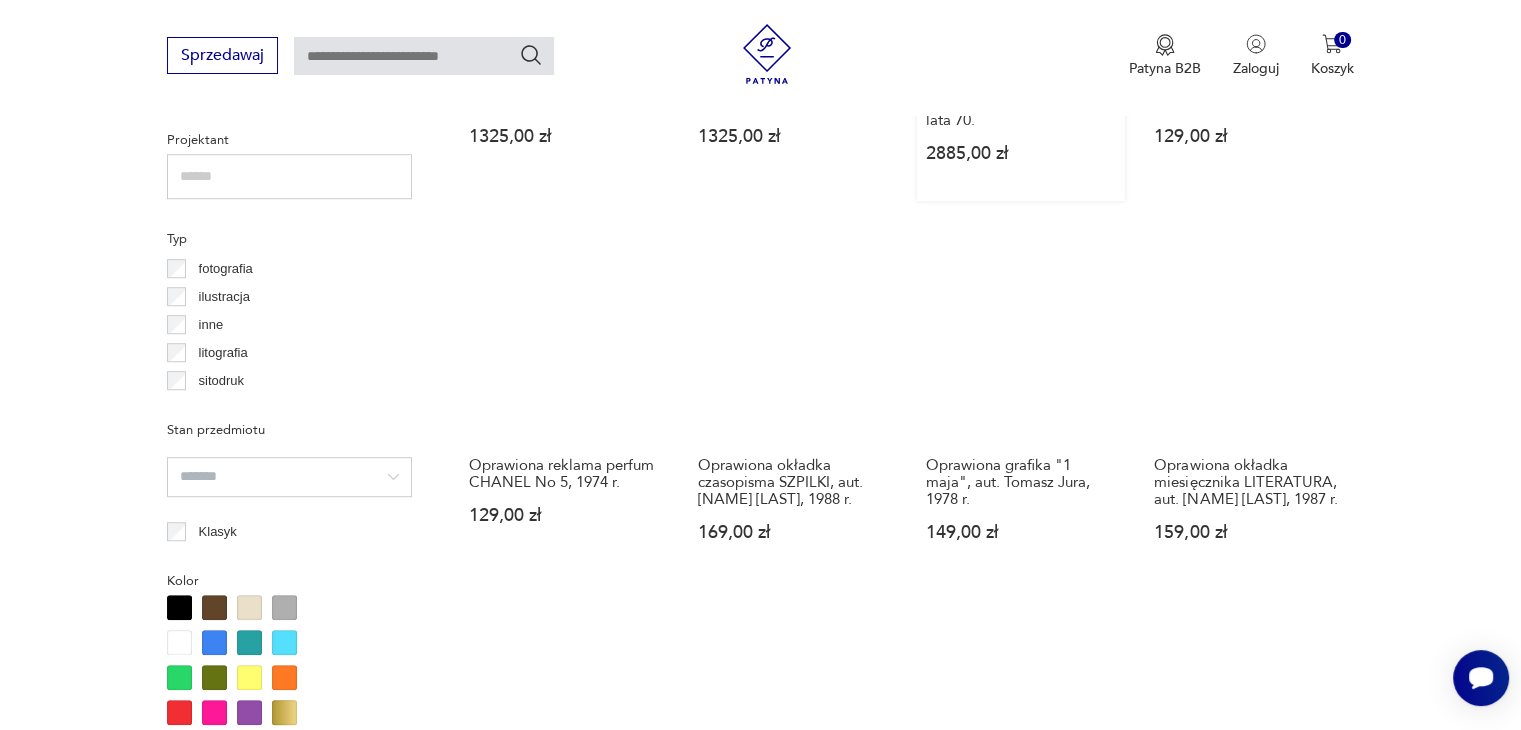 scroll, scrollTop: 1771, scrollLeft: 0, axis: vertical 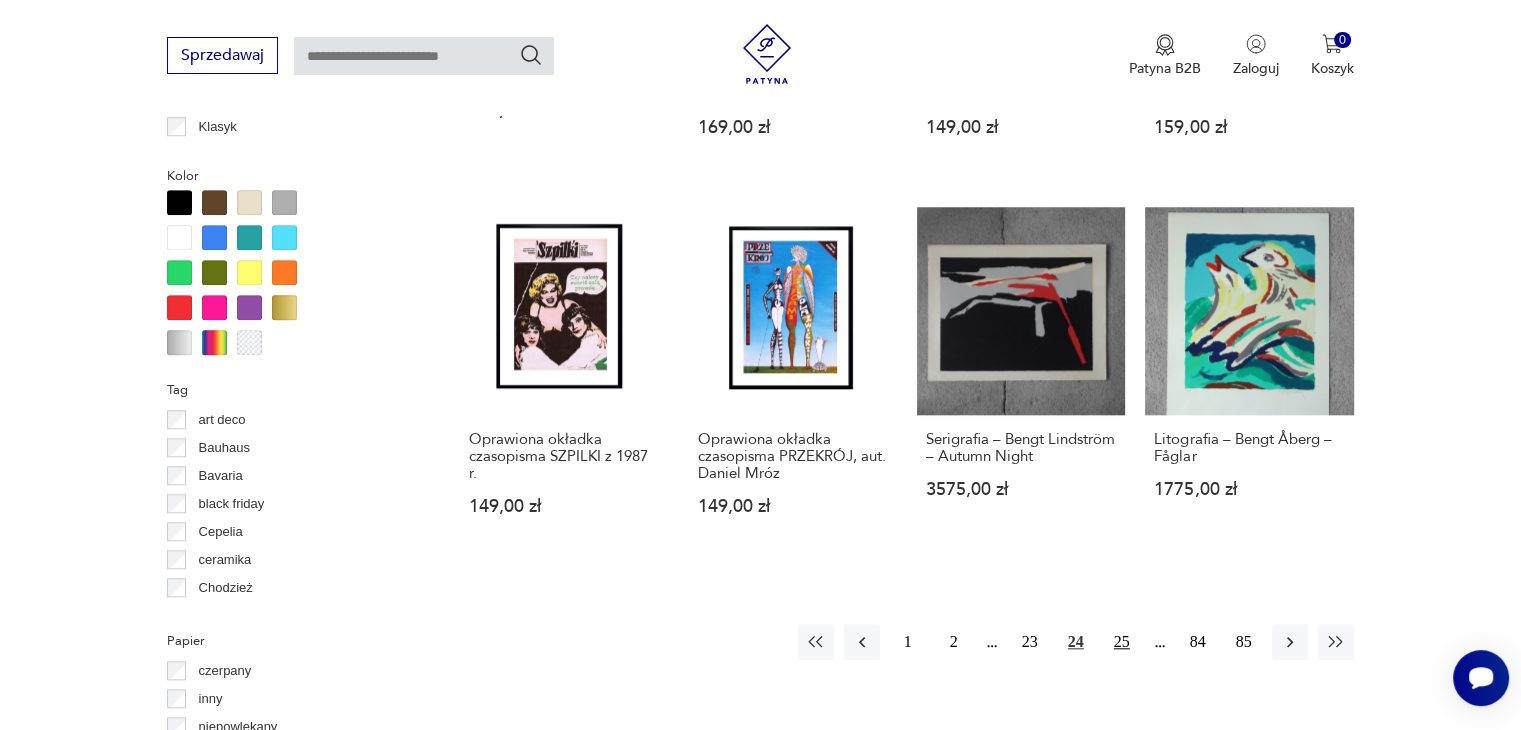 click on "25" at bounding box center [1122, 642] 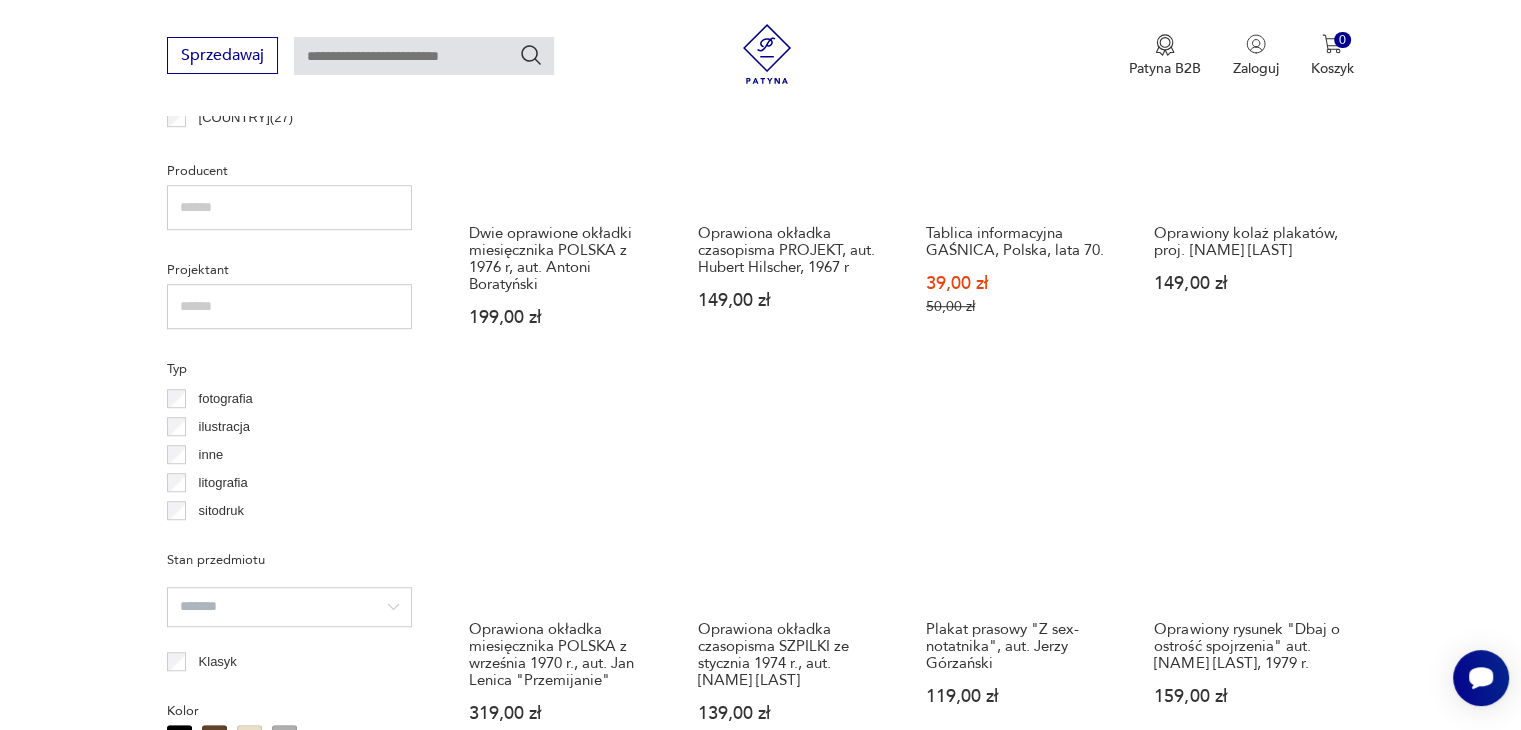 scroll, scrollTop: 1270, scrollLeft: 0, axis: vertical 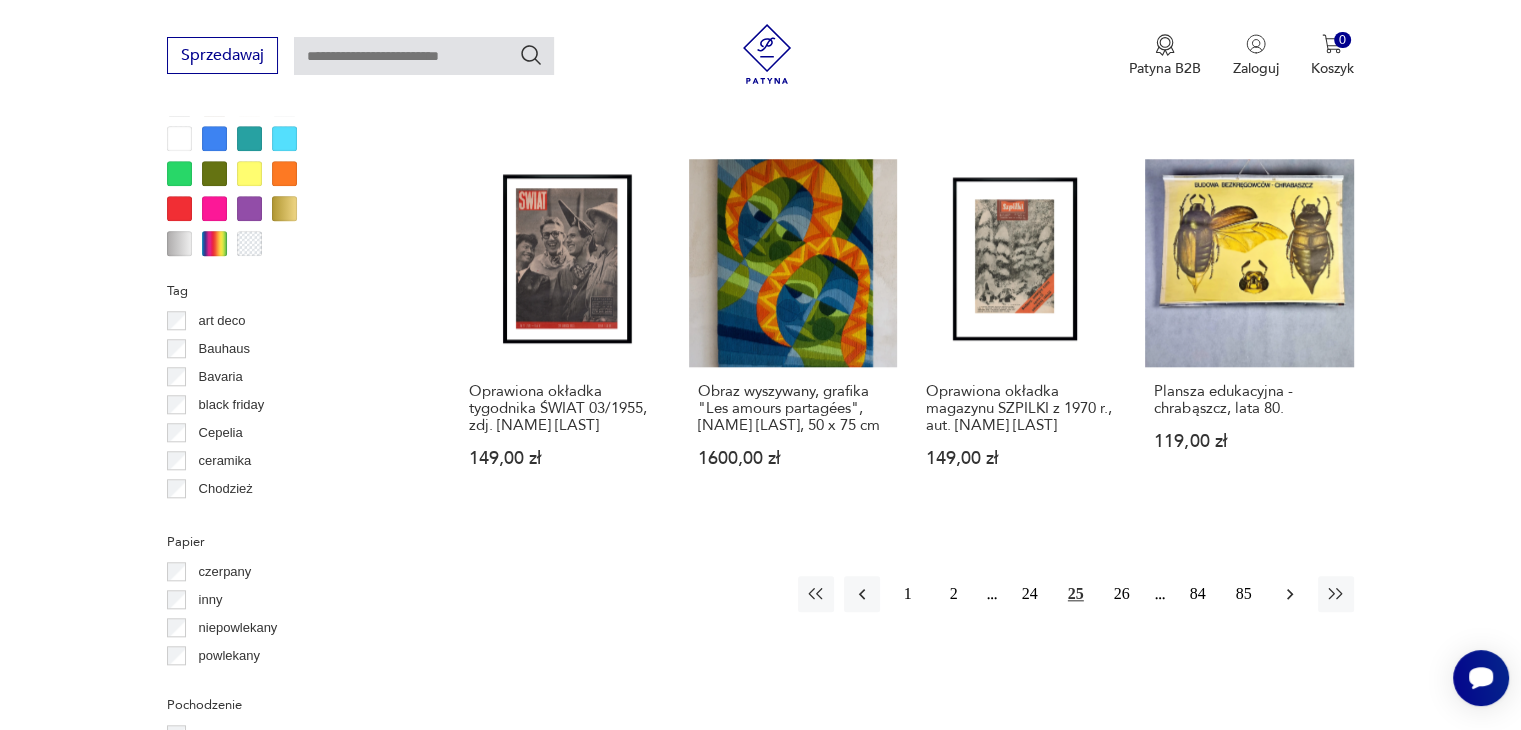 click at bounding box center [1290, 594] 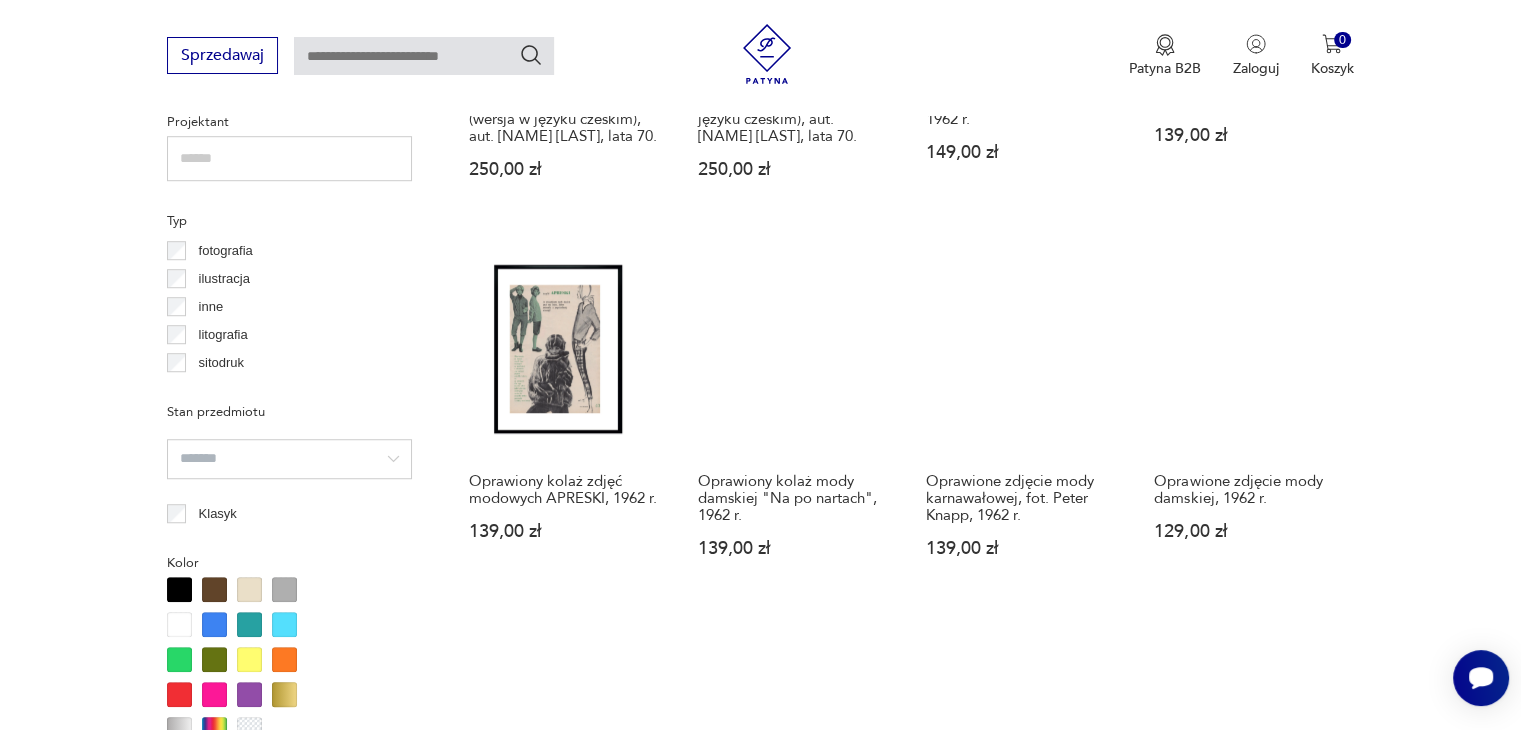scroll, scrollTop: 1771, scrollLeft: 0, axis: vertical 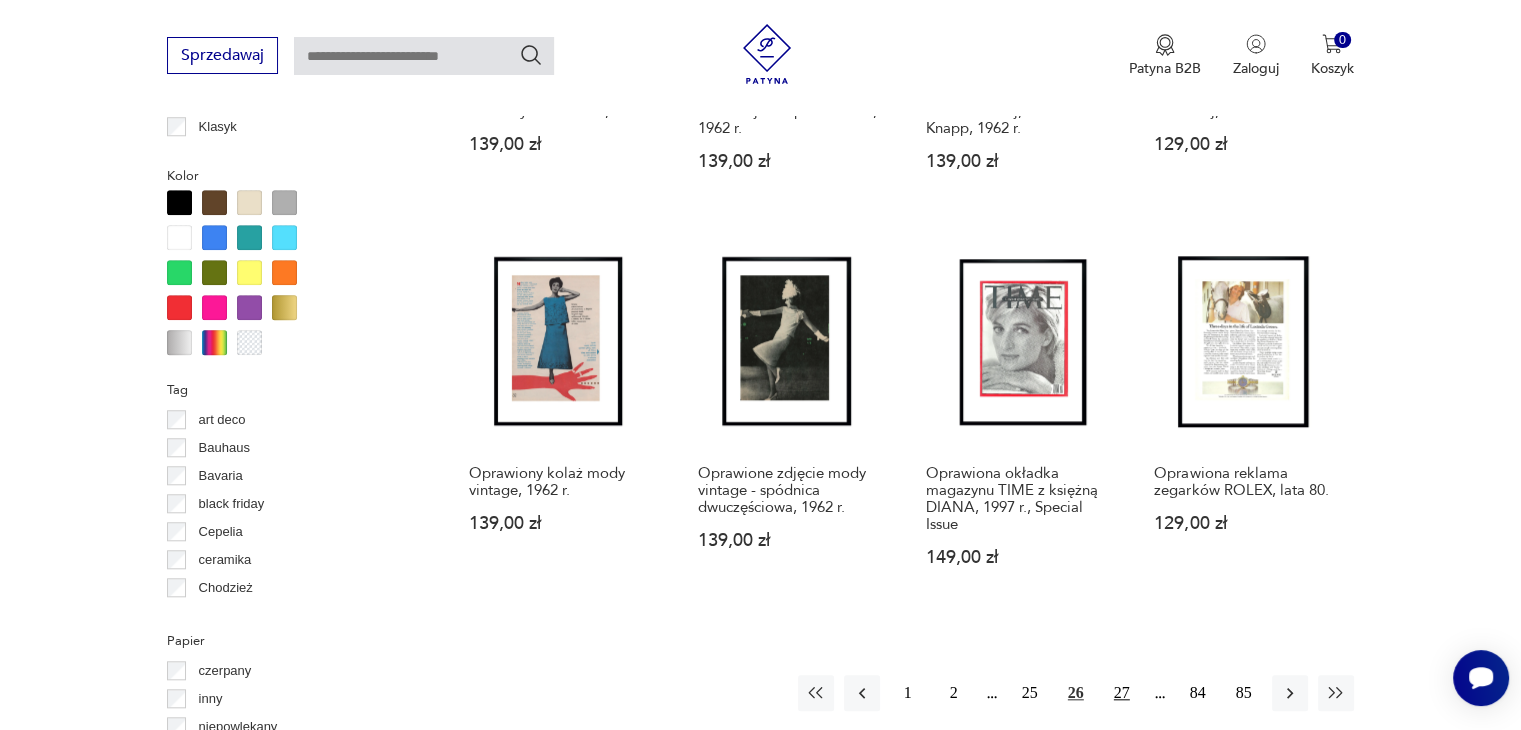 click on "27" at bounding box center [1122, 693] 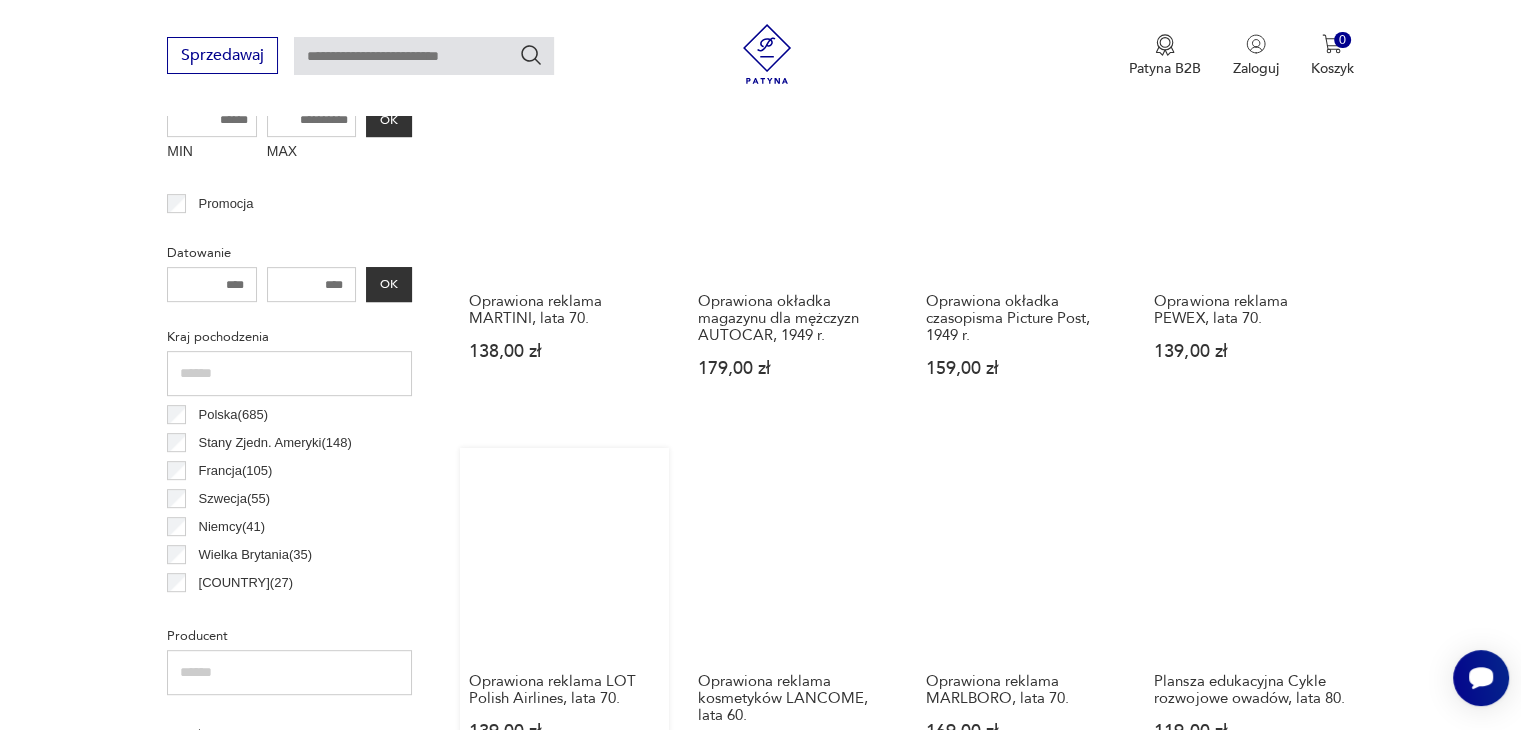scroll, scrollTop: 970, scrollLeft: 0, axis: vertical 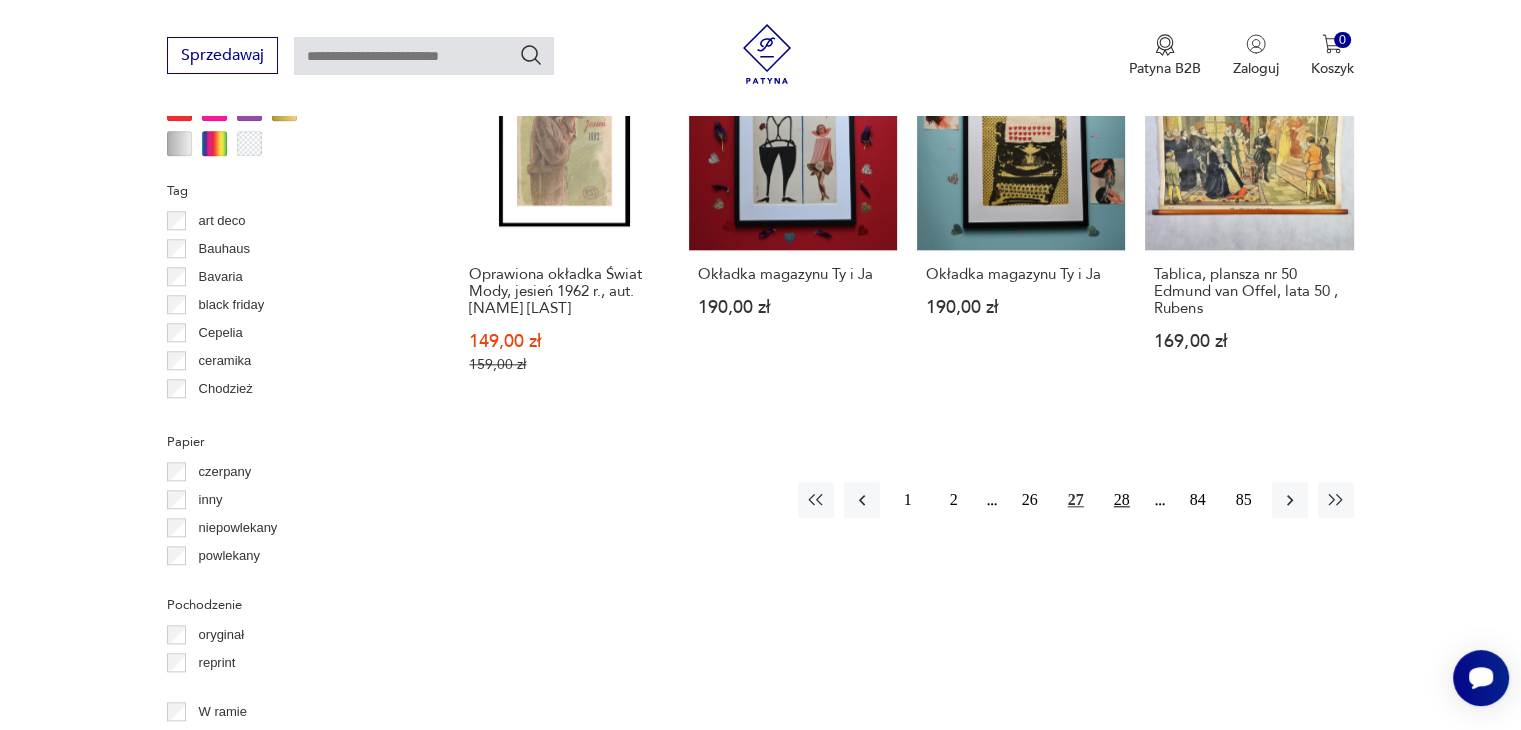 click on "28" at bounding box center (1122, 500) 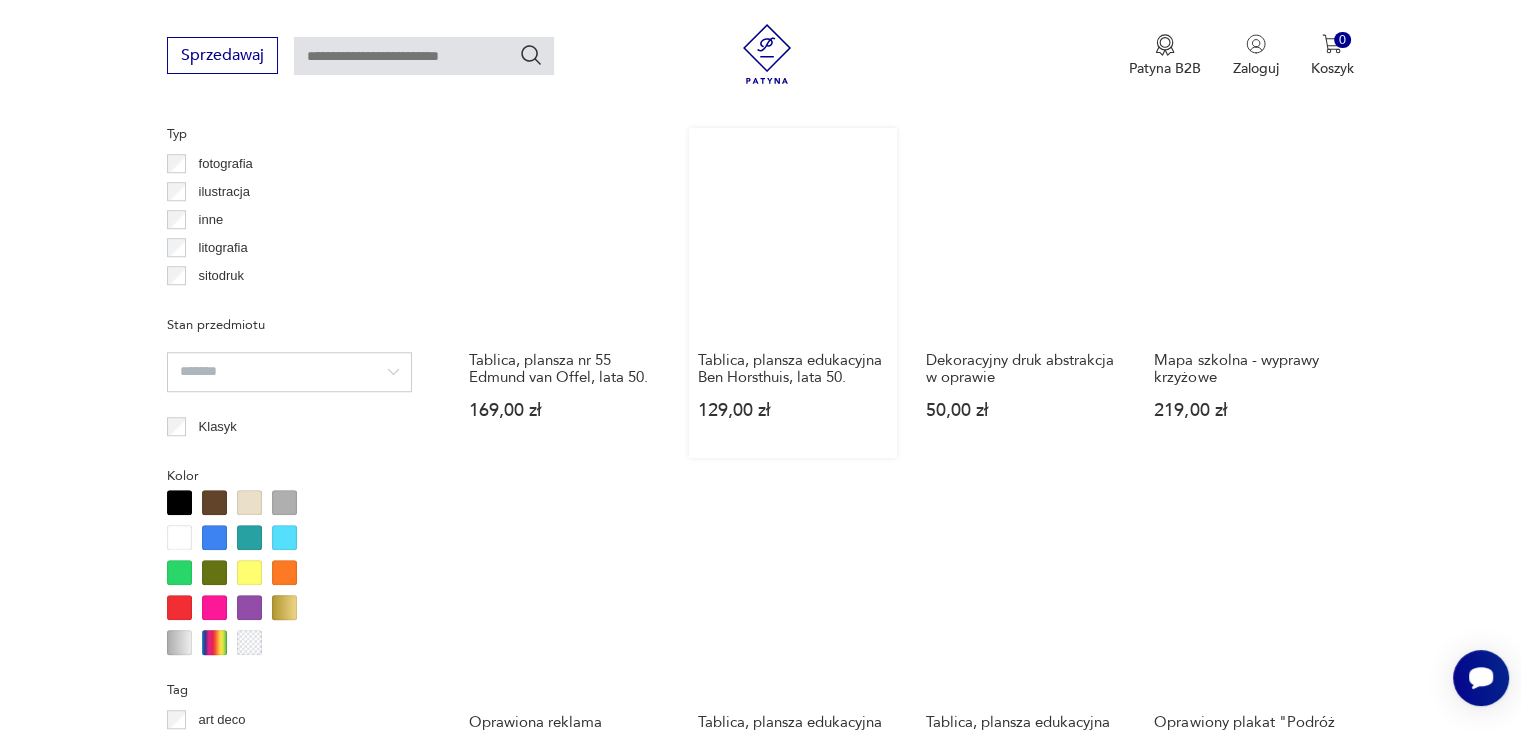 scroll, scrollTop: 1871, scrollLeft: 0, axis: vertical 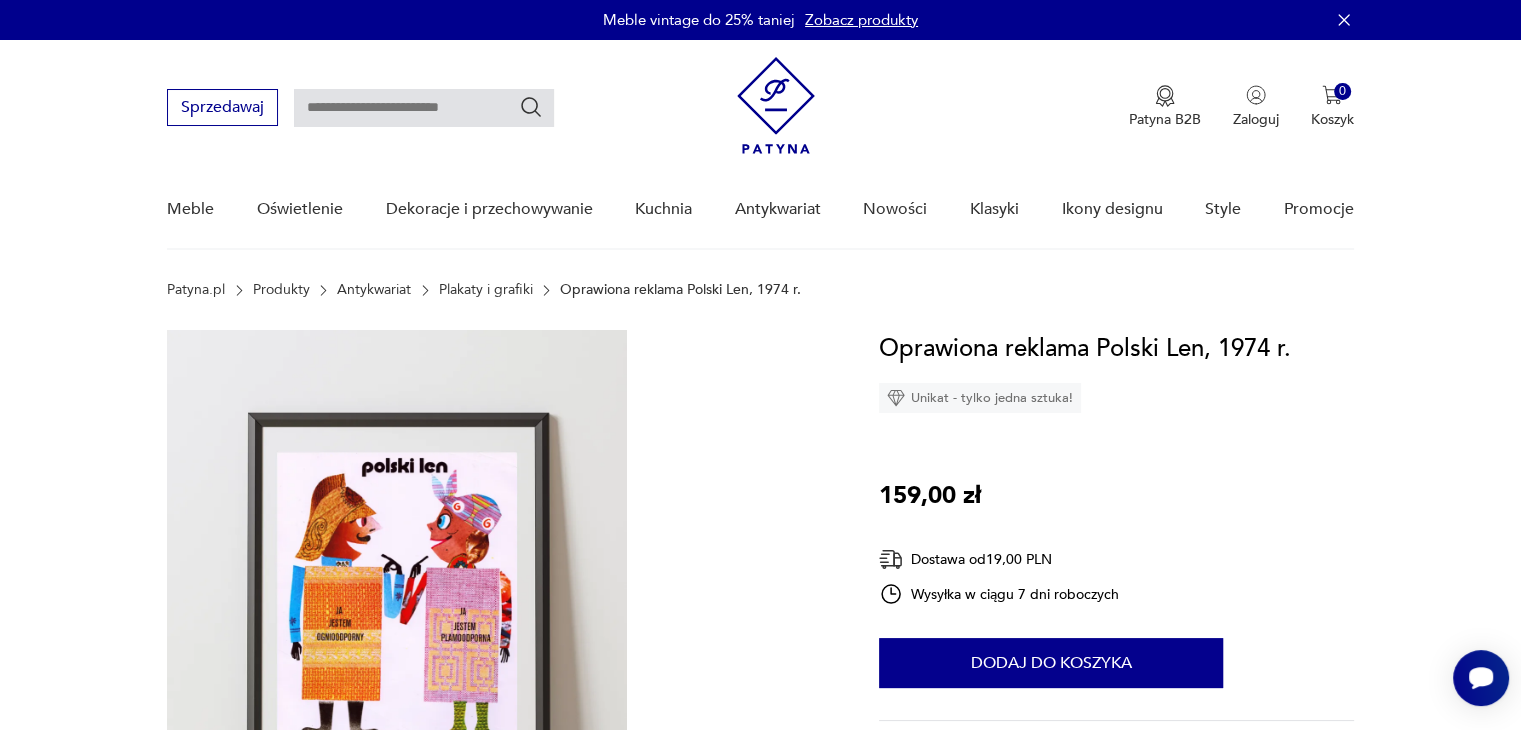 click at bounding box center (776, 105) 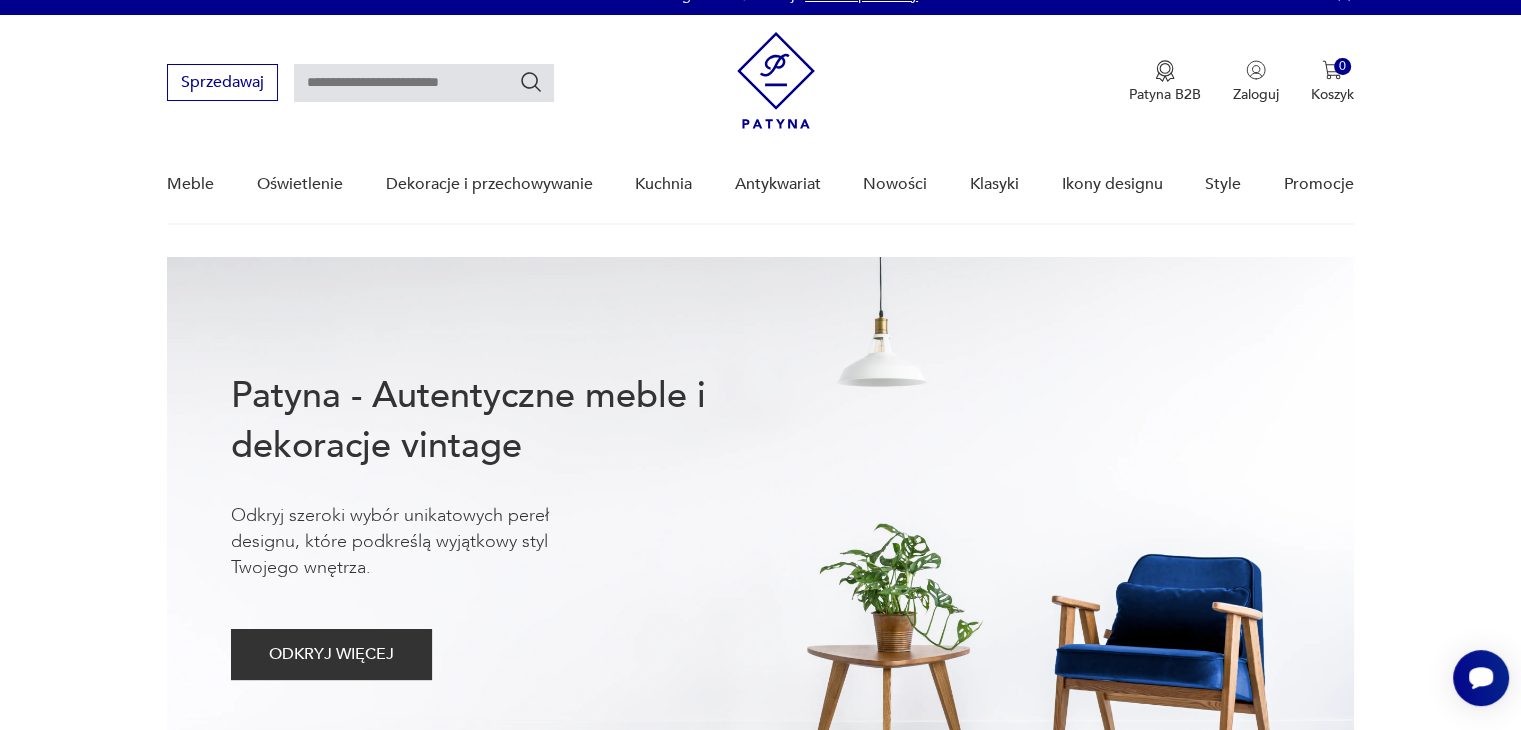 scroll, scrollTop: 0, scrollLeft: 0, axis: both 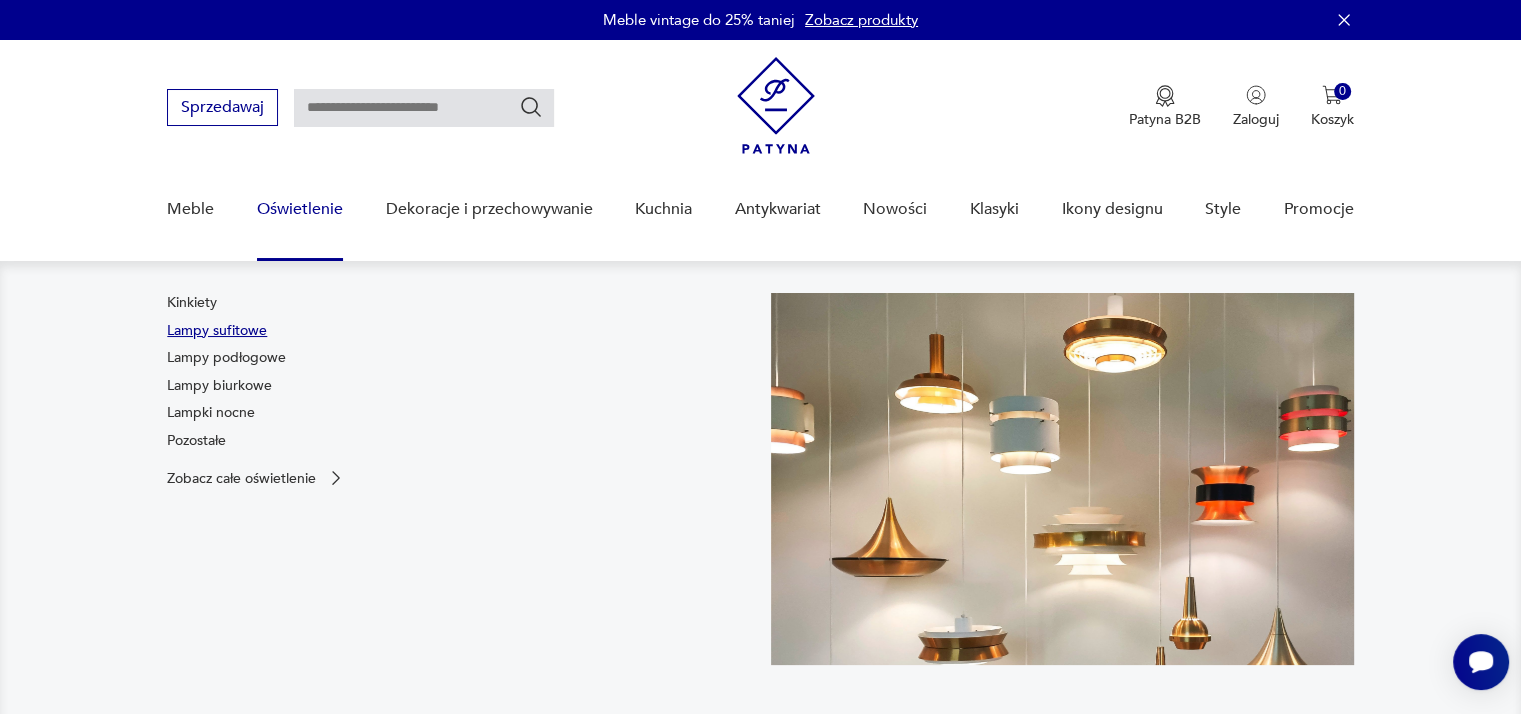 click on "Lampy sufitowe" at bounding box center (217, 331) 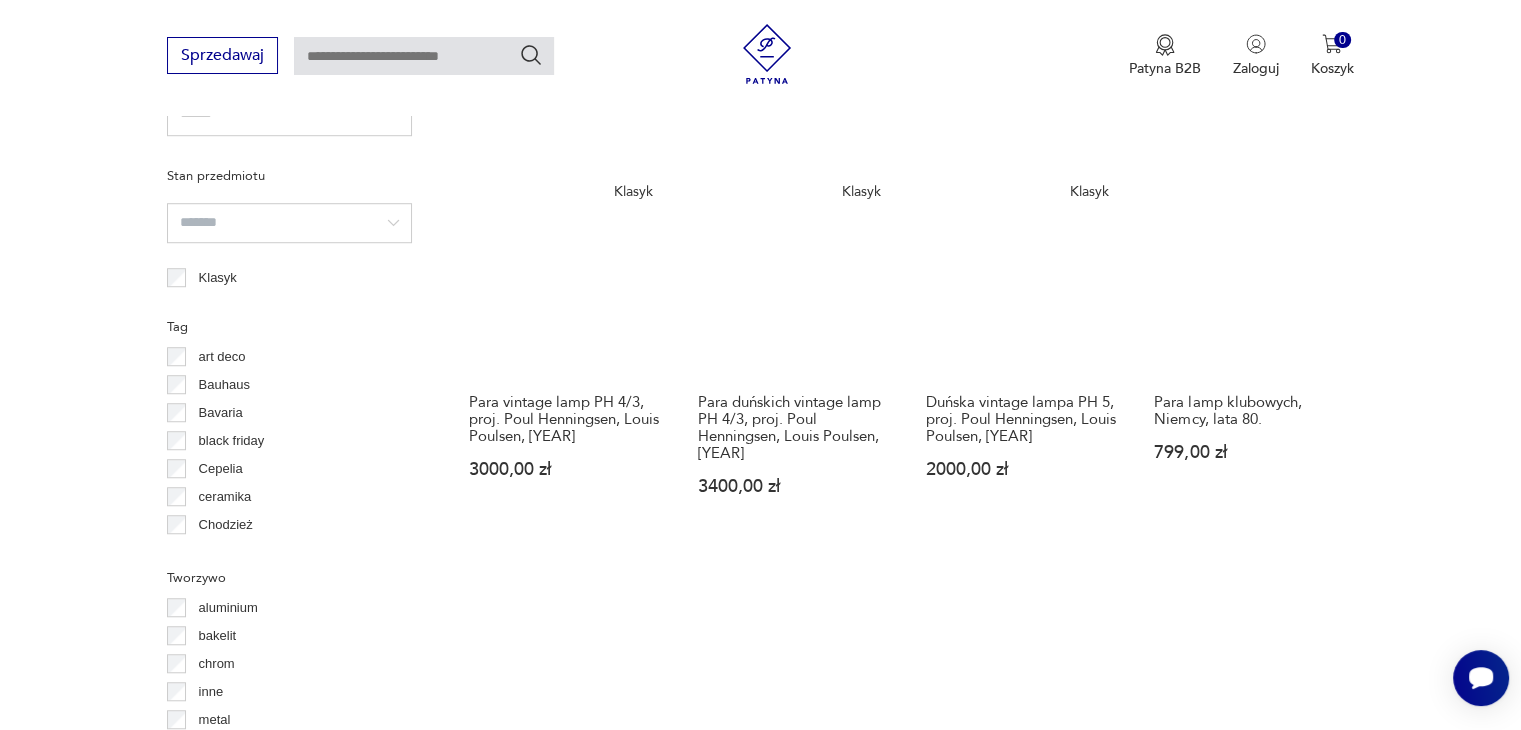 scroll, scrollTop: 1929, scrollLeft: 0, axis: vertical 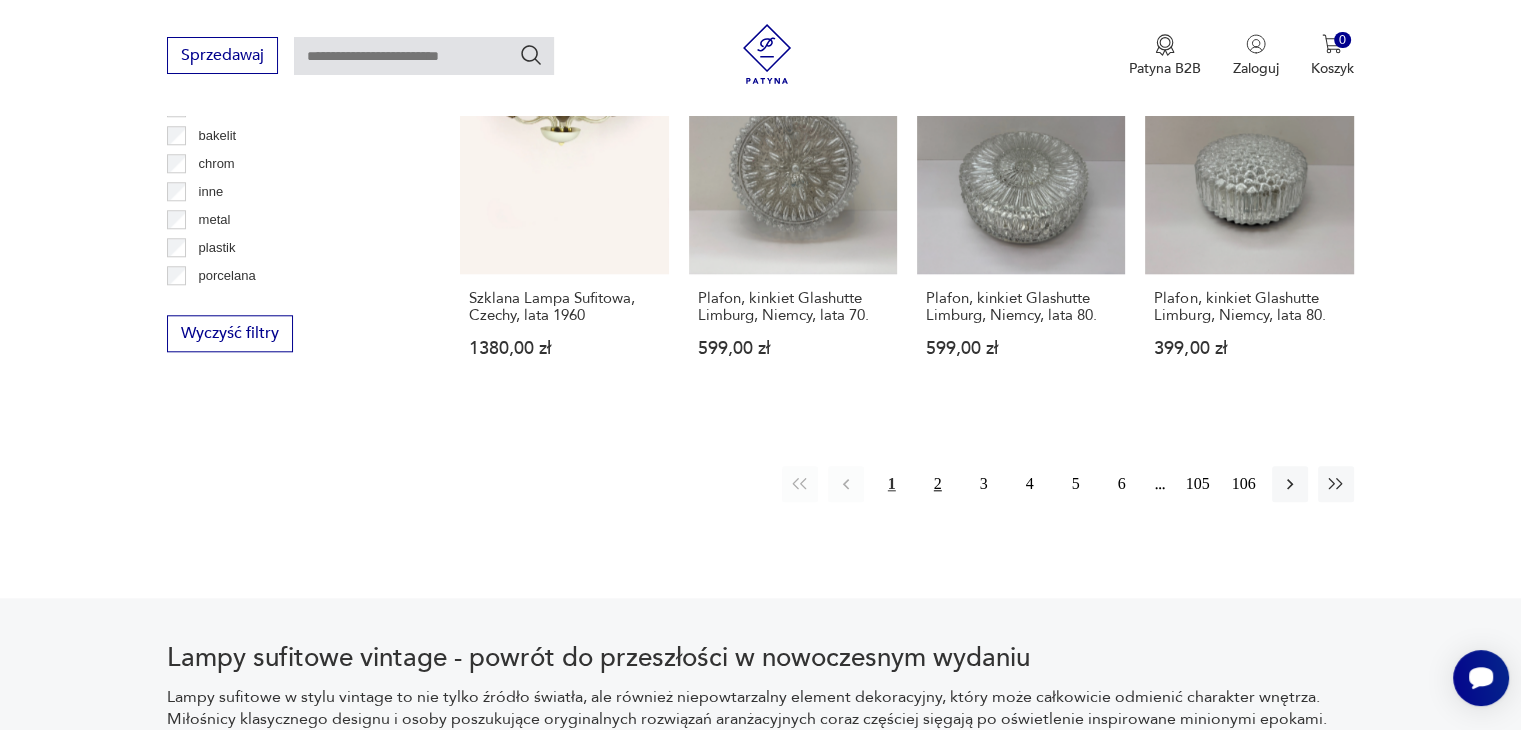 click on "2" at bounding box center [938, 484] 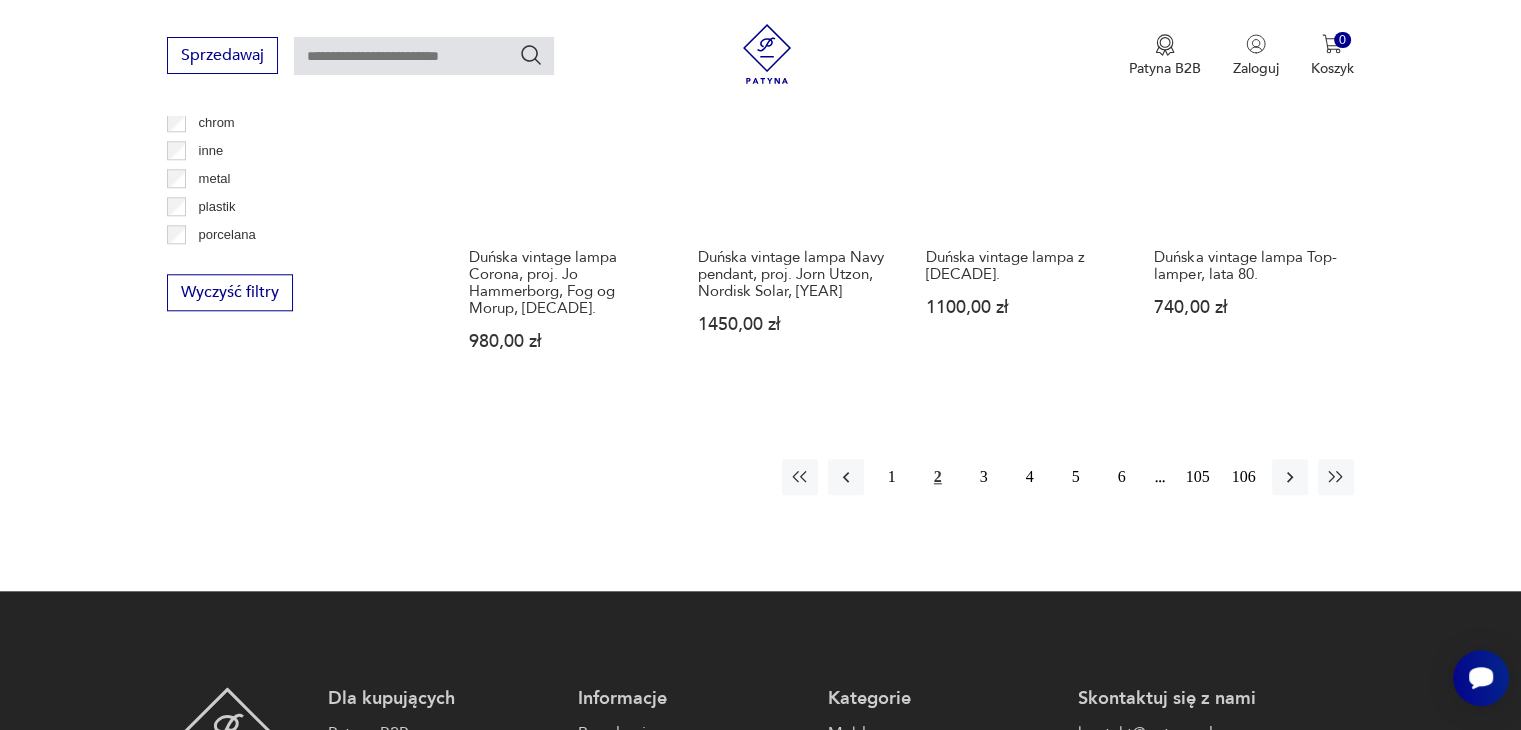 scroll, scrollTop: 1870, scrollLeft: 0, axis: vertical 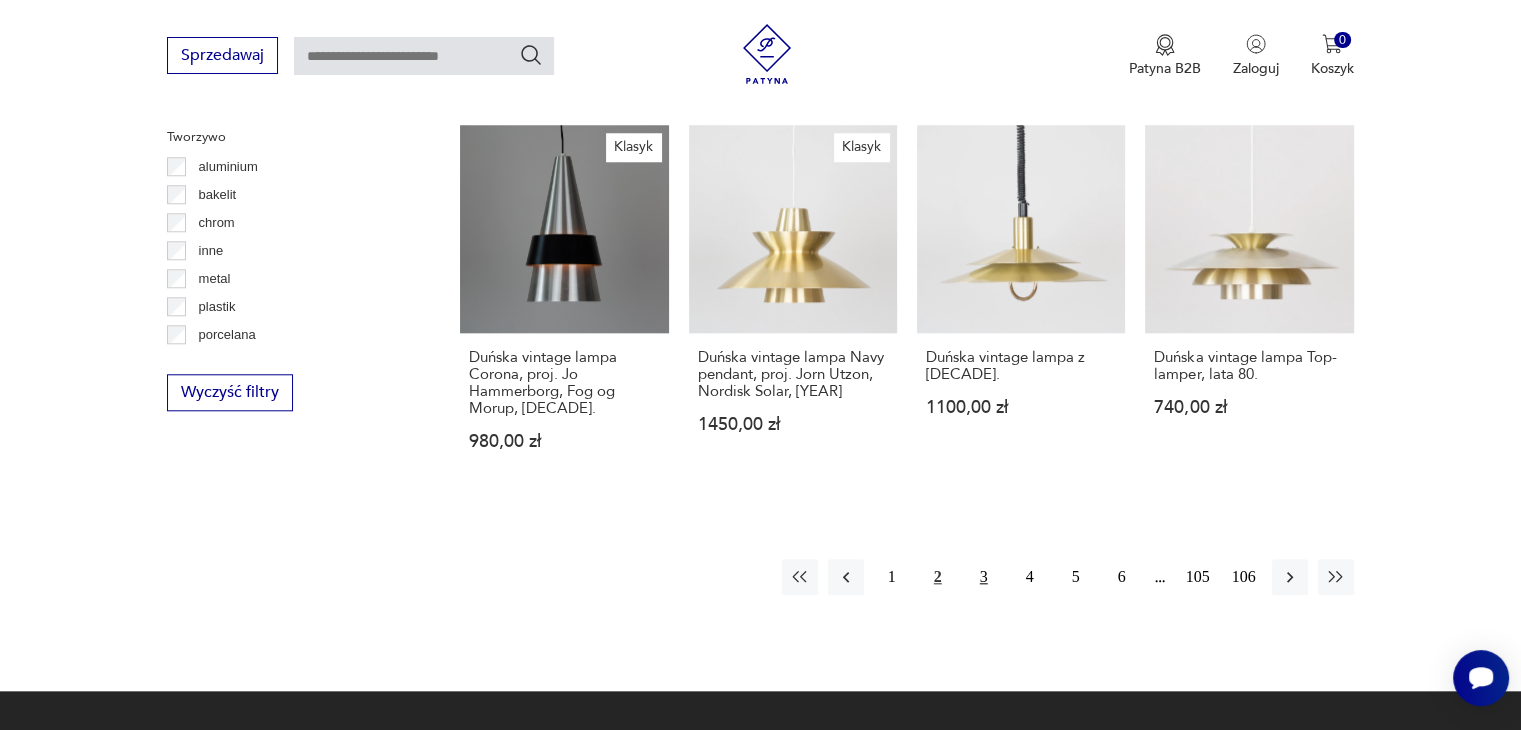 click on "3" at bounding box center [984, 577] 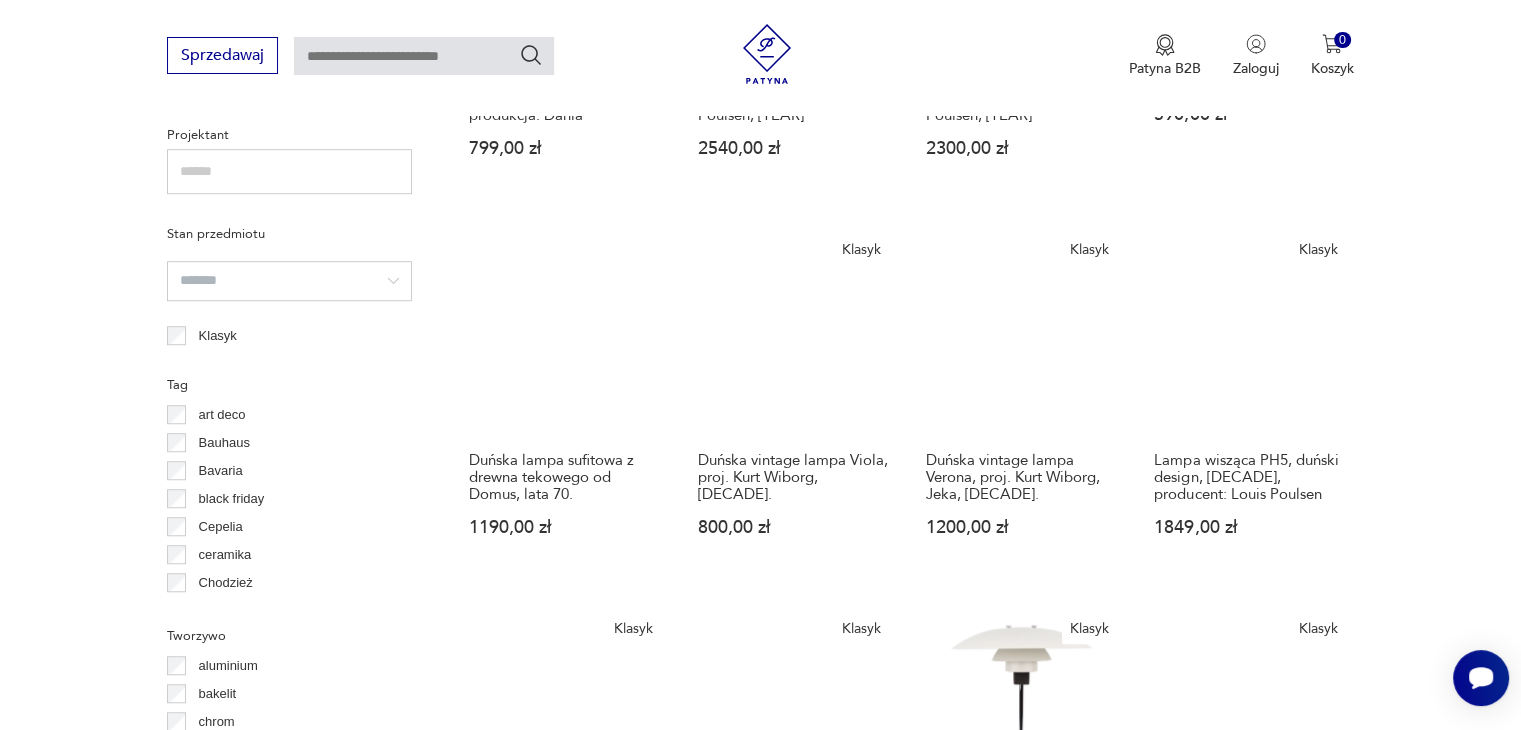 scroll, scrollTop: 1971, scrollLeft: 0, axis: vertical 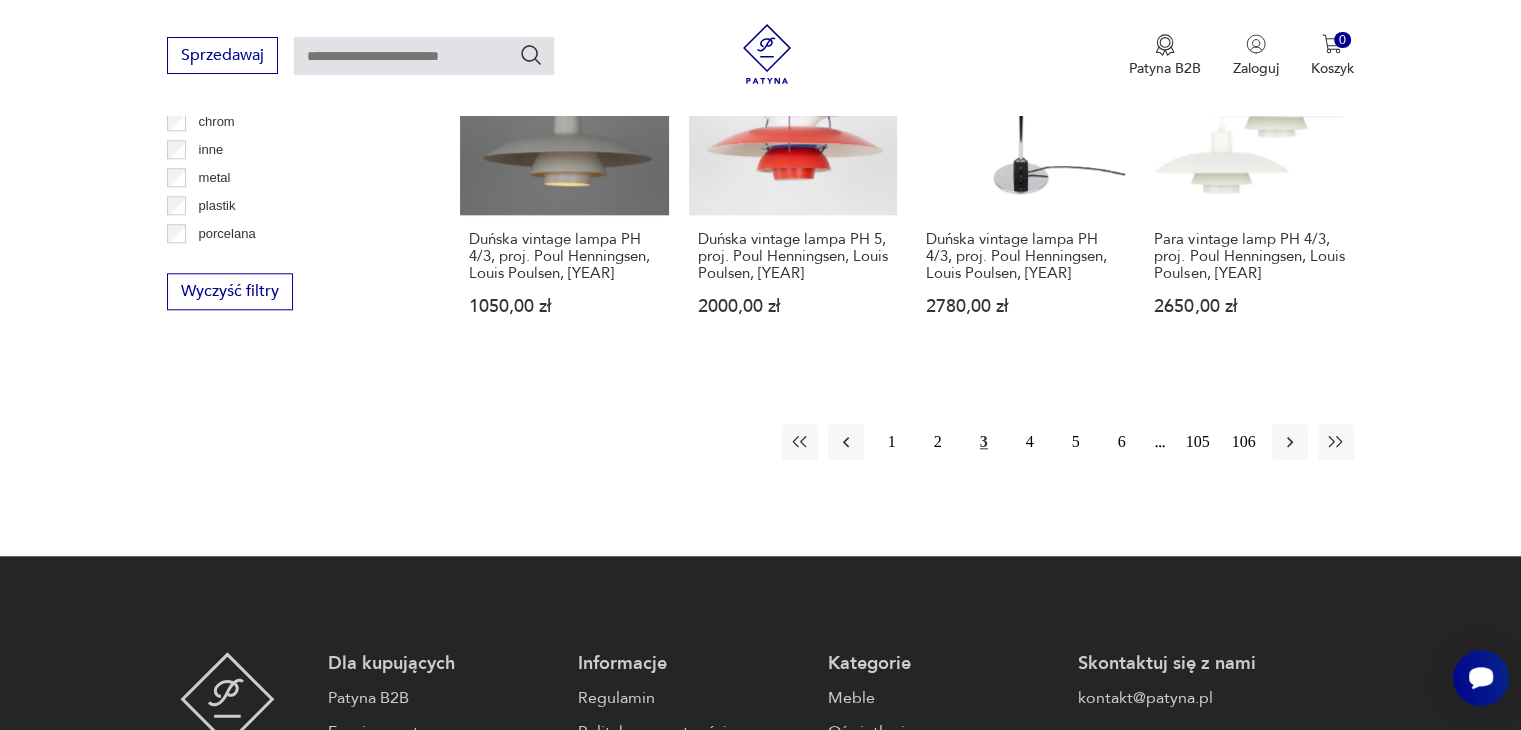 click on "1 2 3 4 5 6 105 106" at bounding box center (1068, 442) 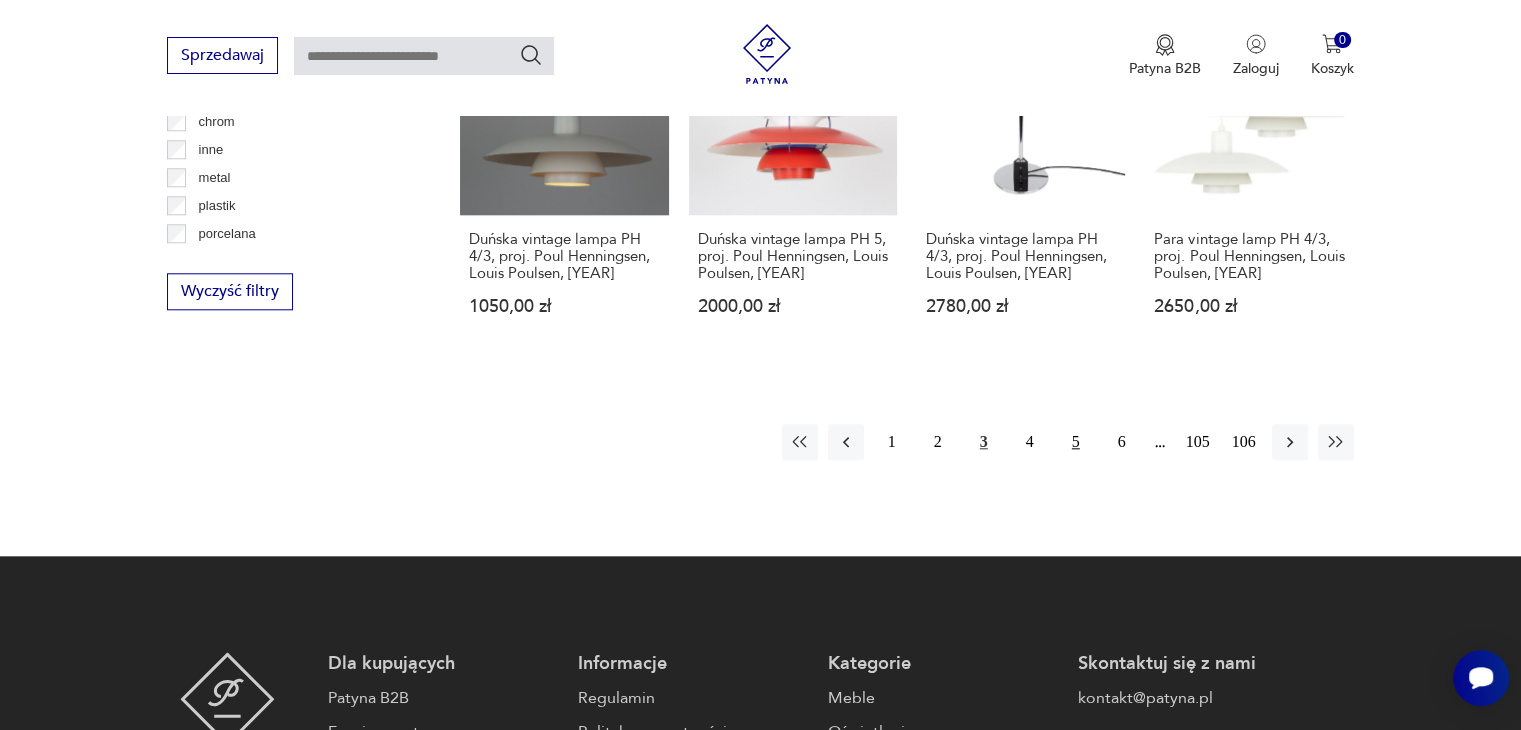 click on "5" at bounding box center [1076, 442] 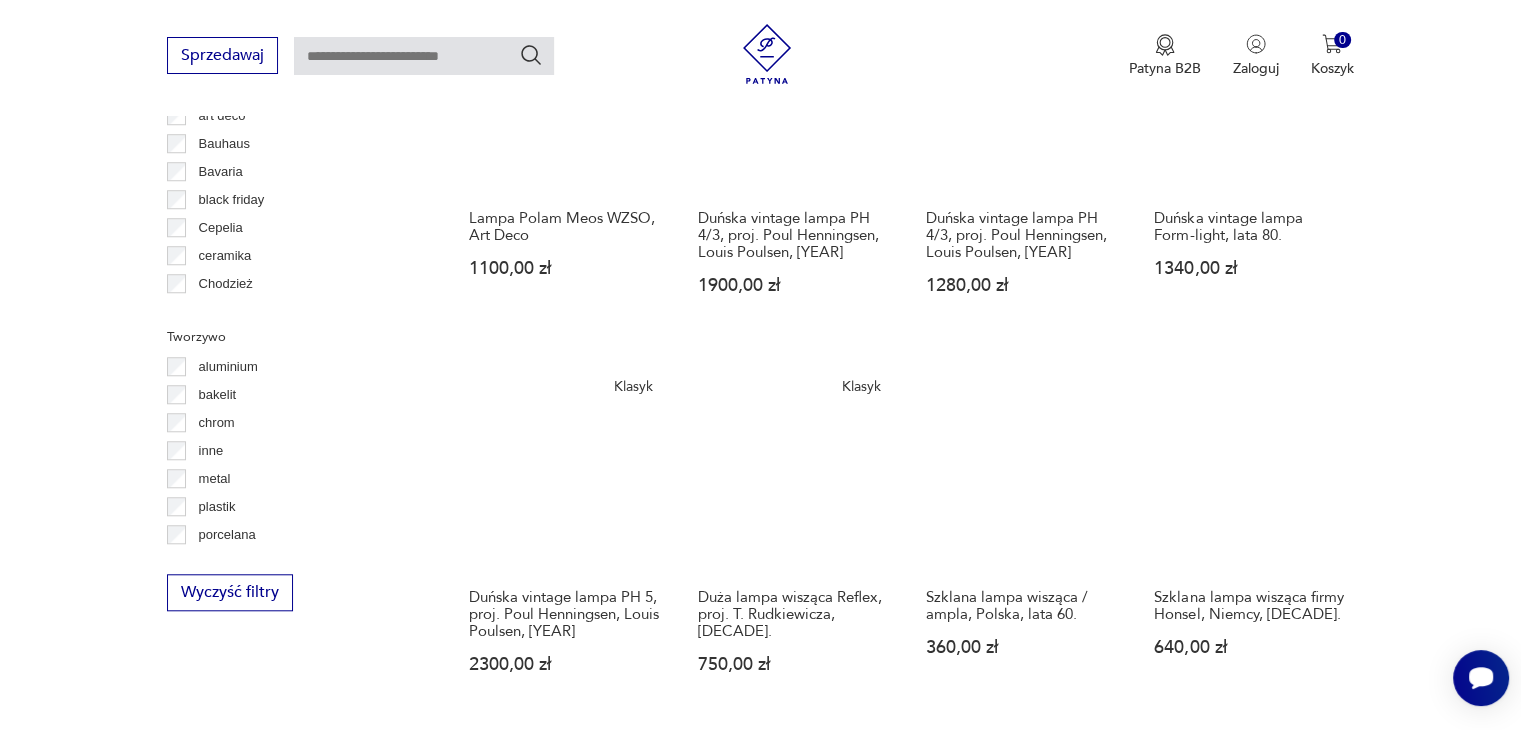 scroll, scrollTop: 2070, scrollLeft: 0, axis: vertical 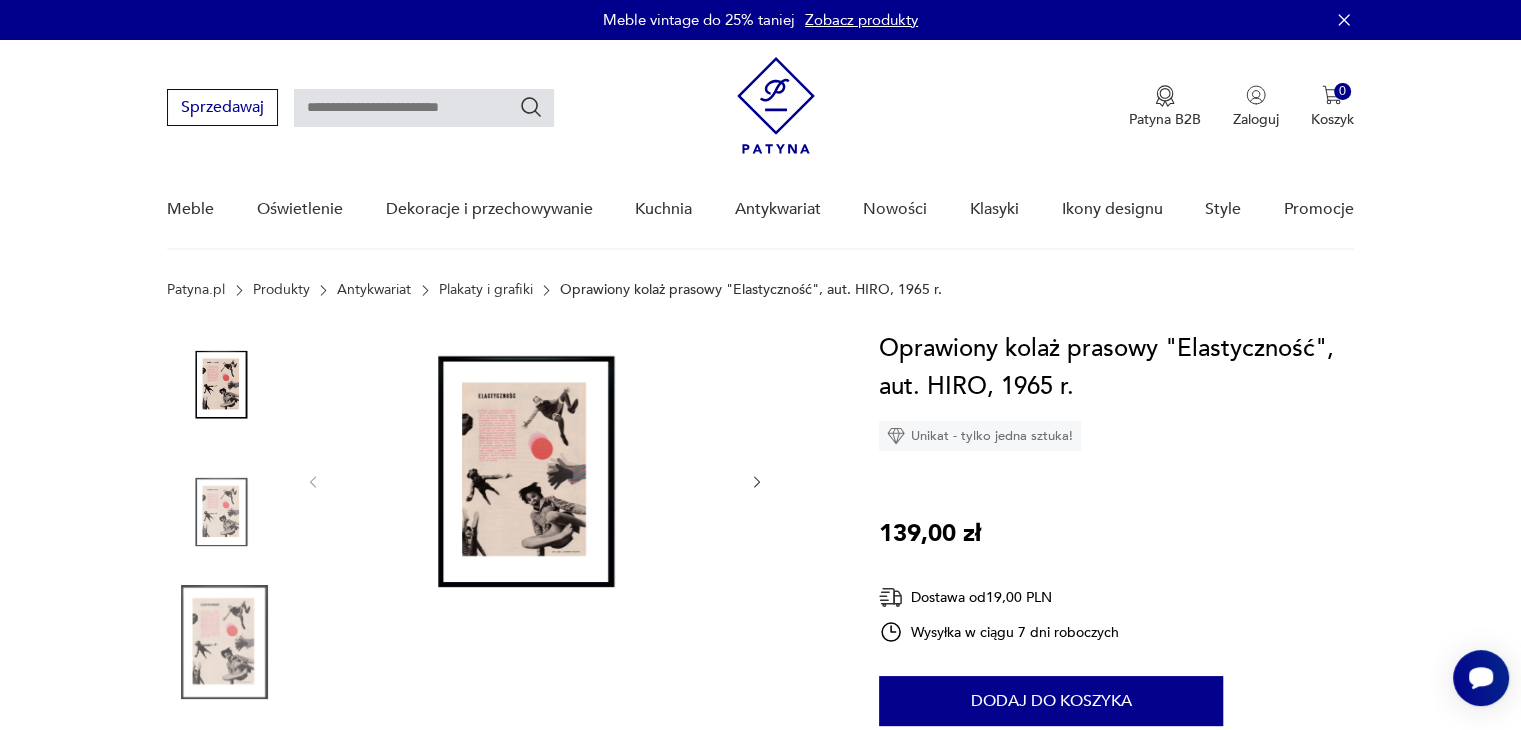 click at bounding box center (224, 515) 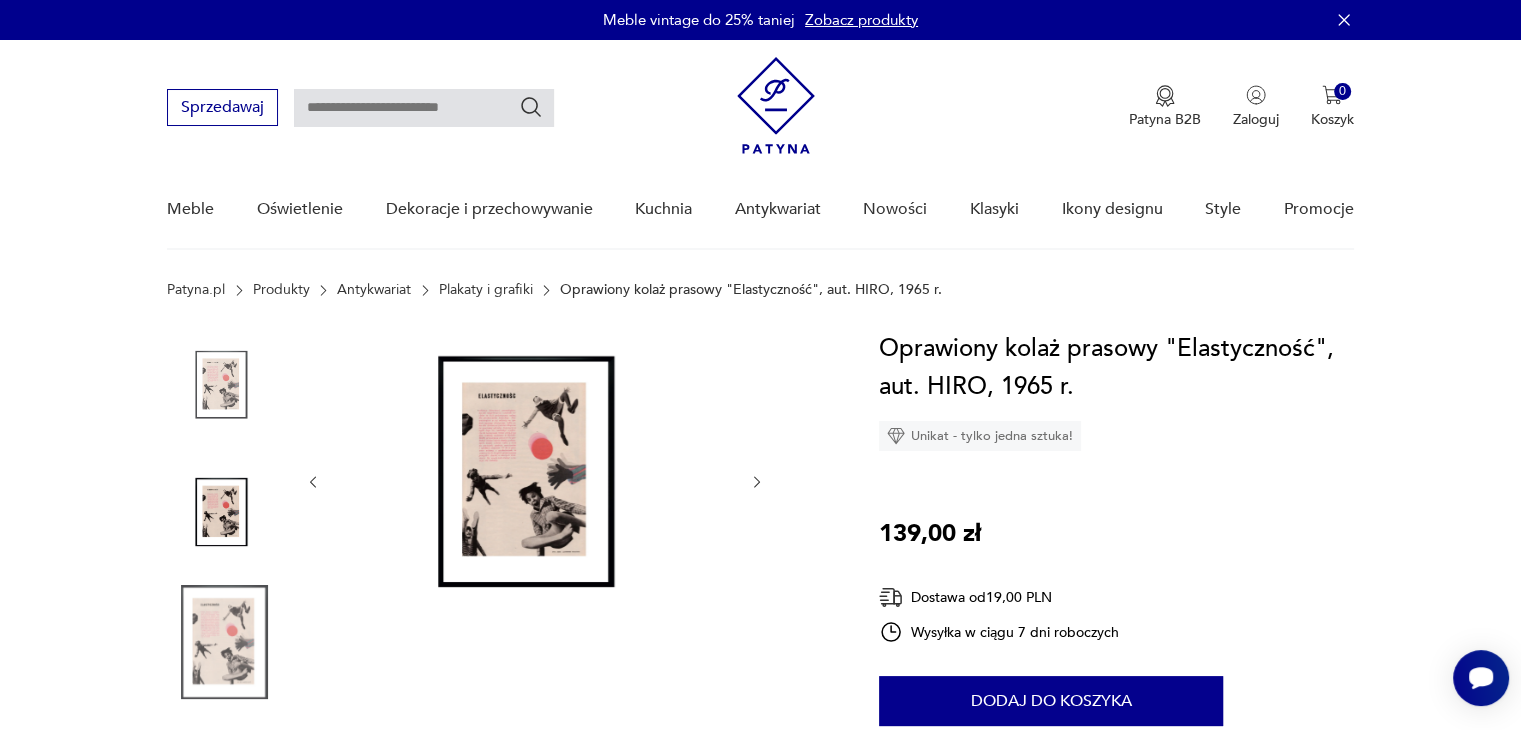 click at bounding box center (535, 480) 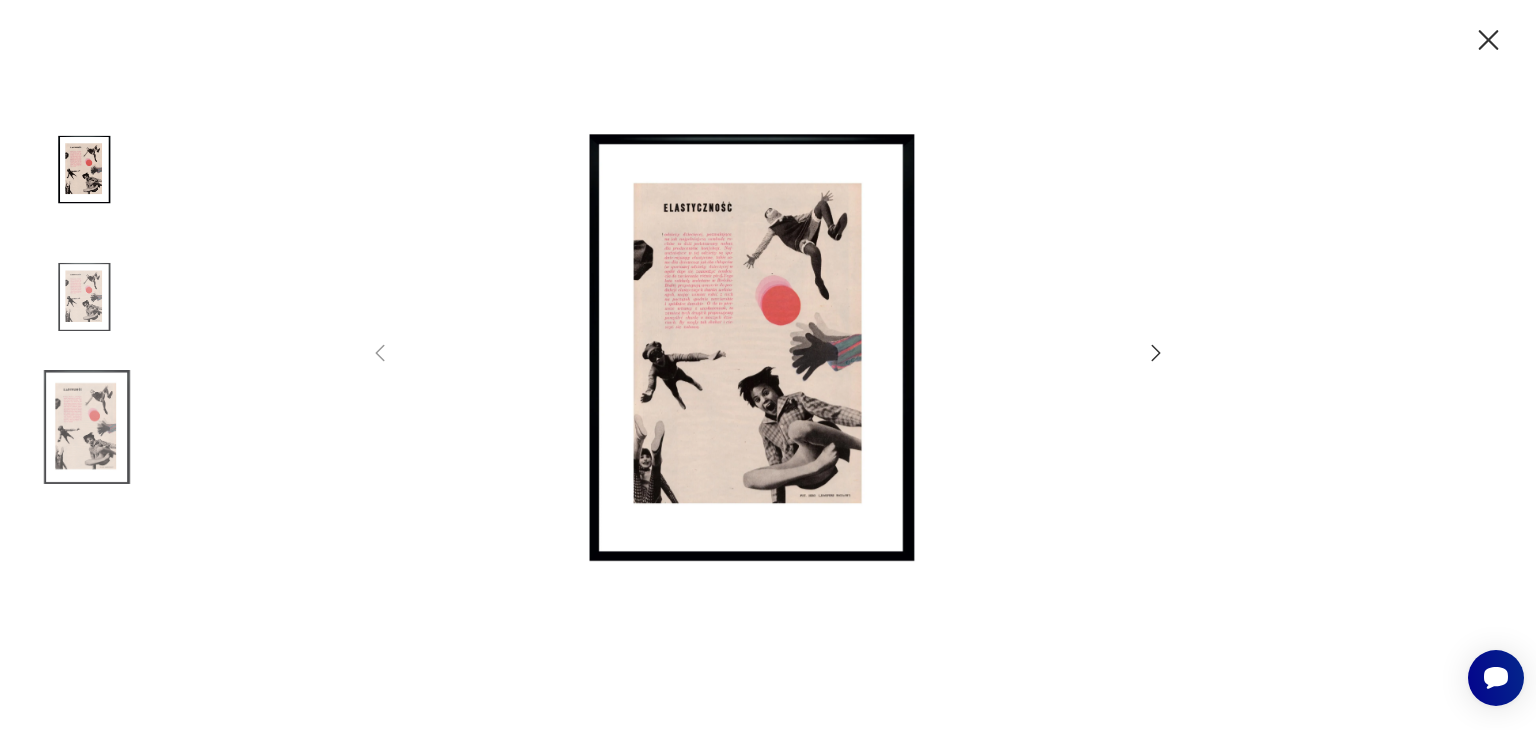 click at bounding box center (768, 363) 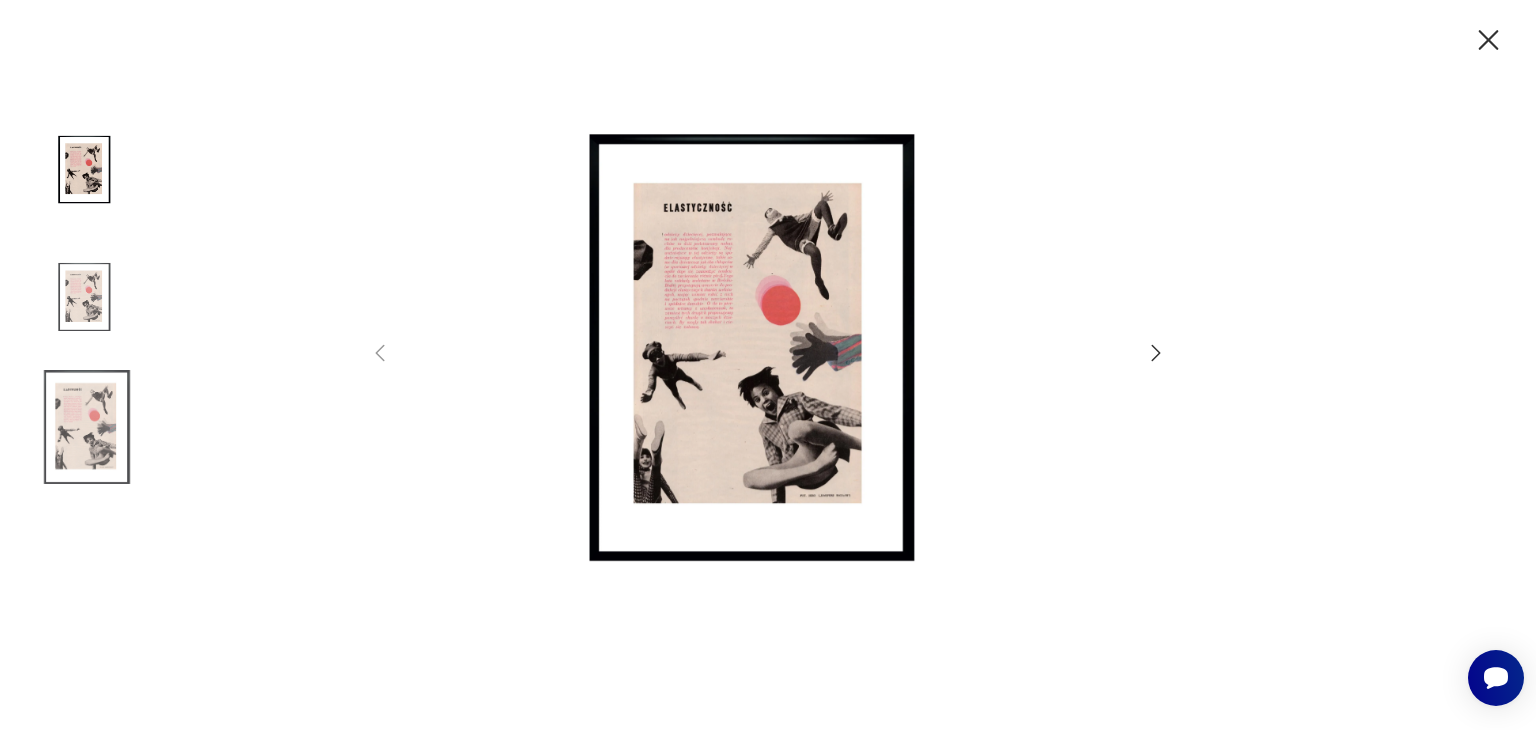 click at bounding box center [768, 363] 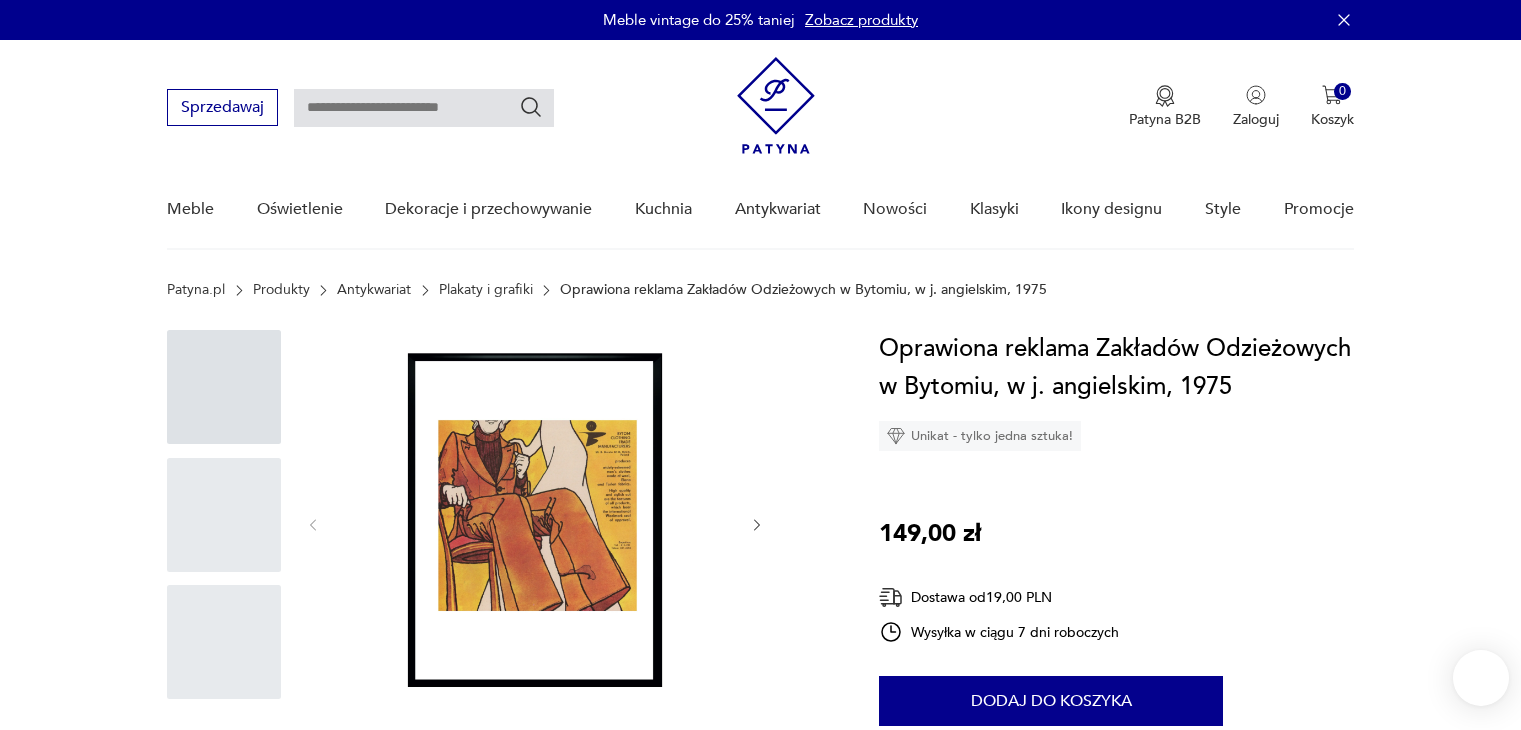 scroll, scrollTop: 0, scrollLeft: 0, axis: both 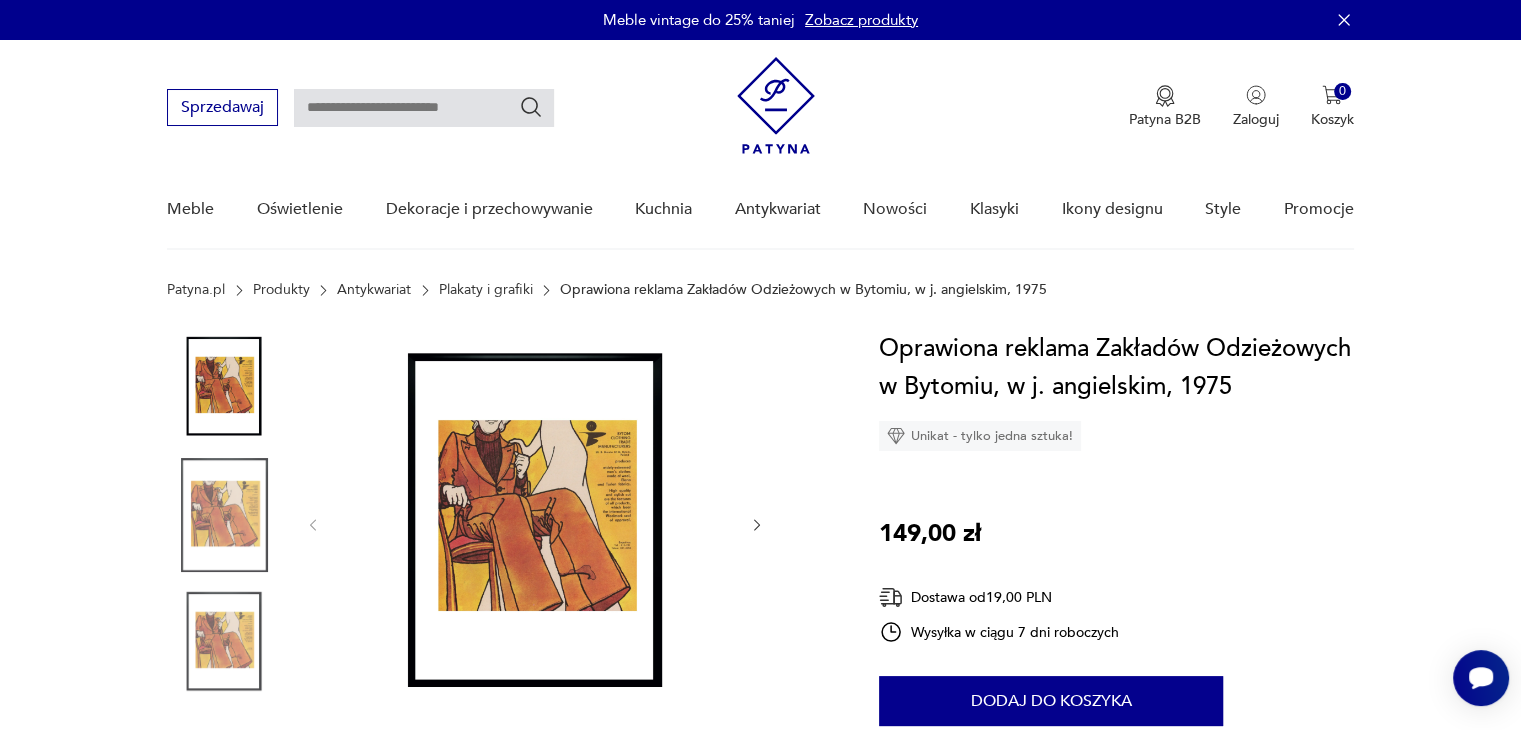 click at bounding box center (224, 642) 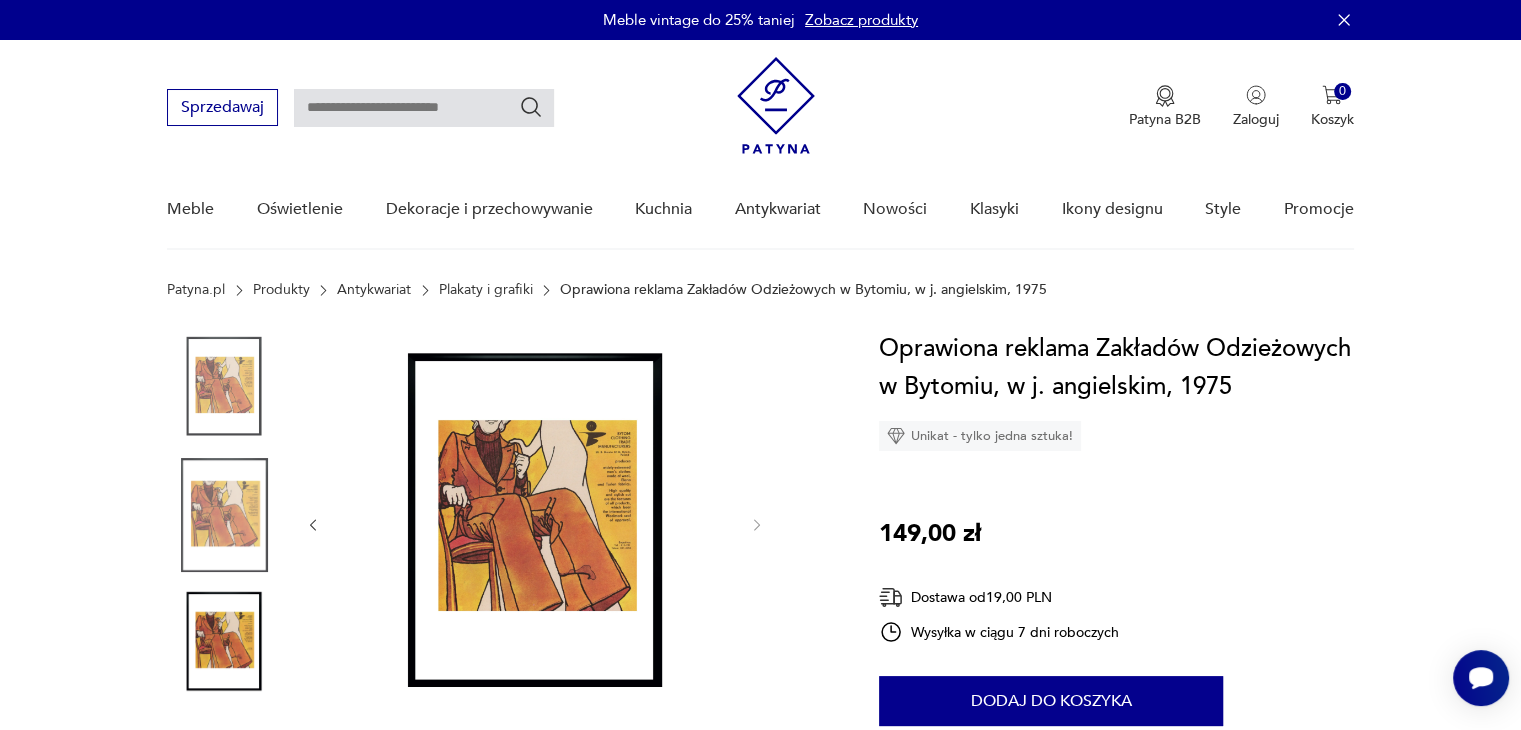 click at bounding box center [535, 523] 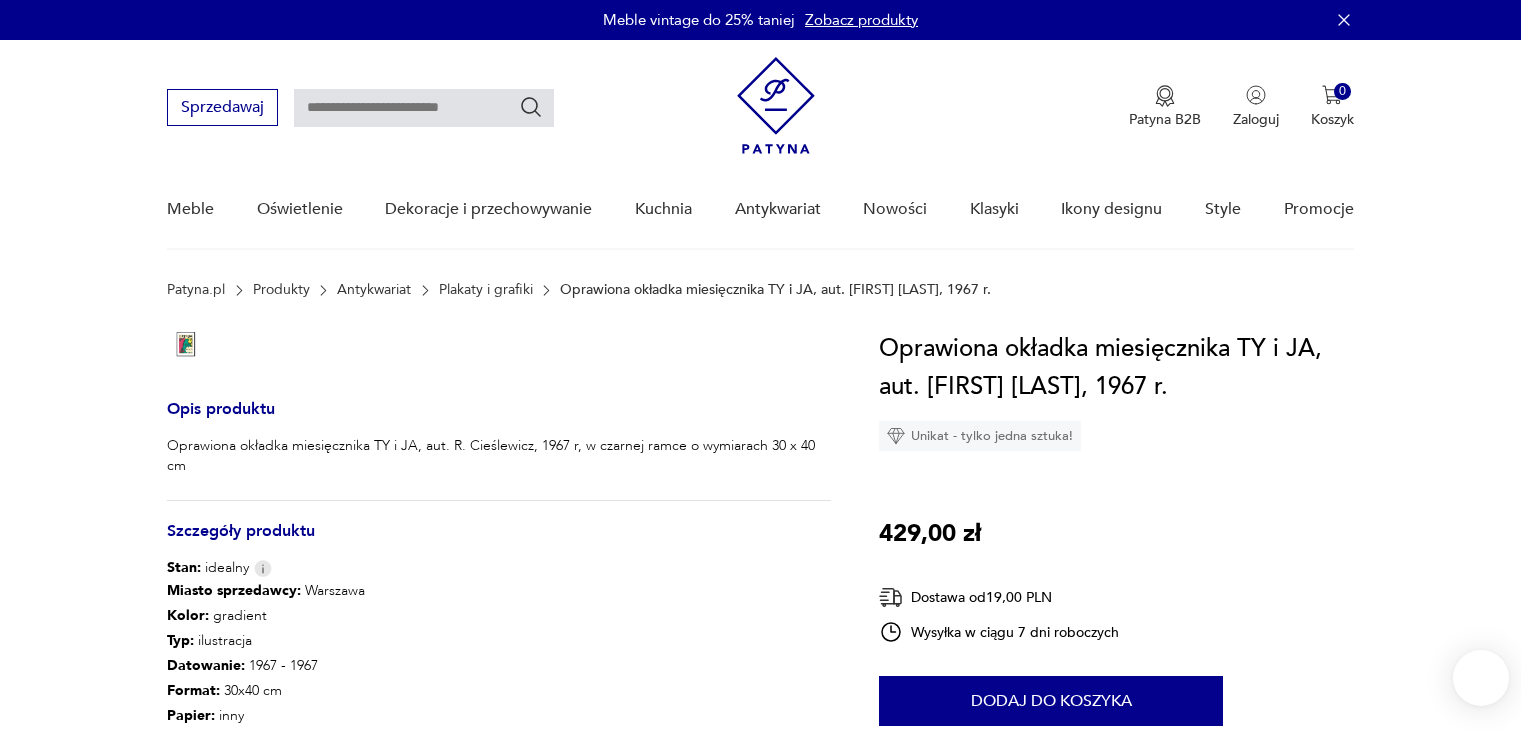 scroll, scrollTop: 0, scrollLeft: 0, axis: both 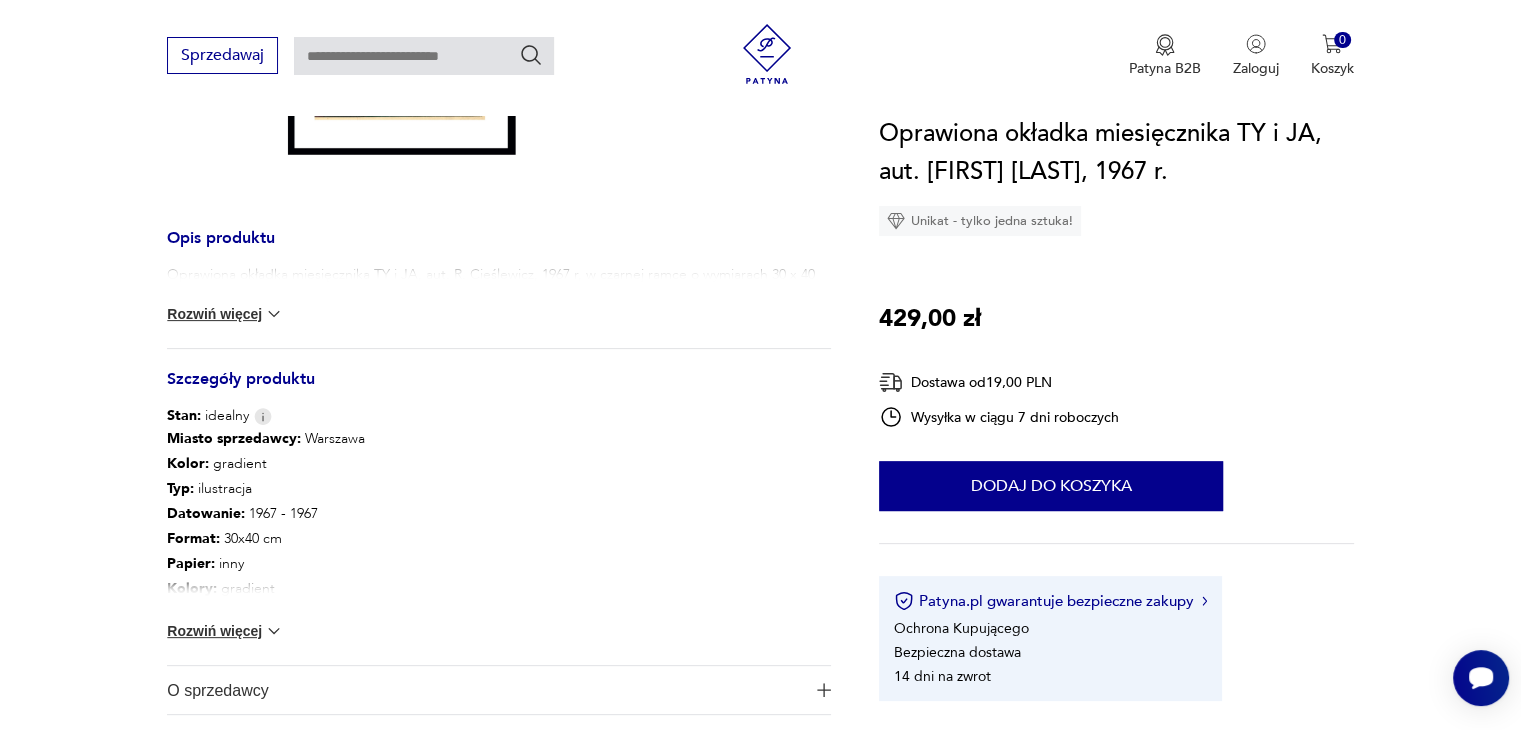 click at bounding box center (397, 9) 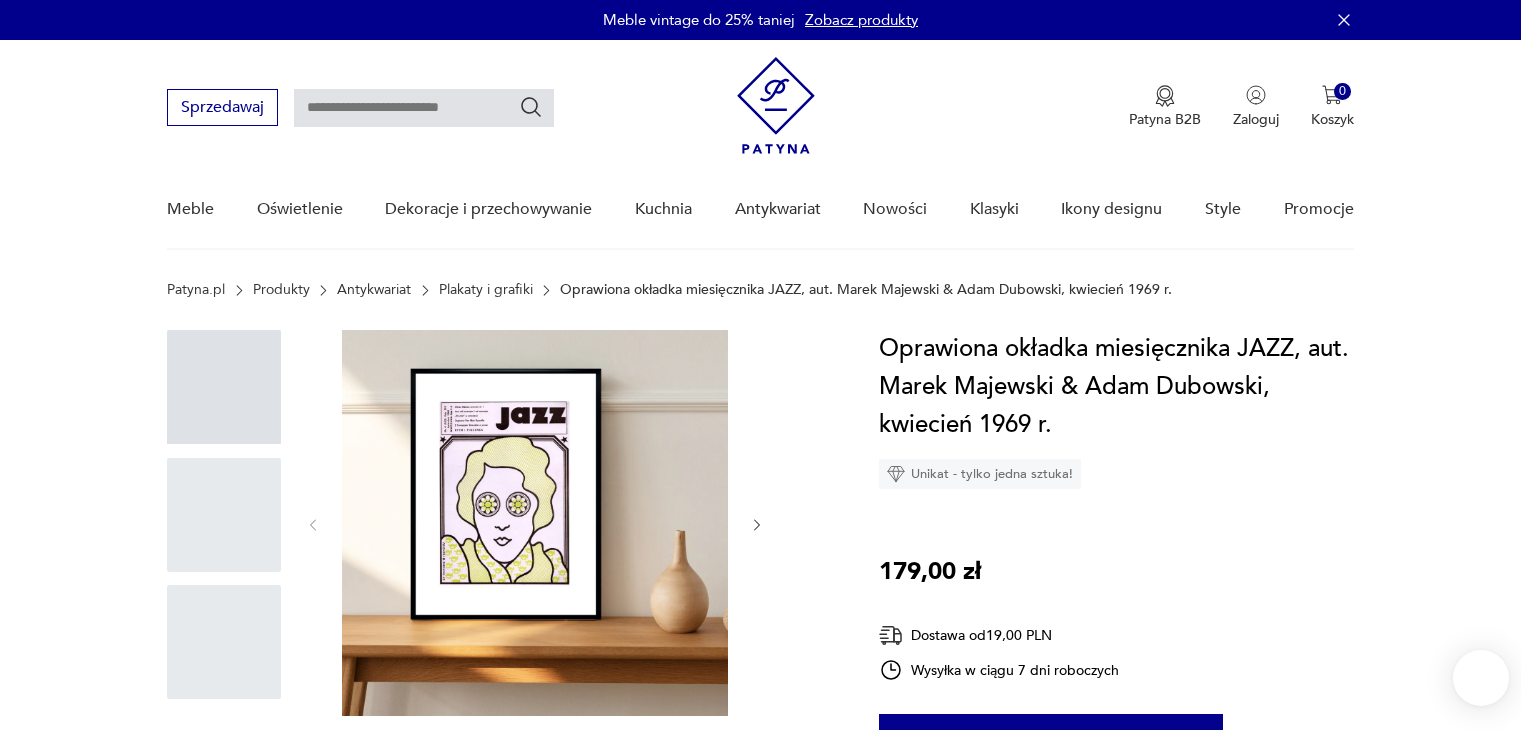 scroll, scrollTop: 0, scrollLeft: 0, axis: both 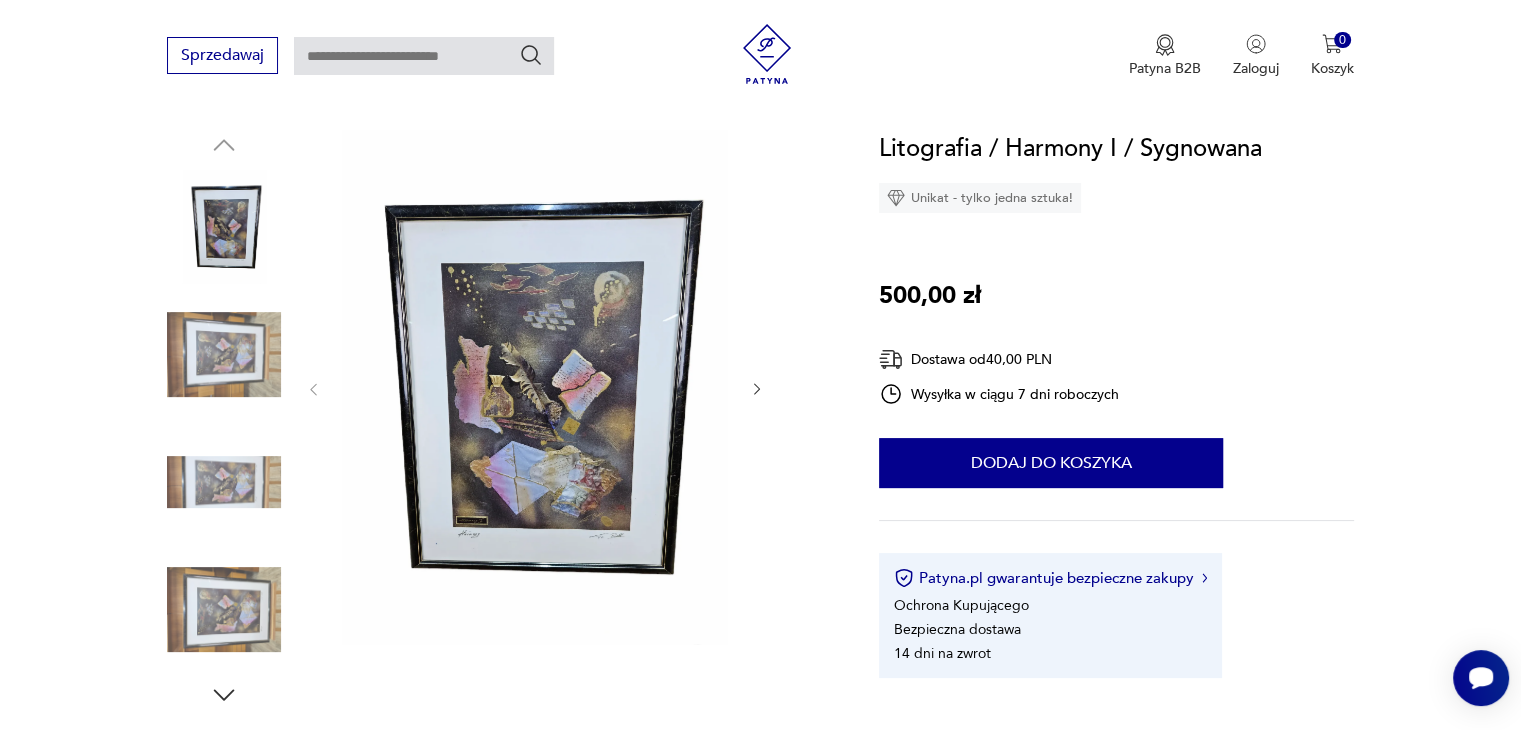 click at bounding box center [224, 355] 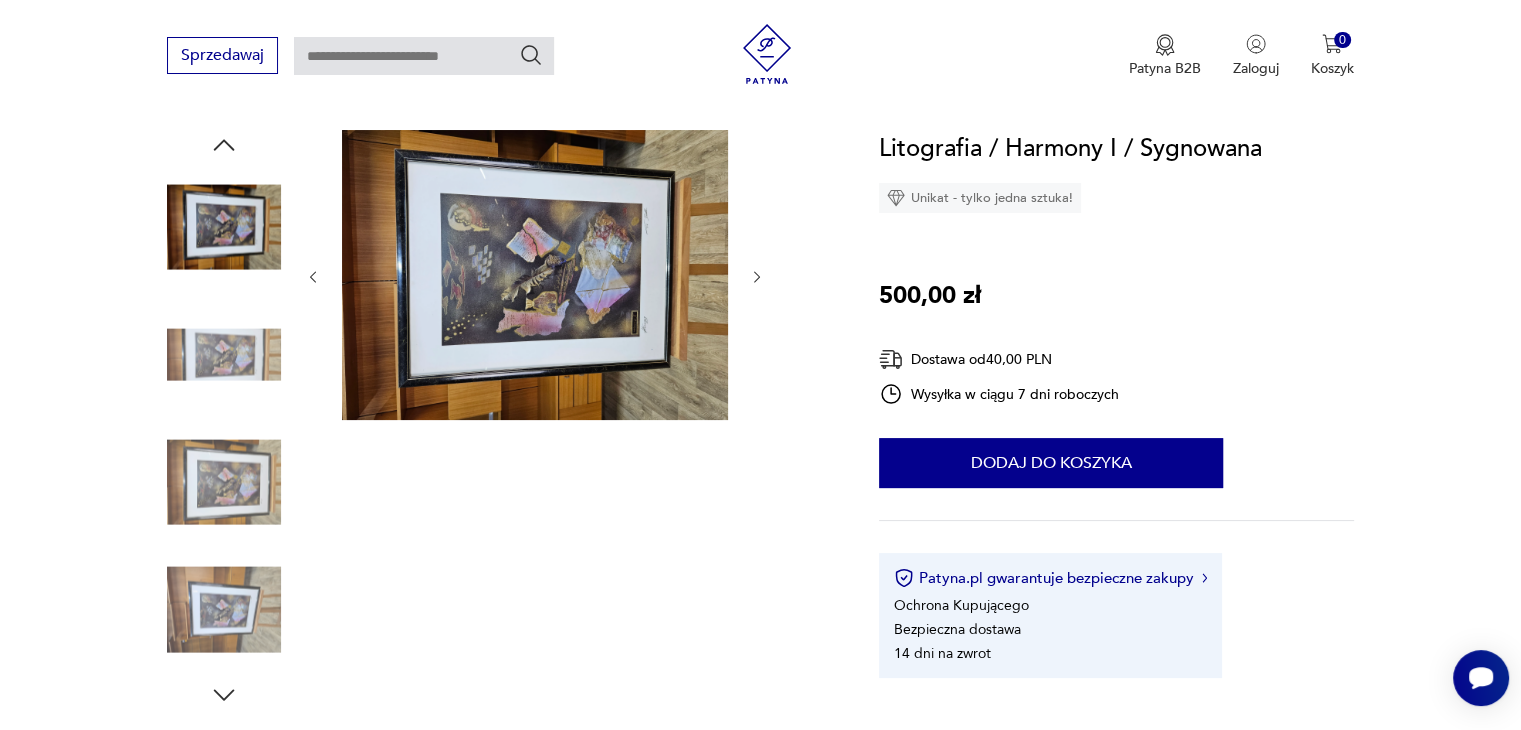 click at bounding box center [535, 275] 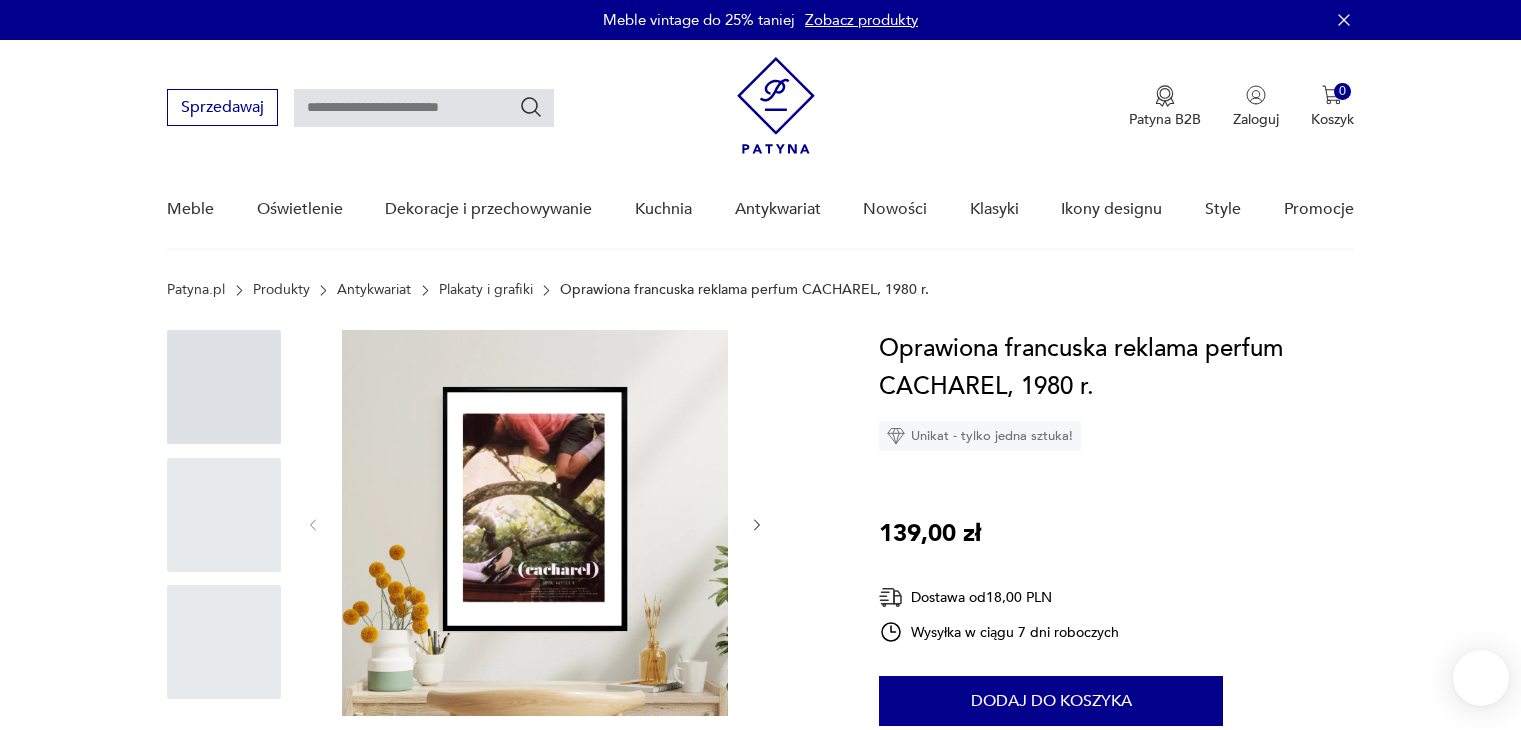 scroll, scrollTop: 0, scrollLeft: 0, axis: both 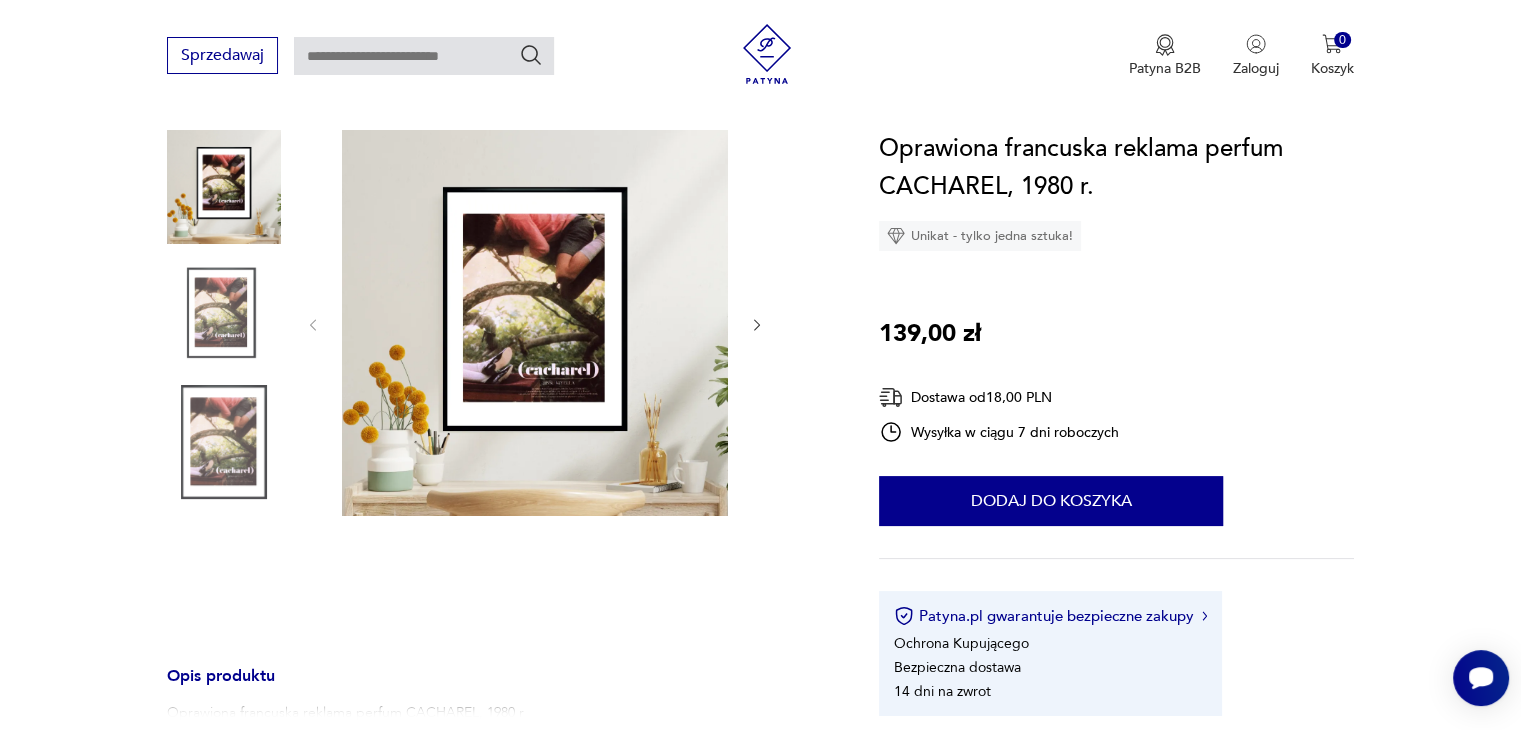 click at bounding box center [535, 323] 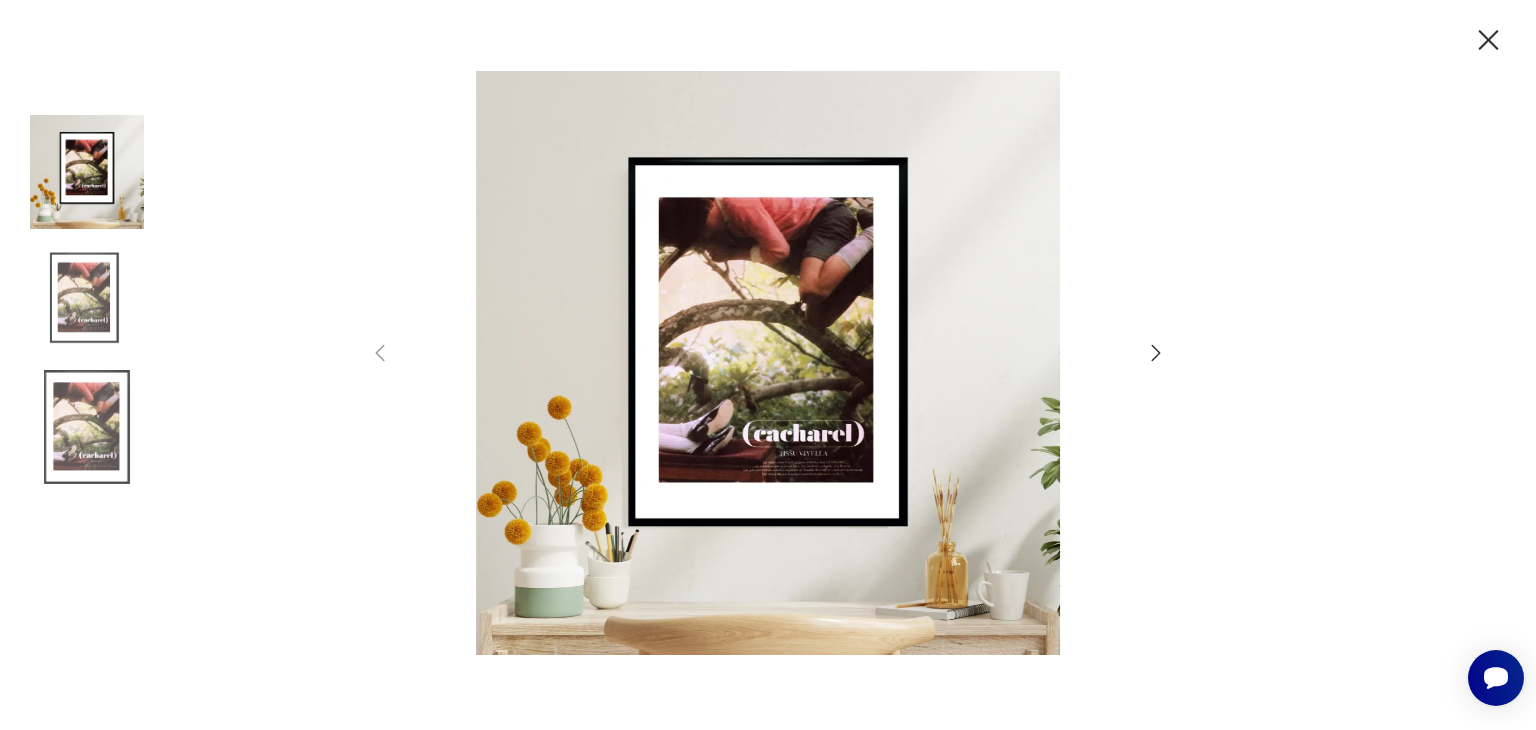 click 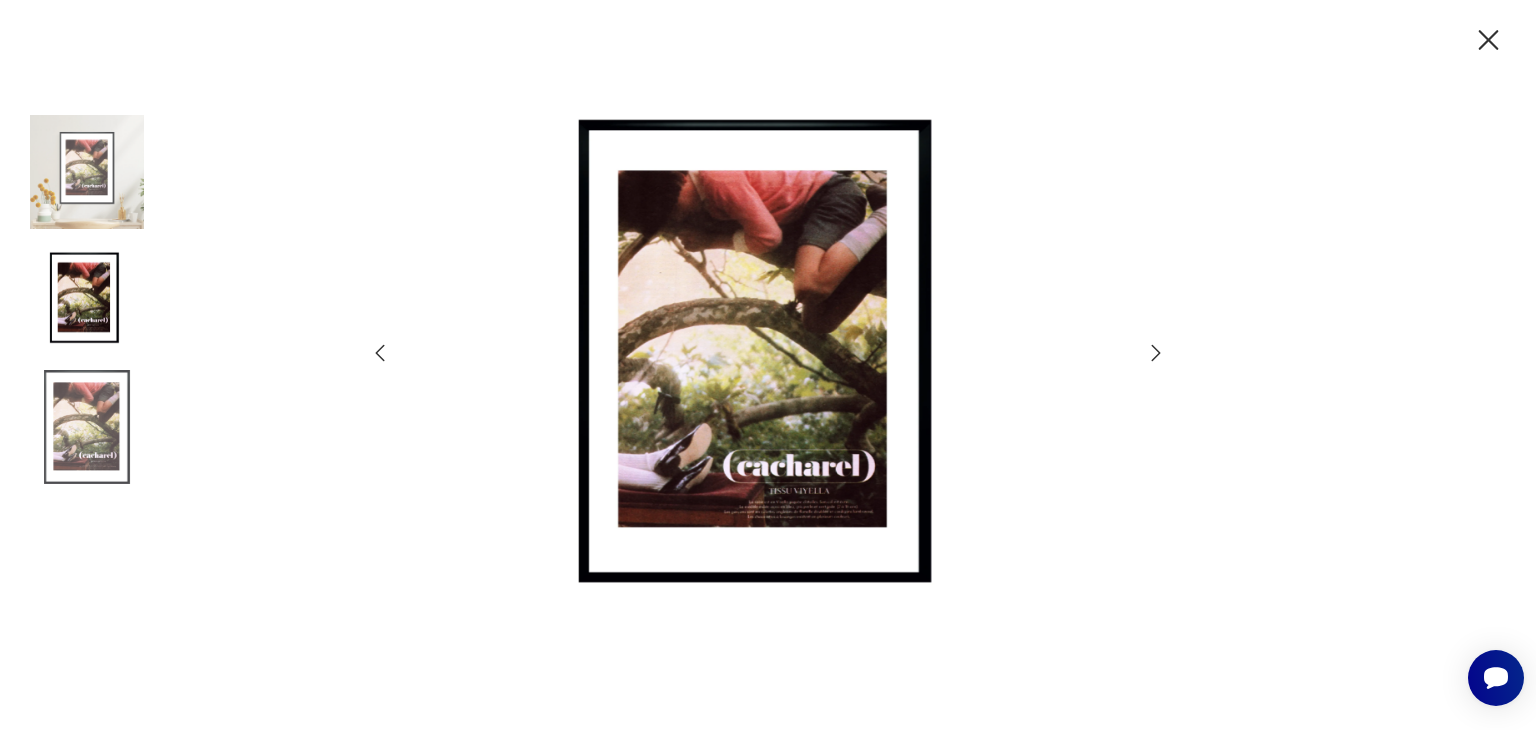 click 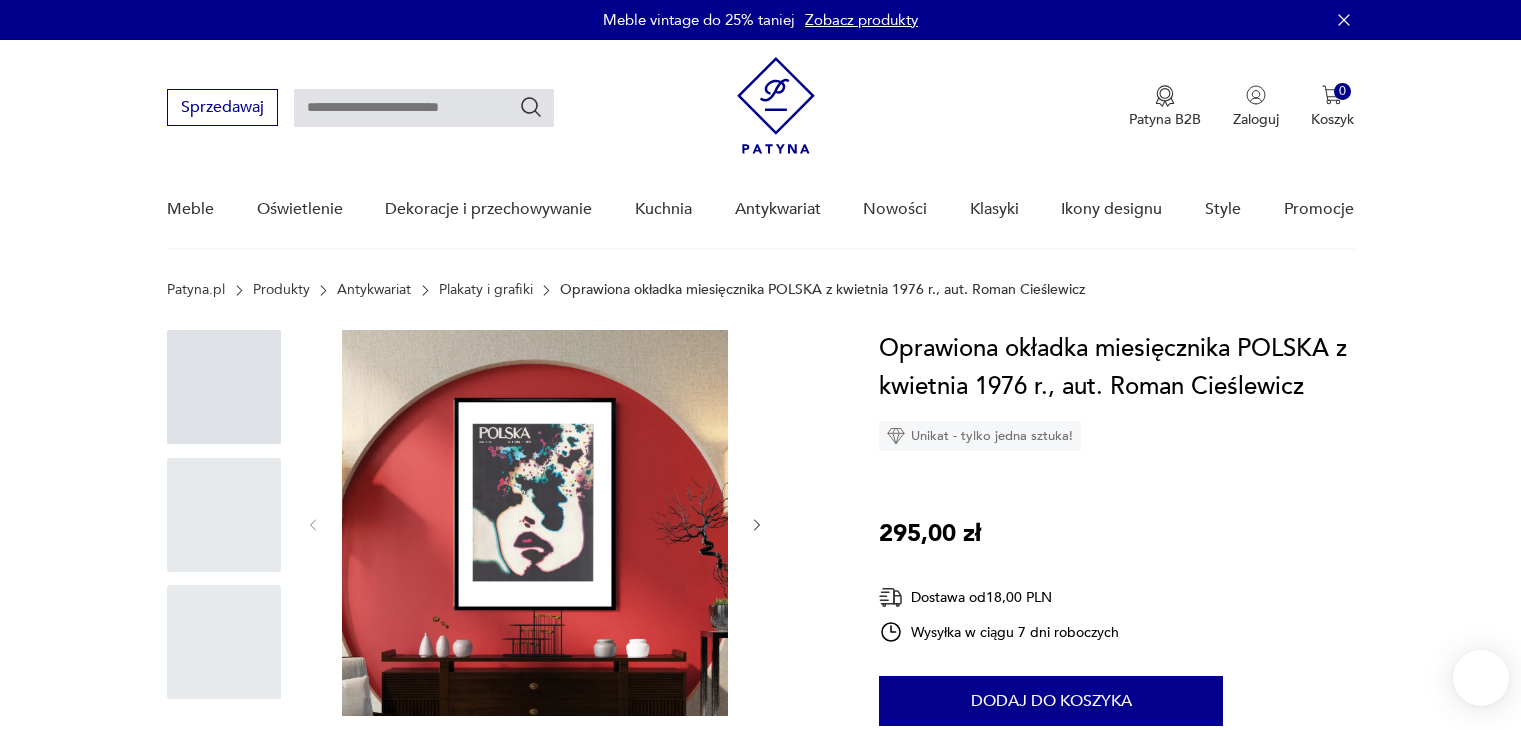 scroll, scrollTop: 0, scrollLeft: 0, axis: both 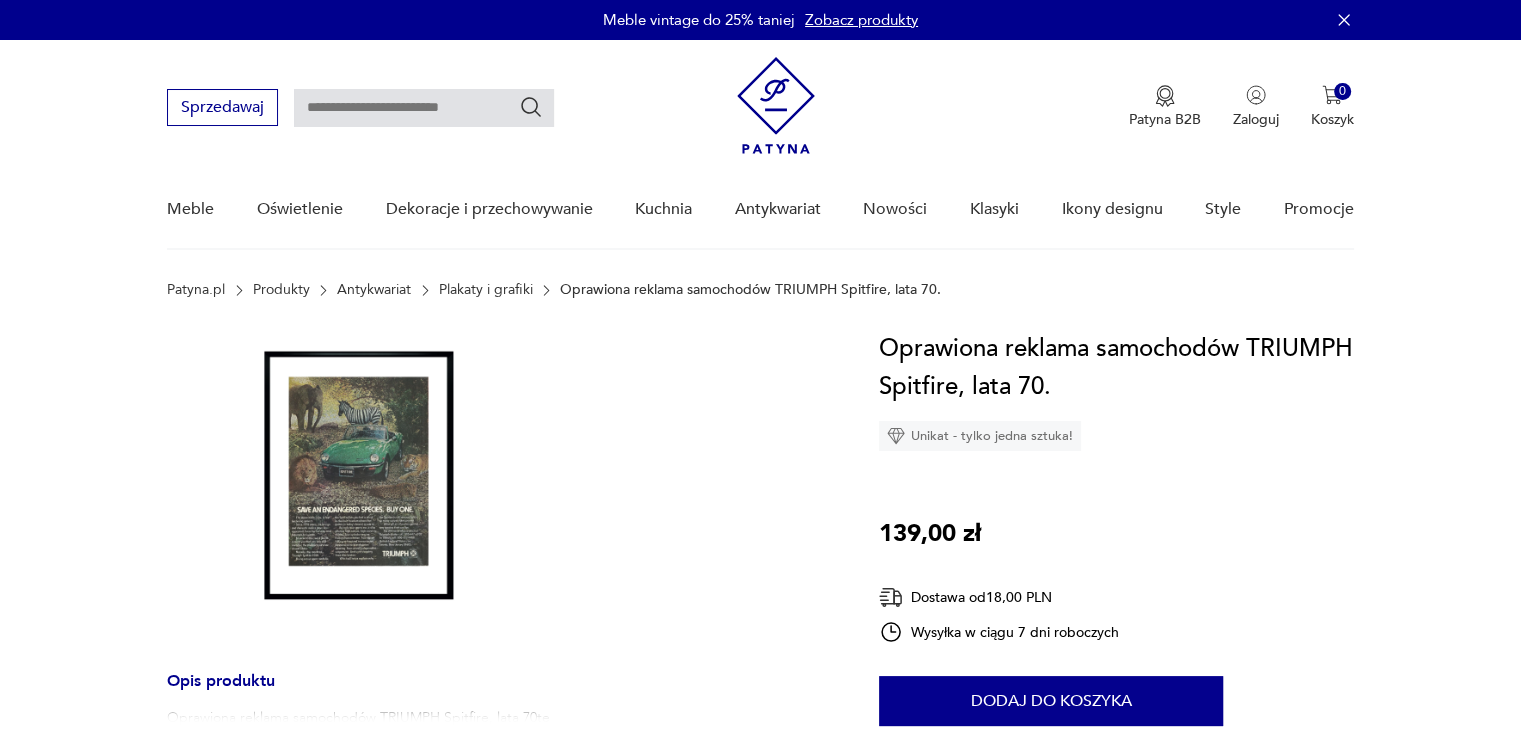 click at bounding box center (360, 480) 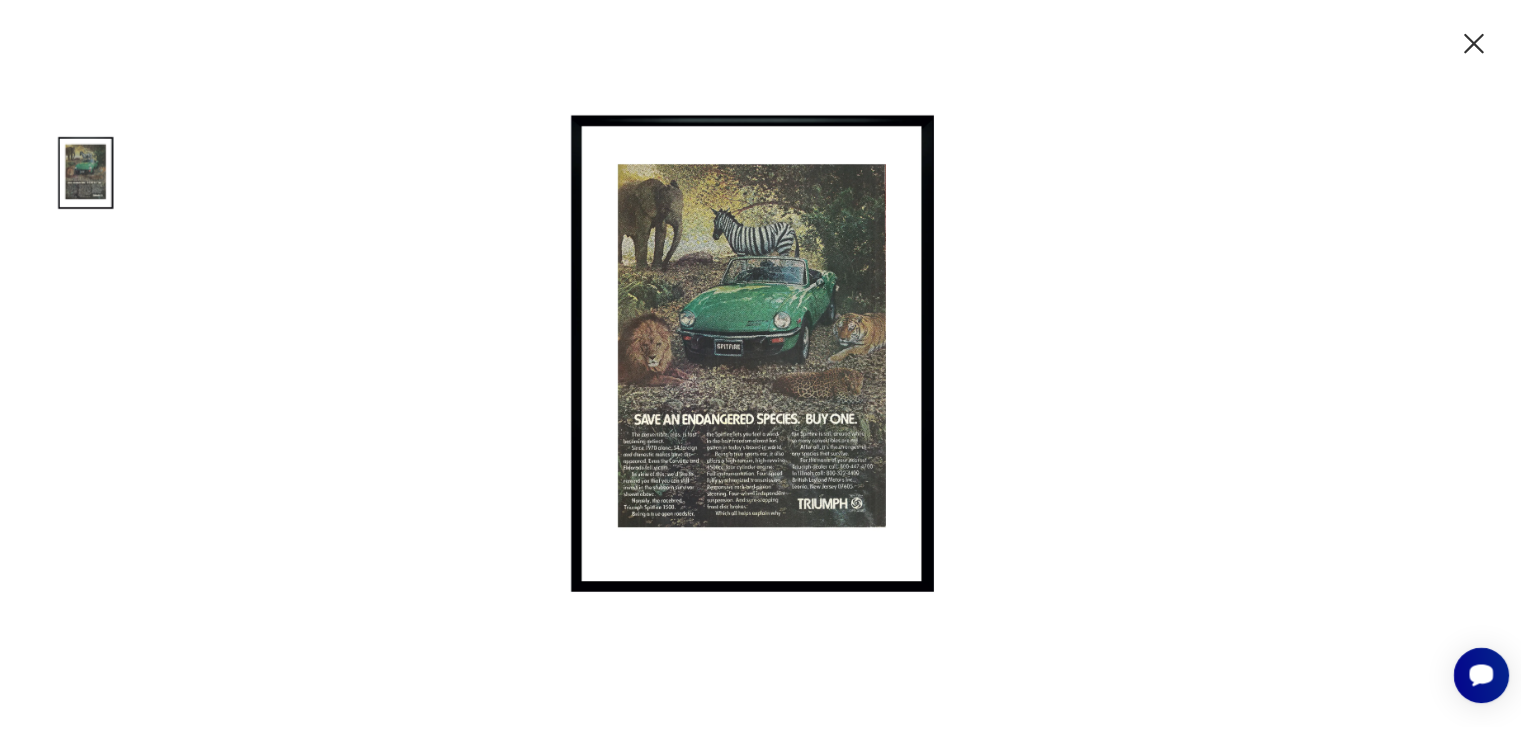 scroll, scrollTop: 0, scrollLeft: 0, axis: both 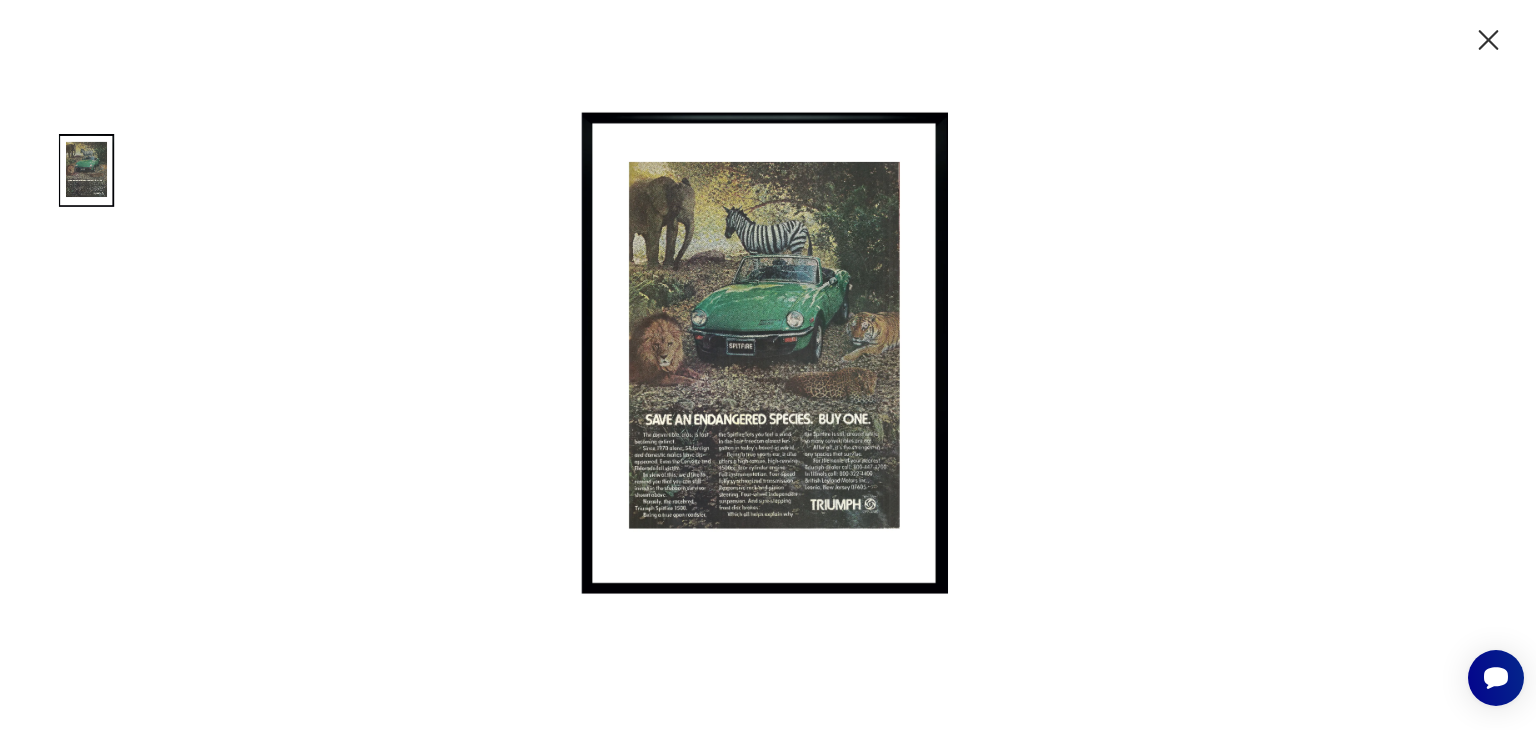 click 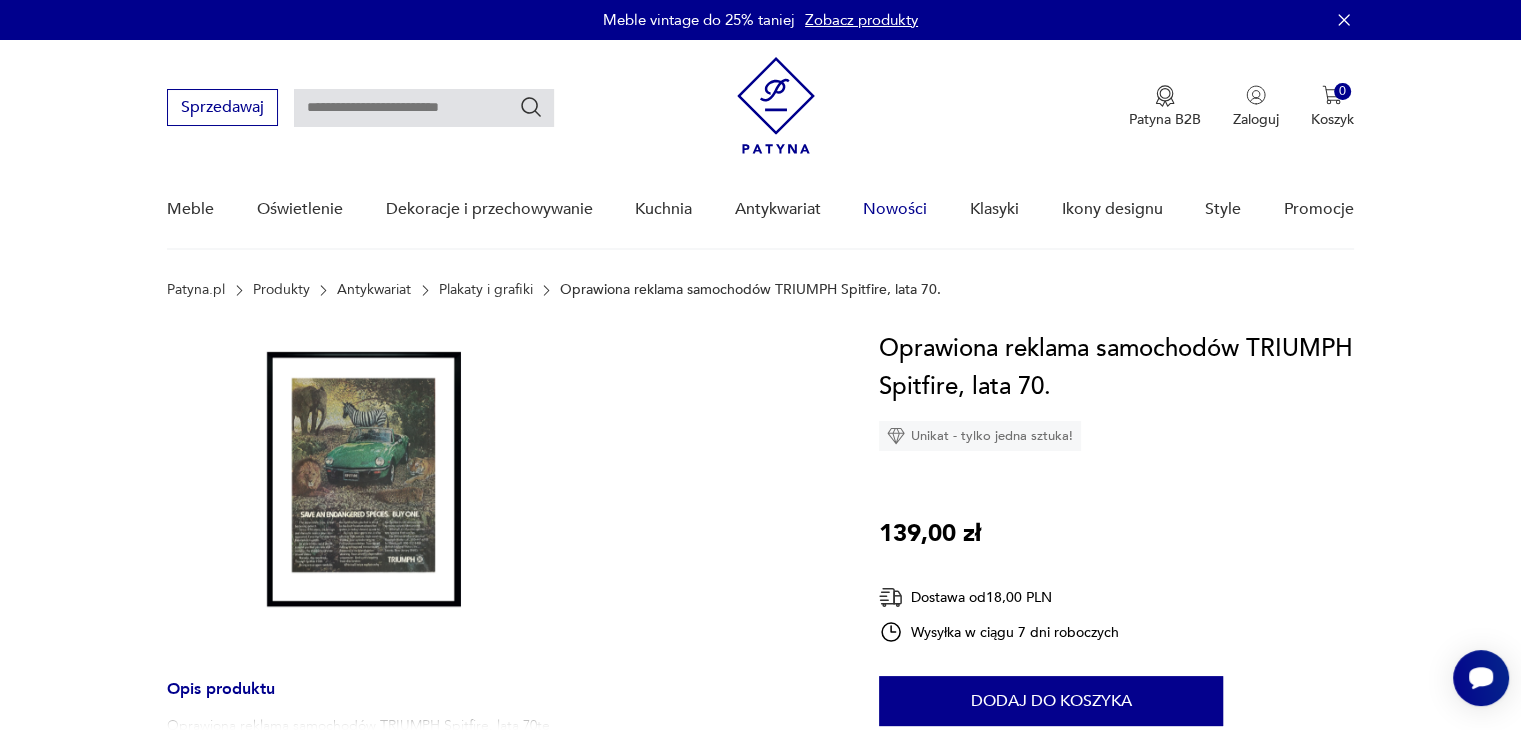 click on "Nowości" at bounding box center [895, 209] 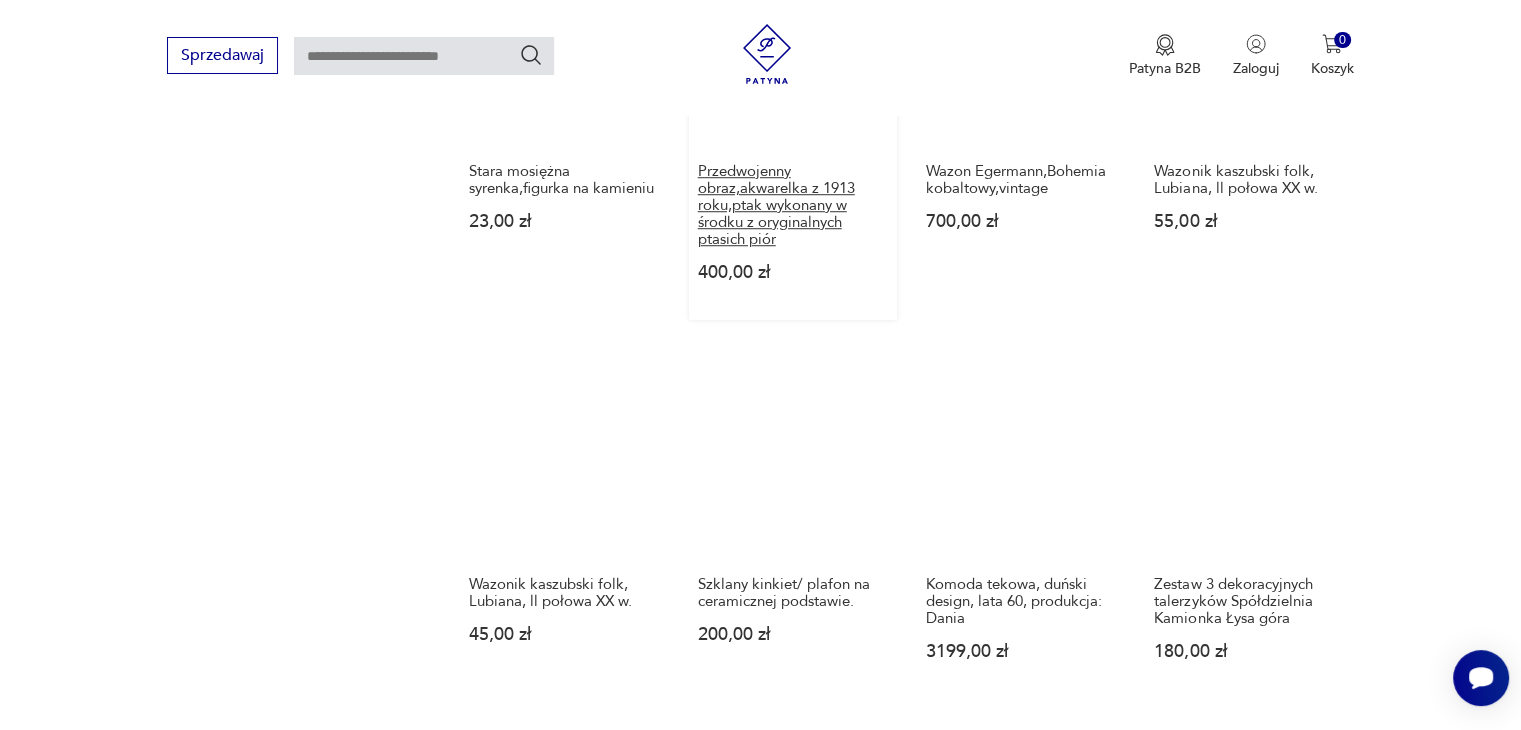 scroll, scrollTop: 1689, scrollLeft: 0, axis: vertical 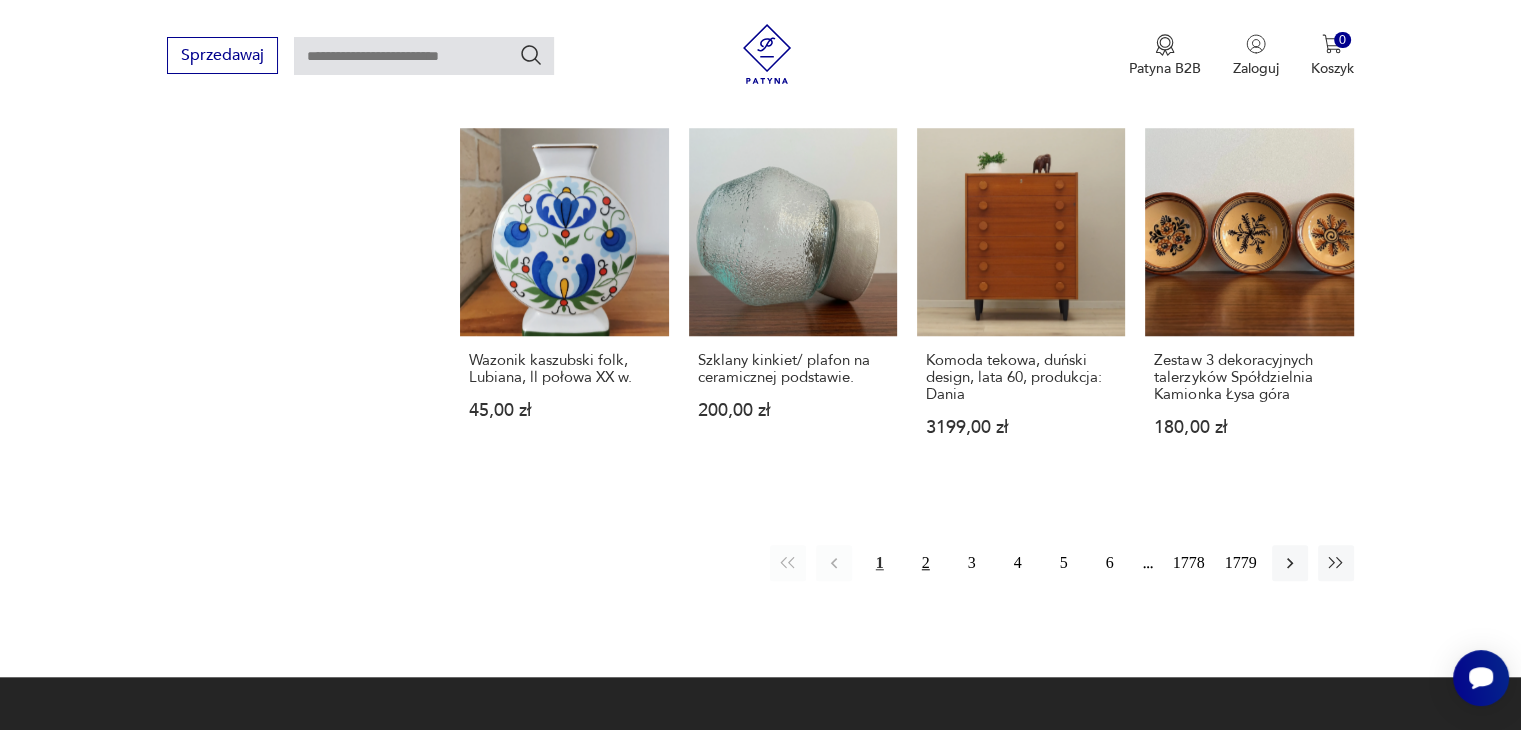 click on "2" at bounding box center [926, 563] 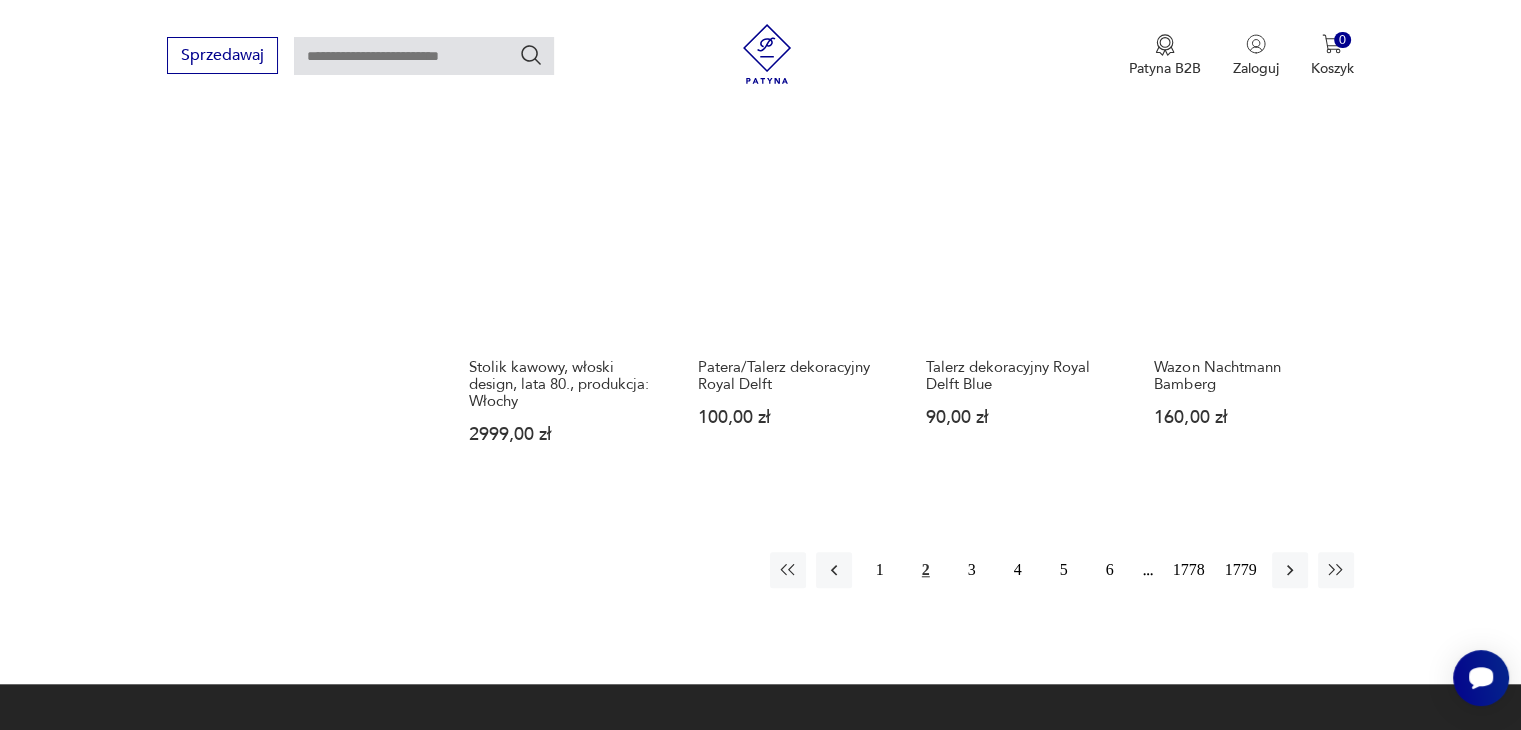 scroll, scrollTop: 1658, scrollLeft: 0, axis: vertical 